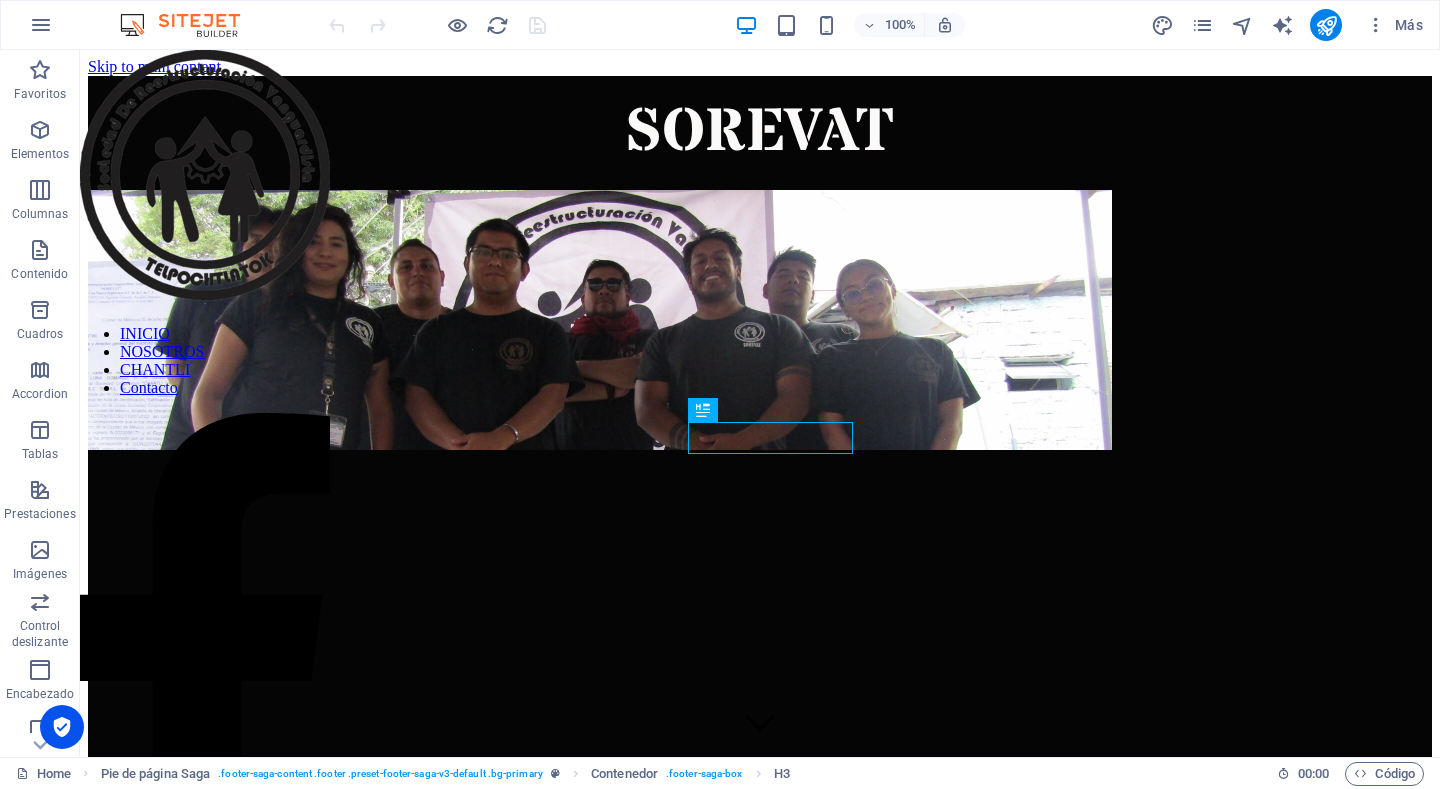 scroll, scrollTop: 484, scrollLeft: 0, axis: vertical 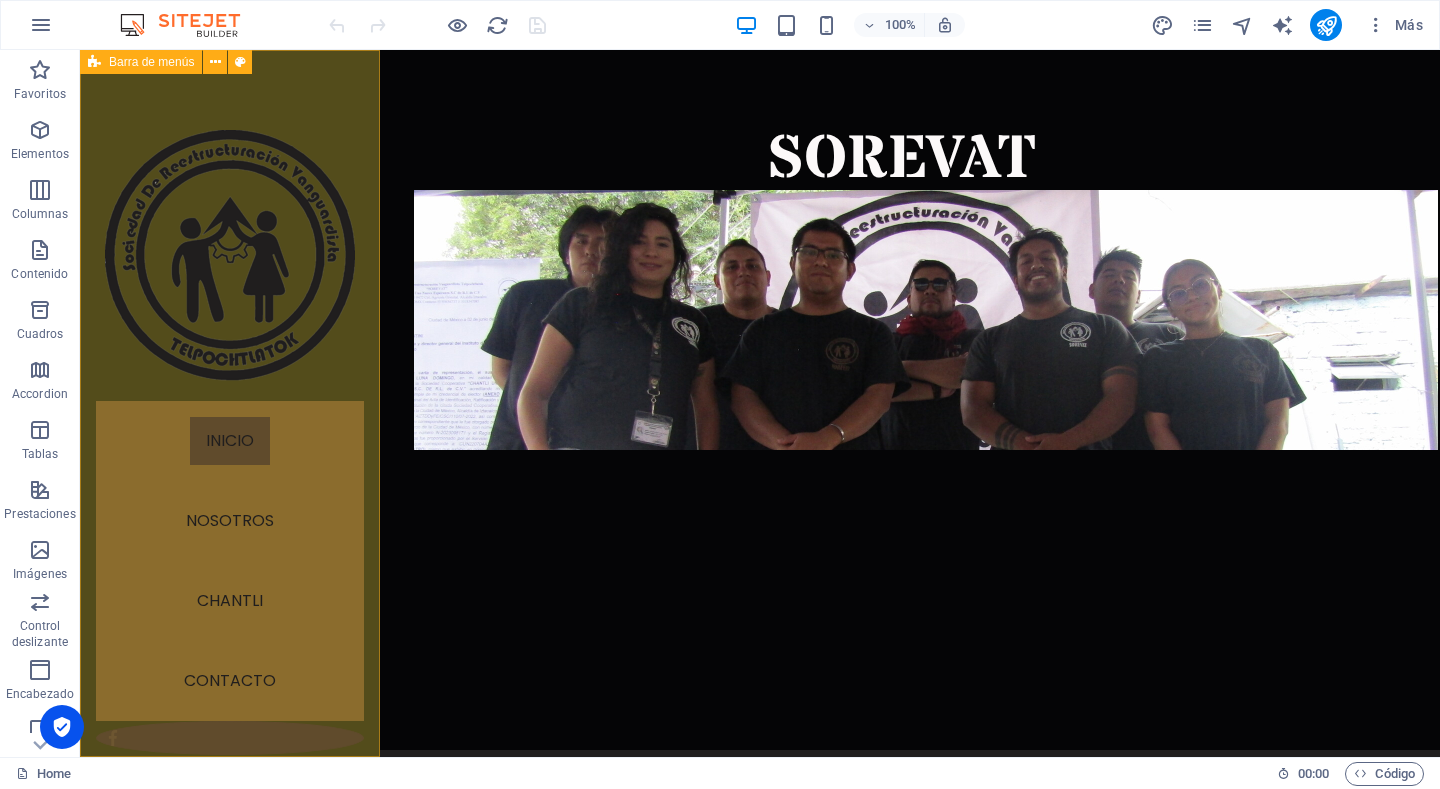 click on "Barra de menús" at bounding box center (151, 62) 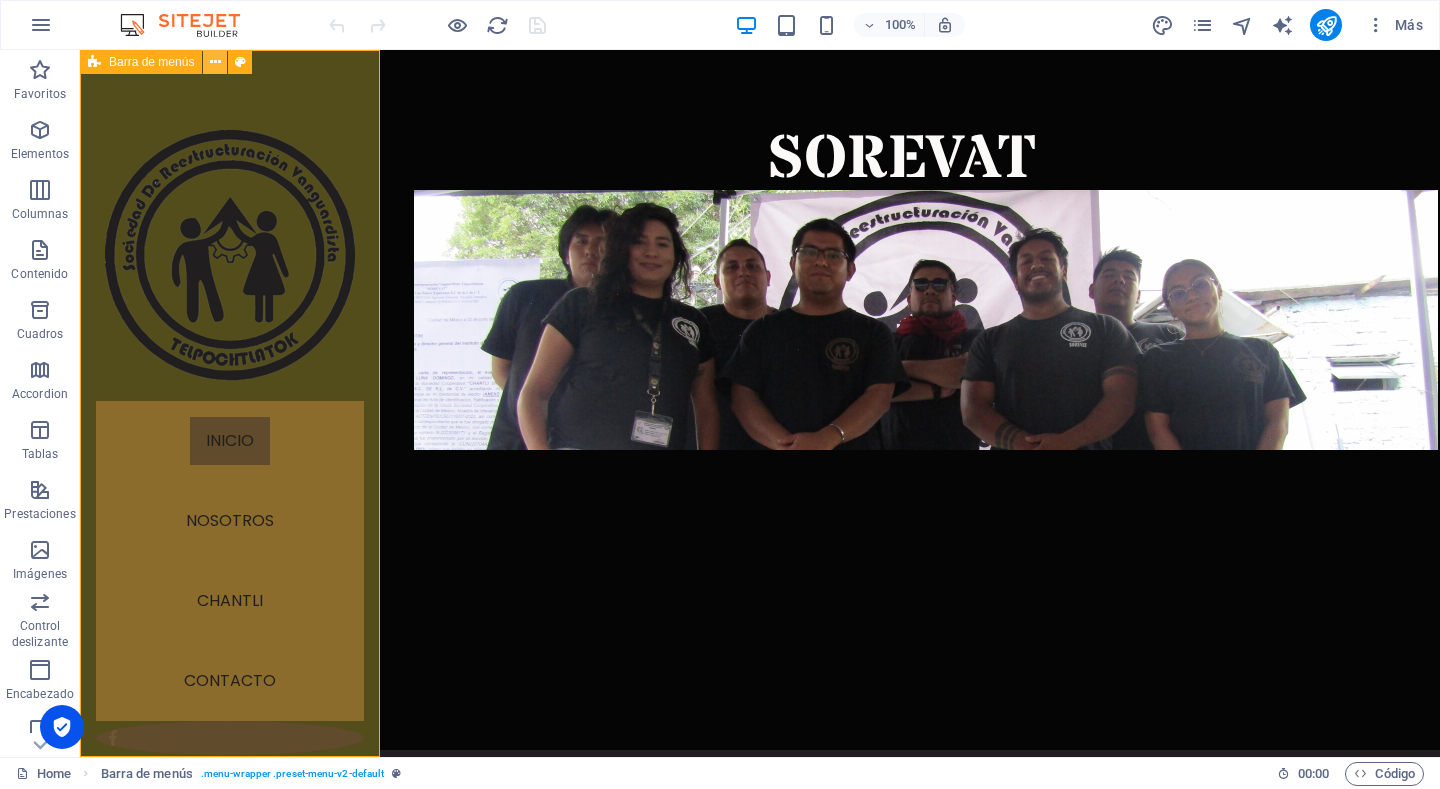 click at bounding box center [215, 62] 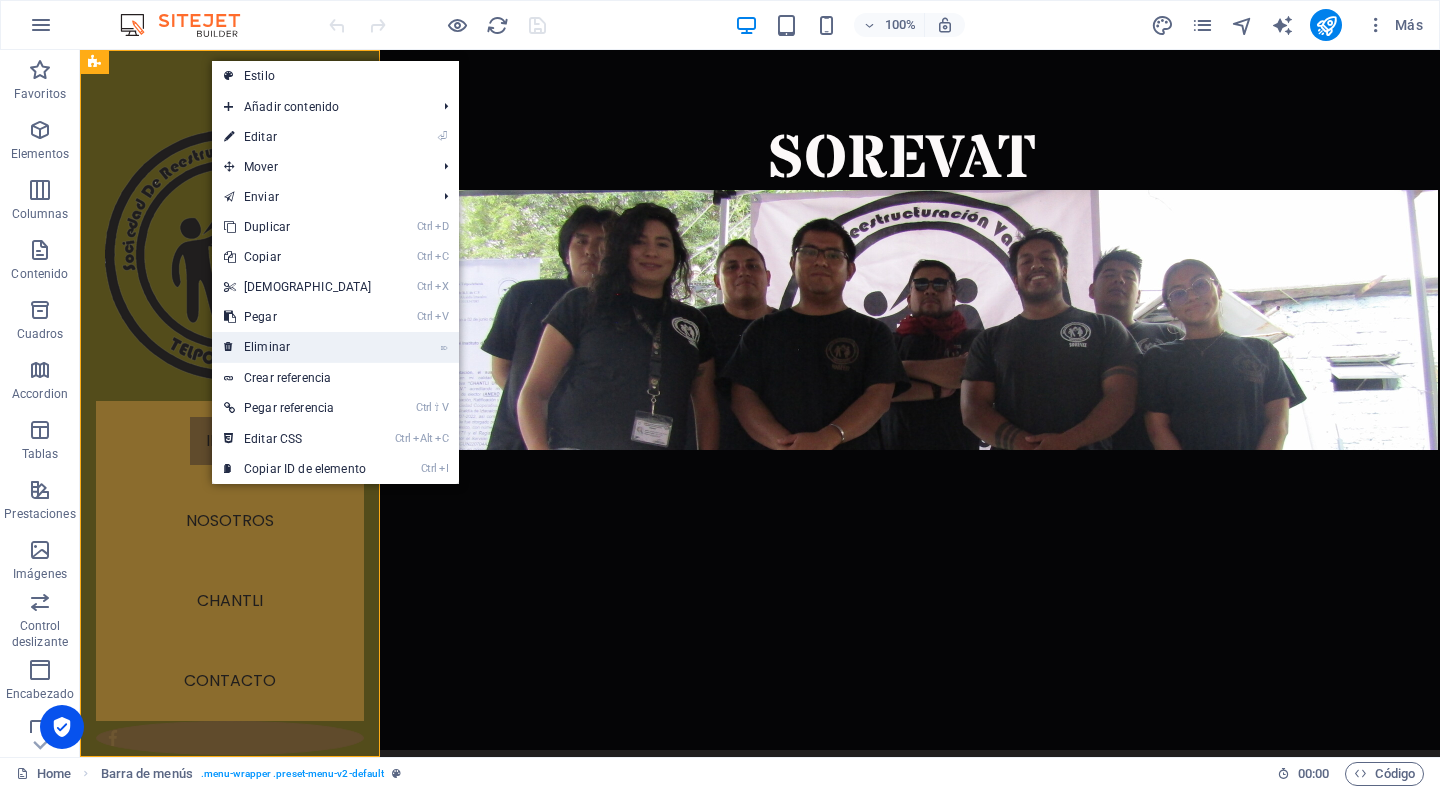 click on "⌦  Eliminar" at bounding box center [298, 347] 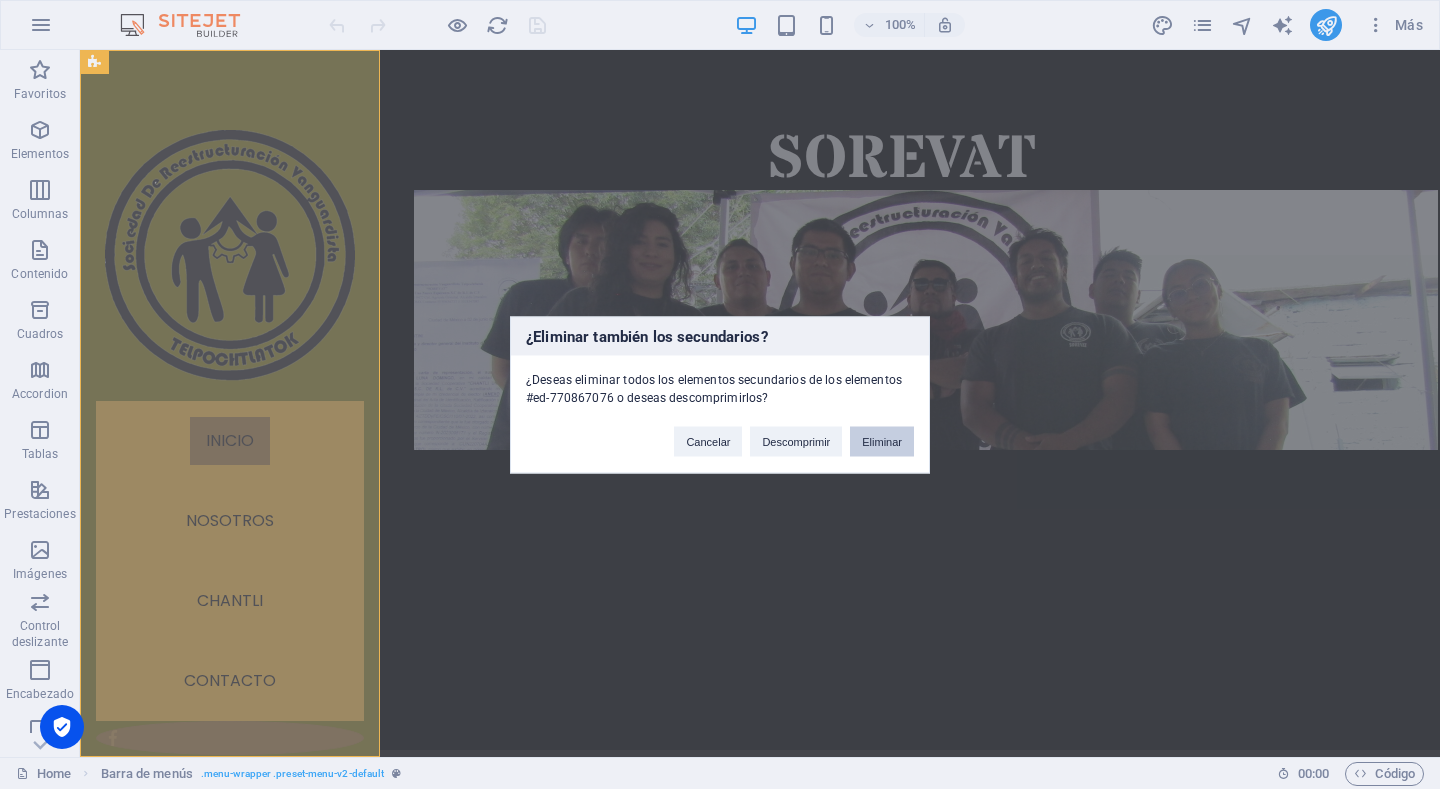 click on "Eliminar" at bounding box center [882, 441] 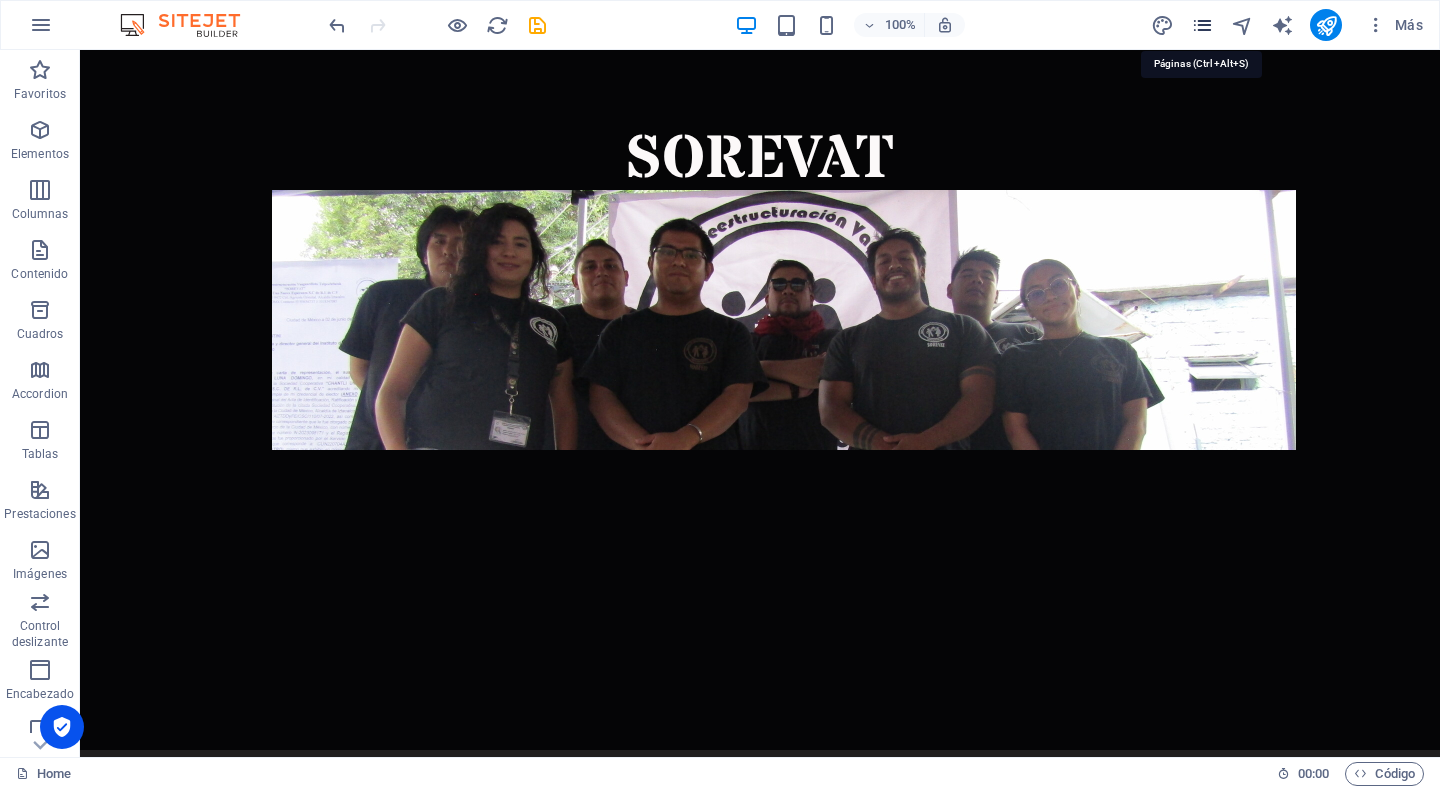 click at bounding box center [1202, 25] 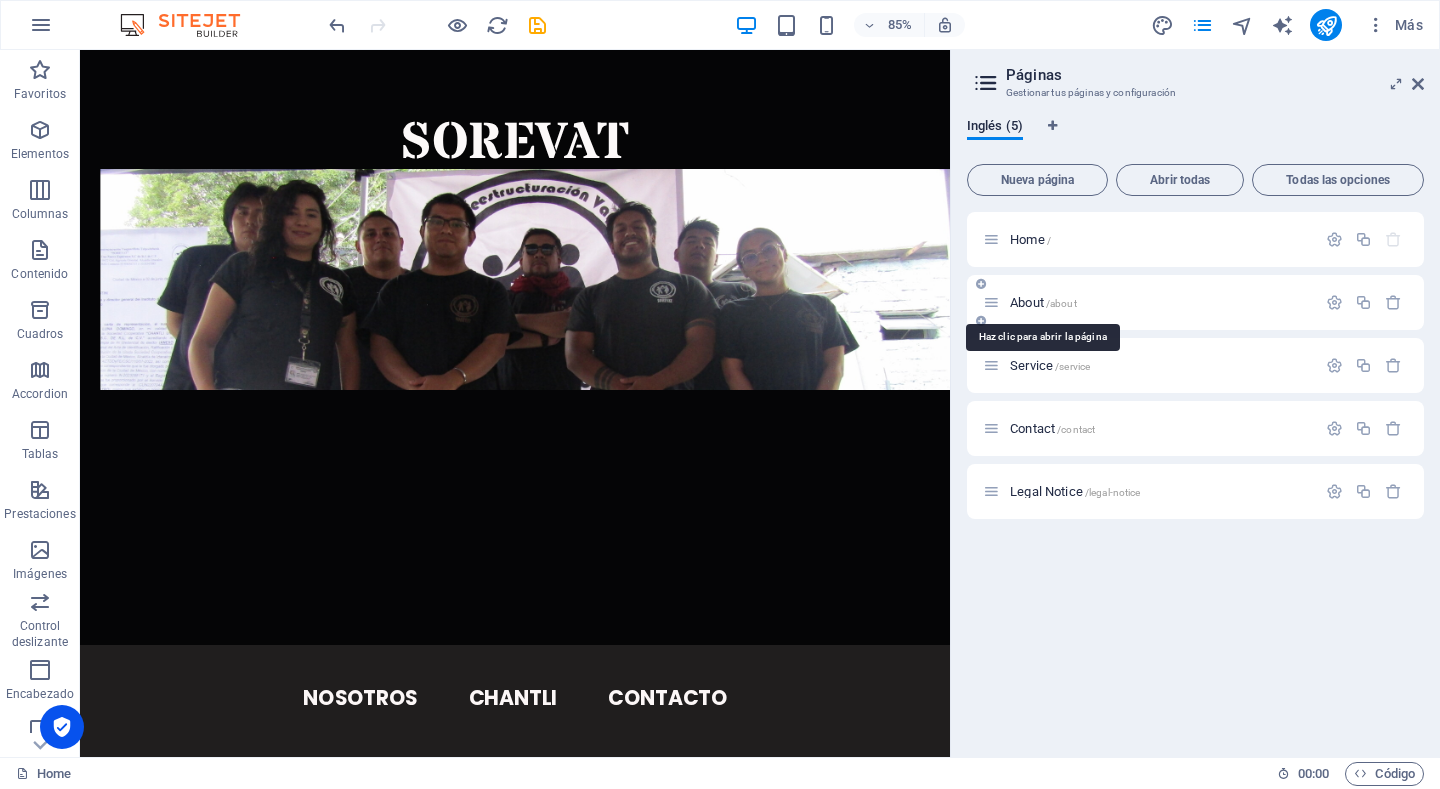 click on "About /about" at bounding box center (1043, 302) 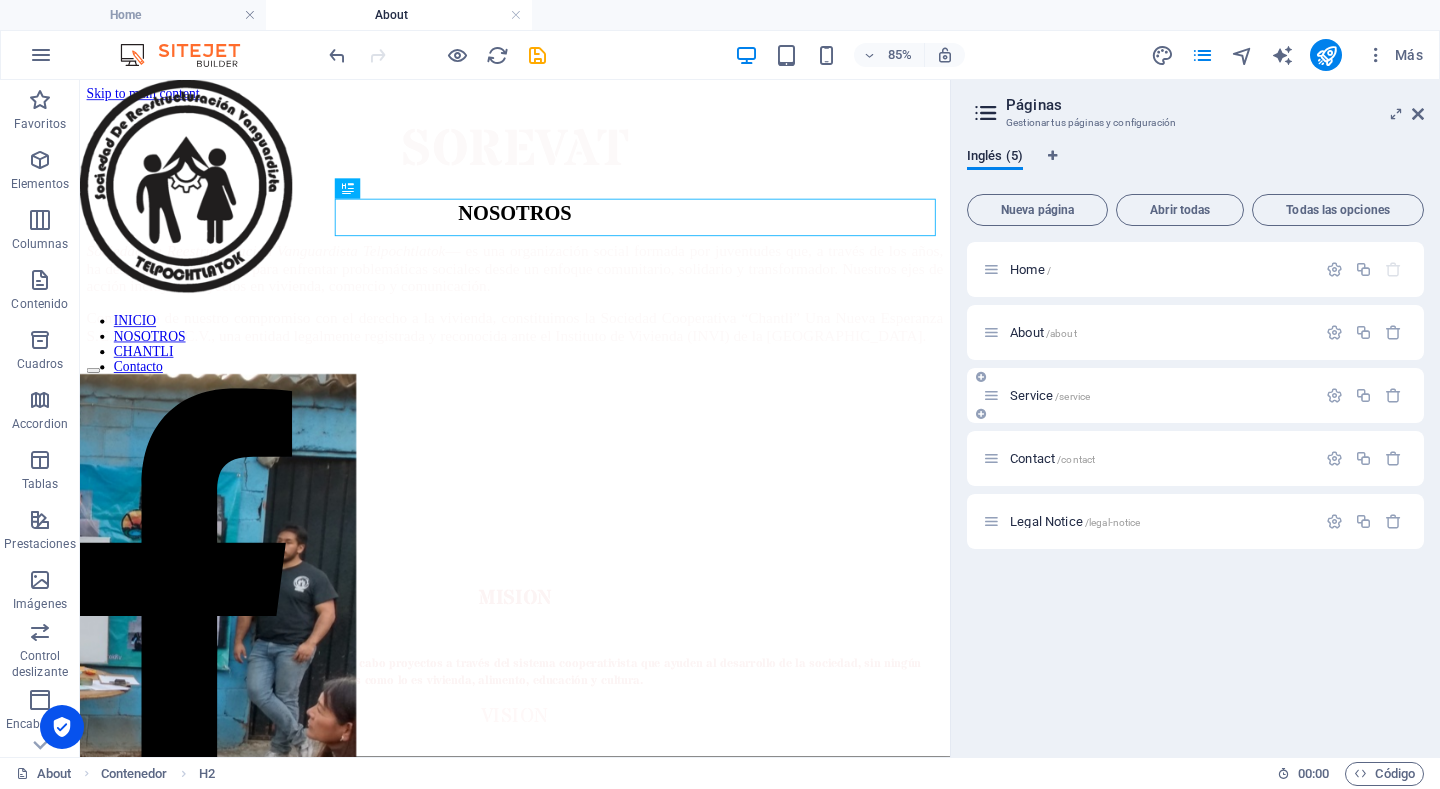 scroll, scrollTop: 0, scrollLeft: 0, axis: both 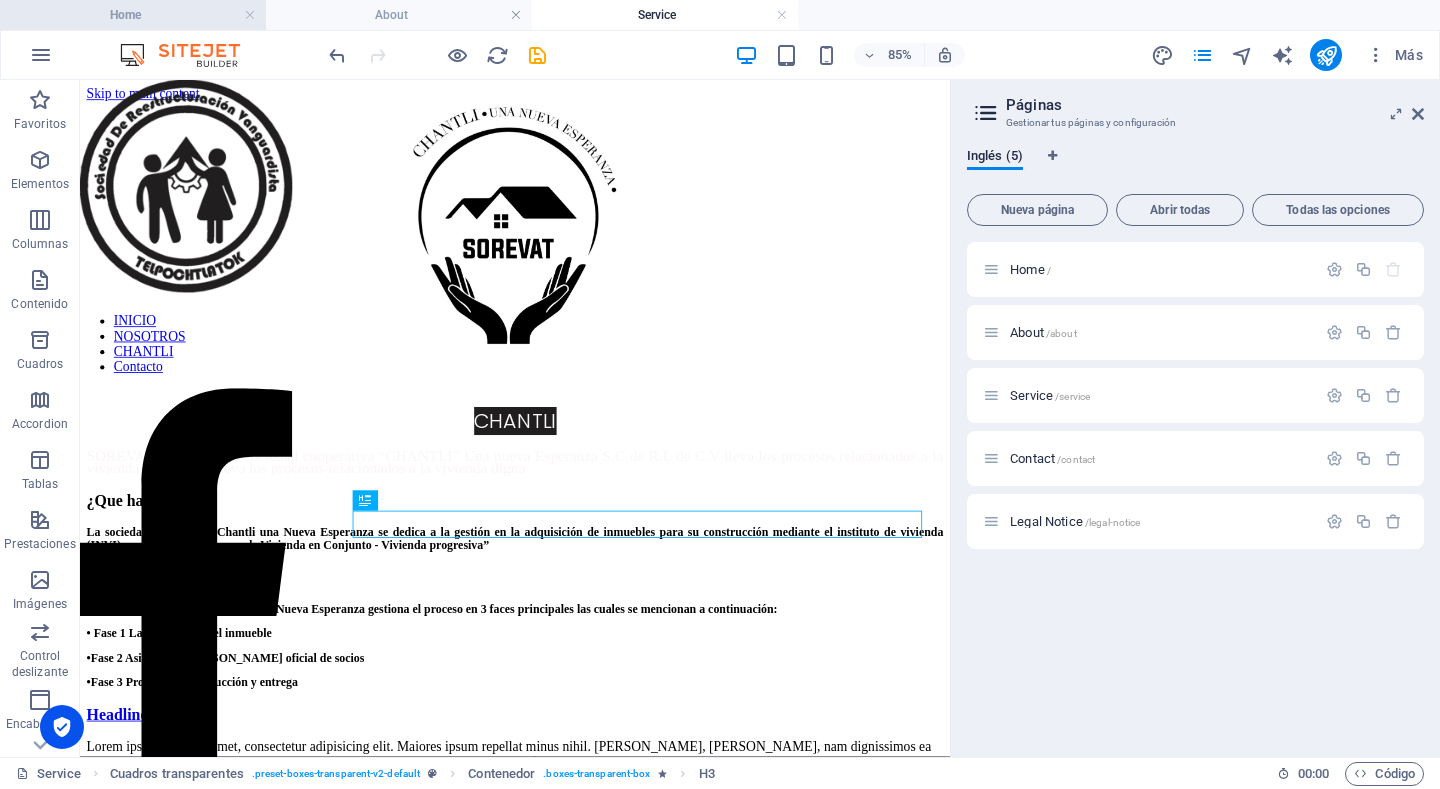 click on "Home" at bounding box center [133, 15] 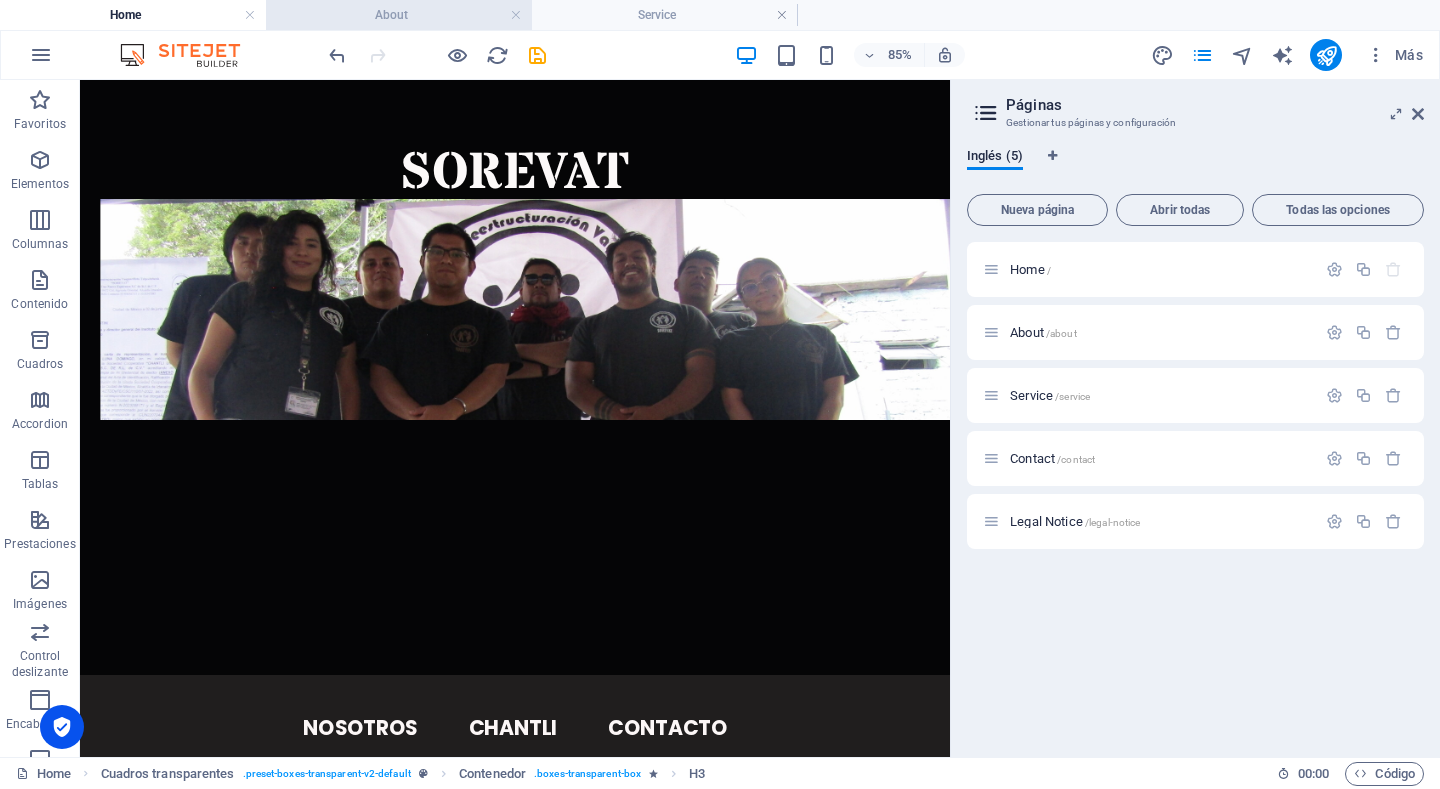 click on "About" at bounding box center (399, 15) 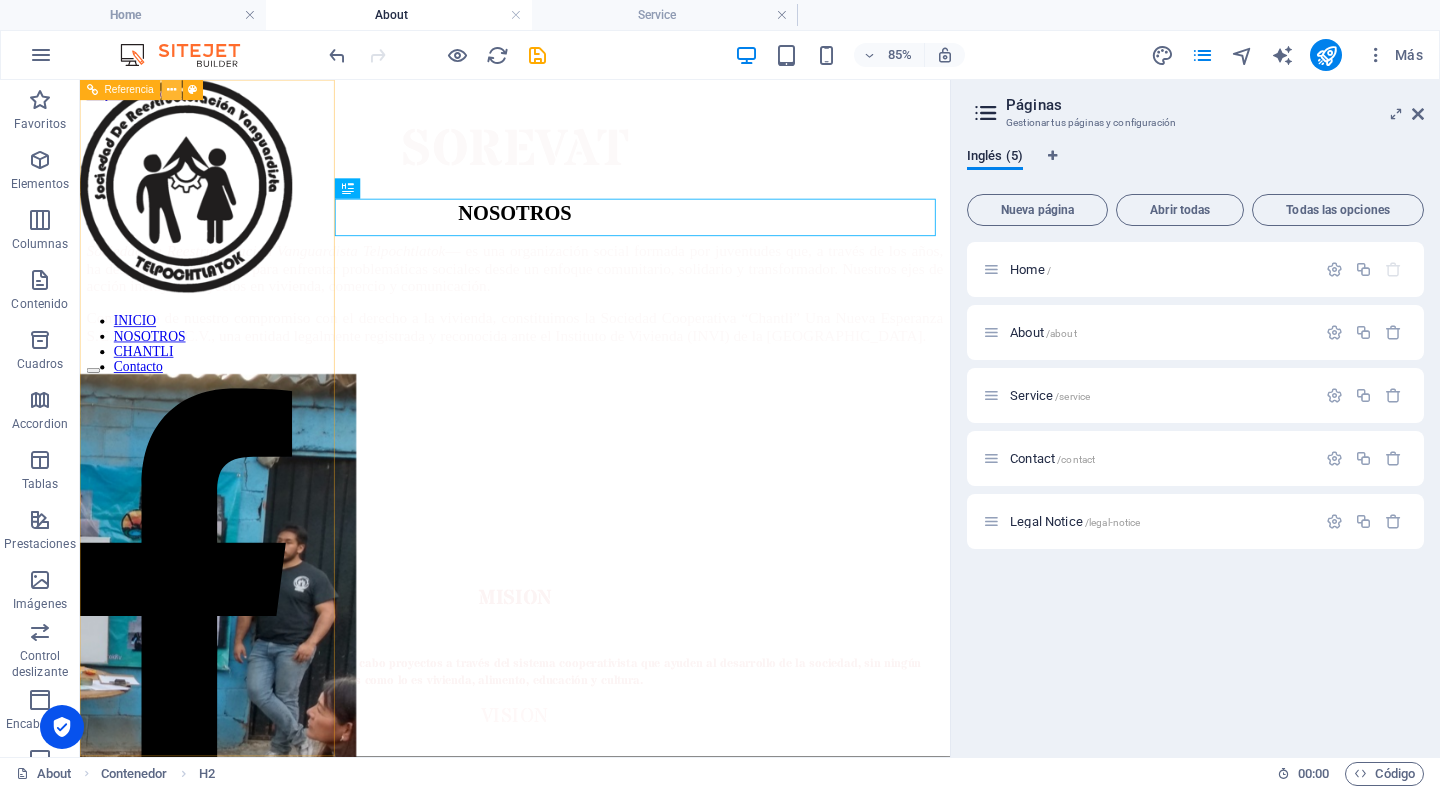 click at bounding box center (171, 90) 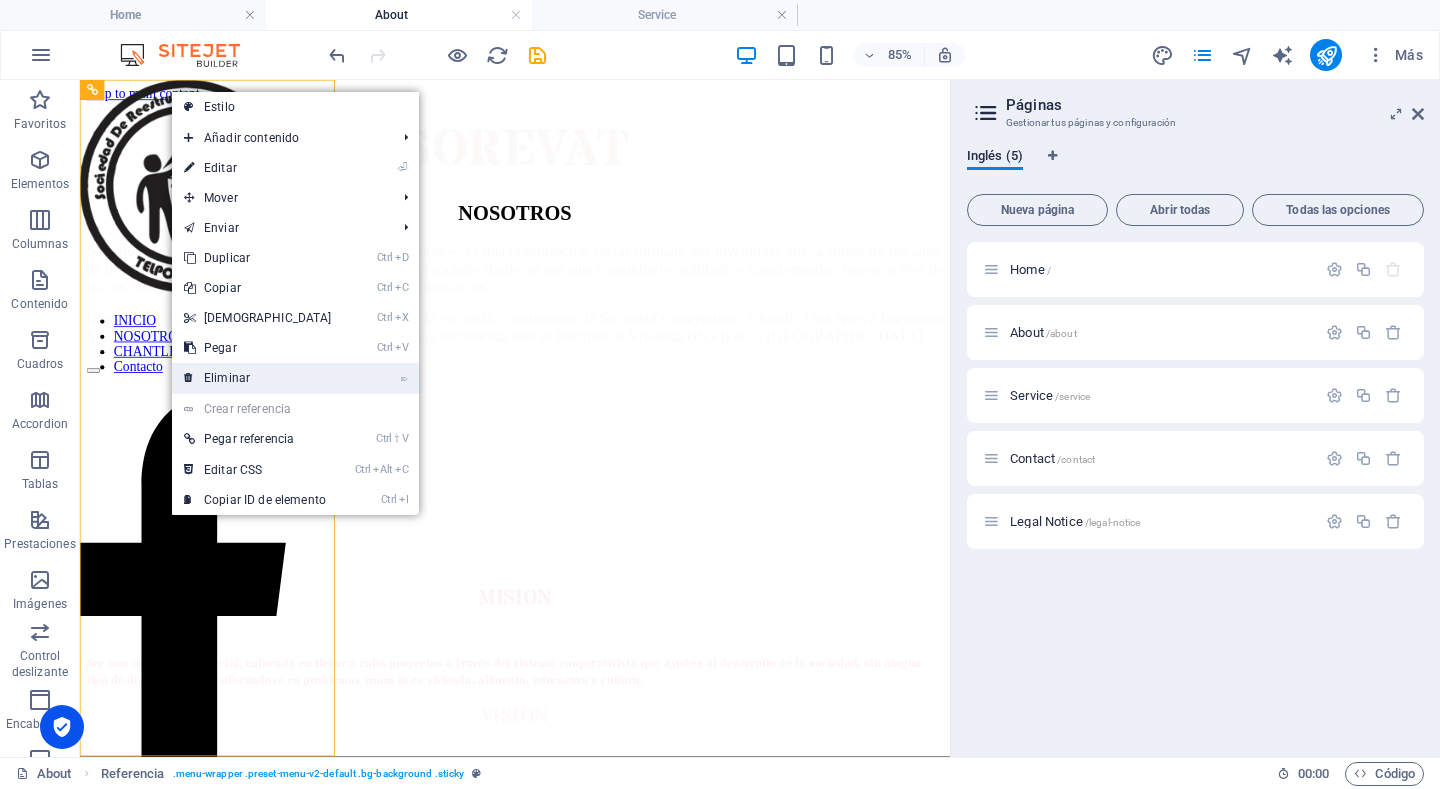 click on "⌦  Eliminar" at bounding box center (258, 378) 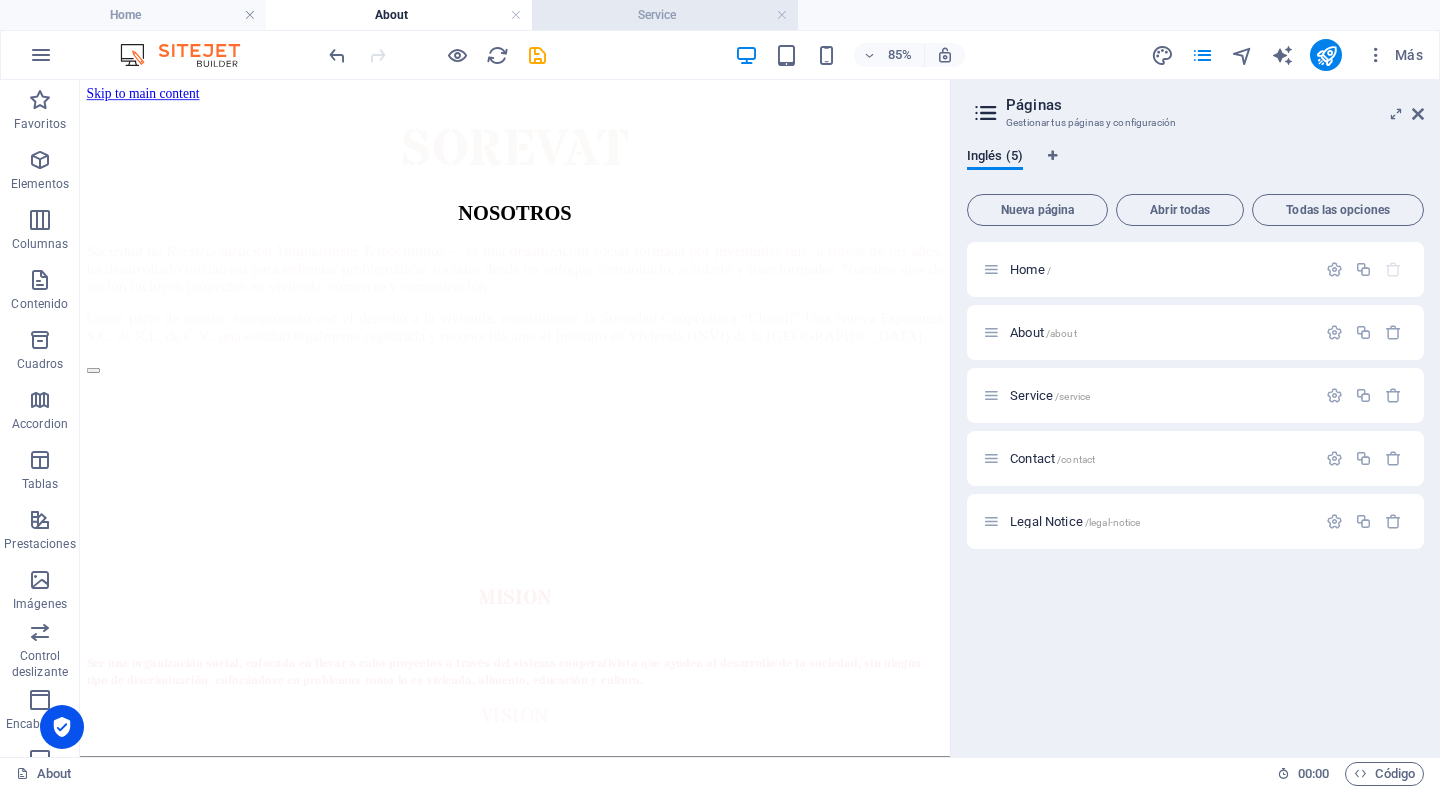 click on "Service" at bounding box center [665, 15] 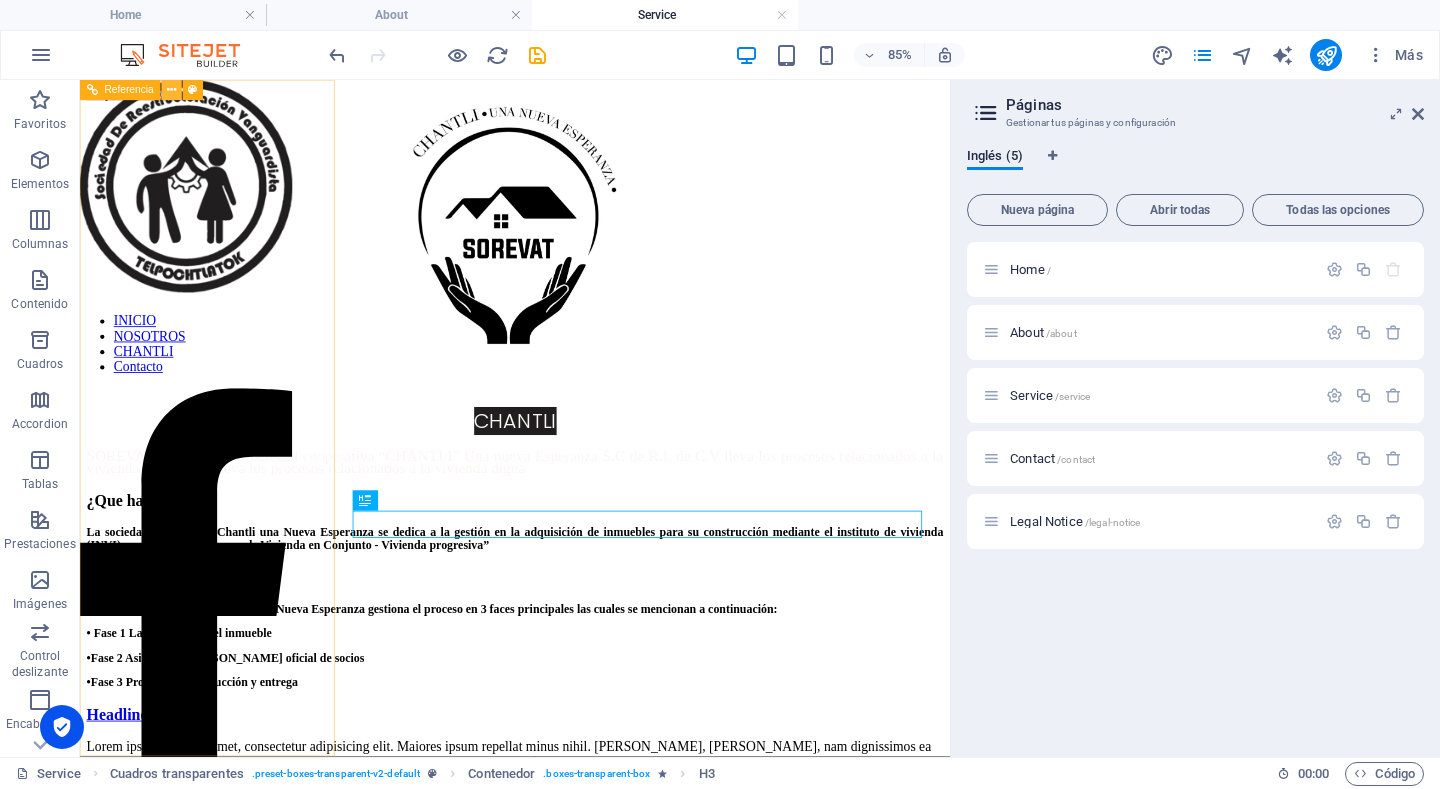 click at bounding box center [171, 90] 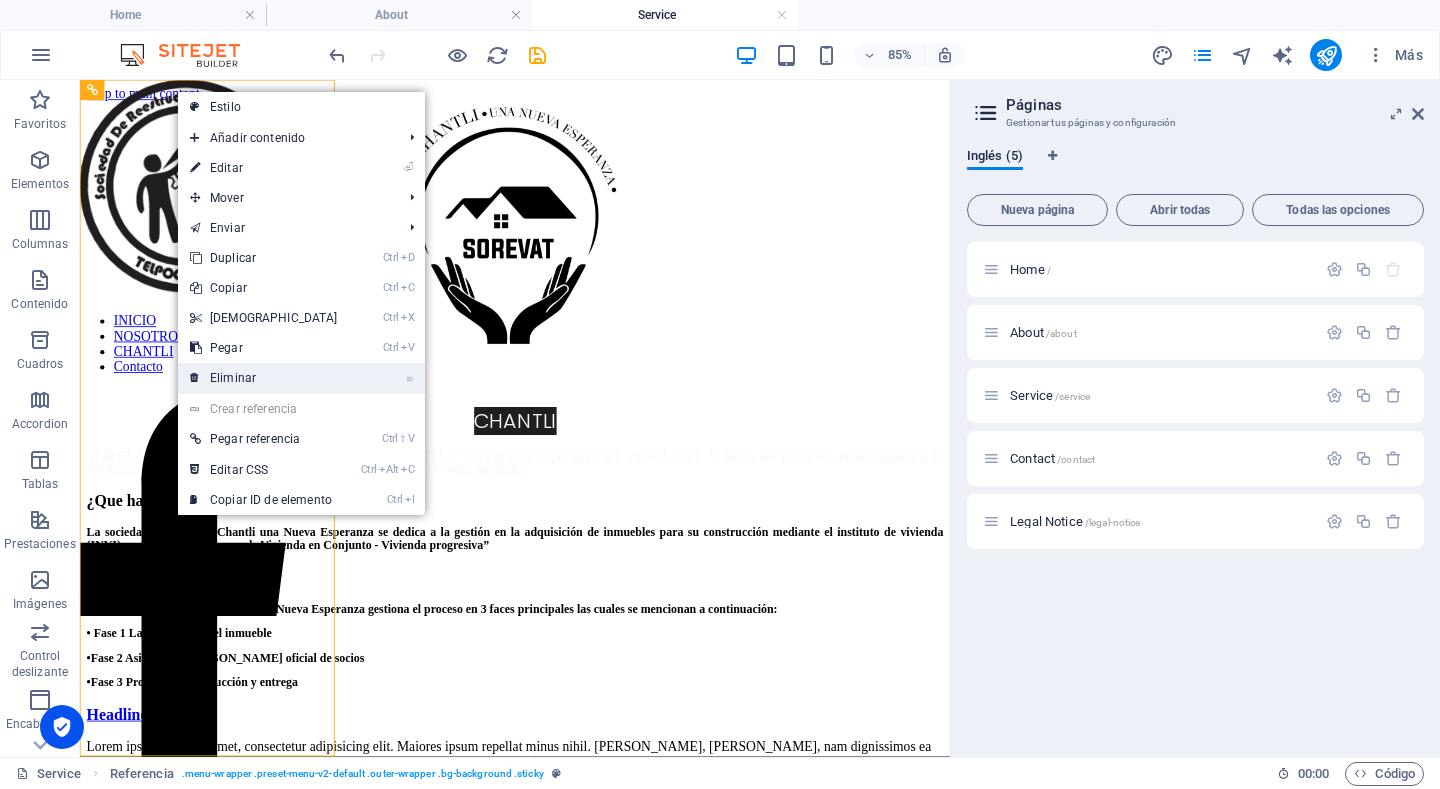 click on "⌦  Eliminar" at bounding box center (264, 378) 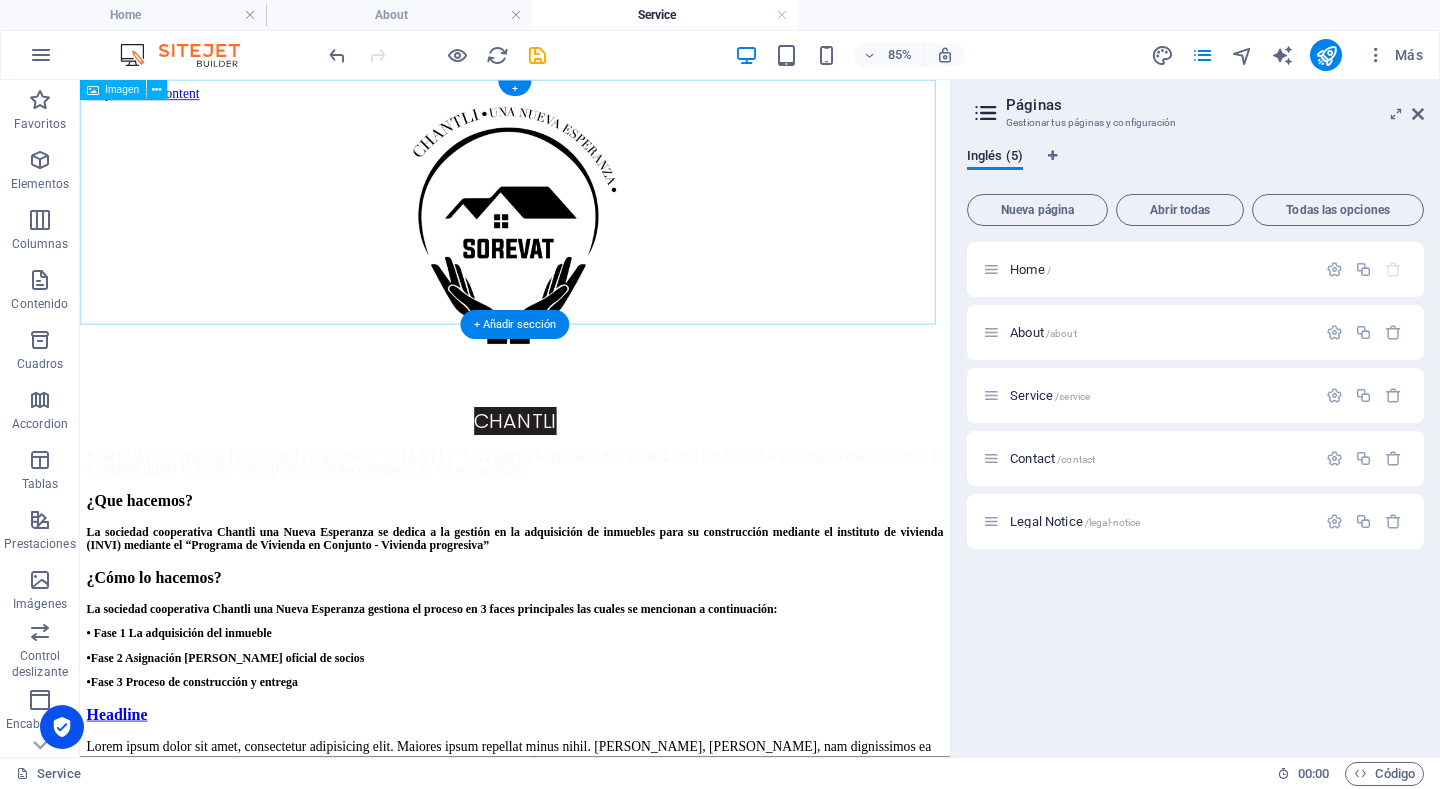 click at bounding box center [592, 252] 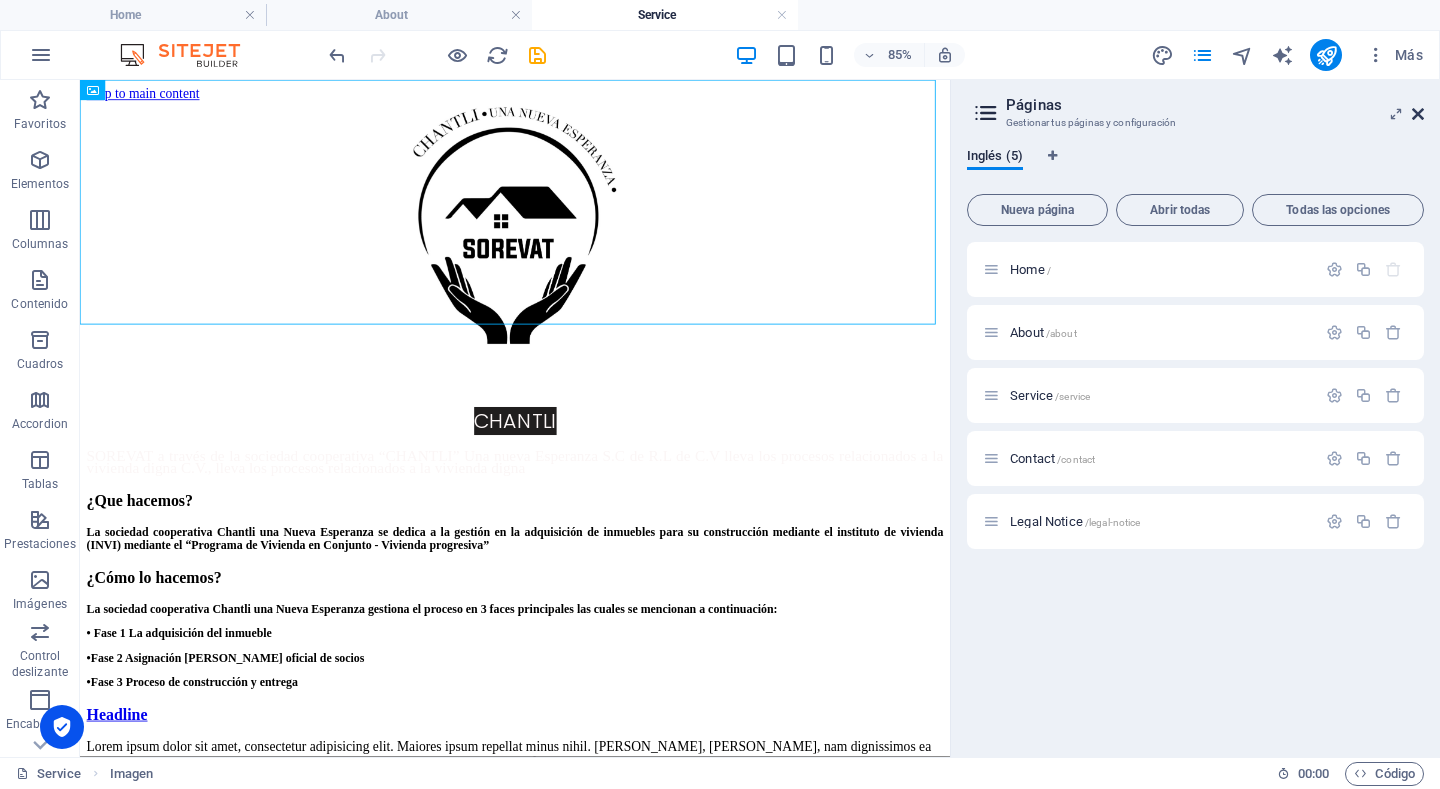 click at bounding box center [1418, 114] 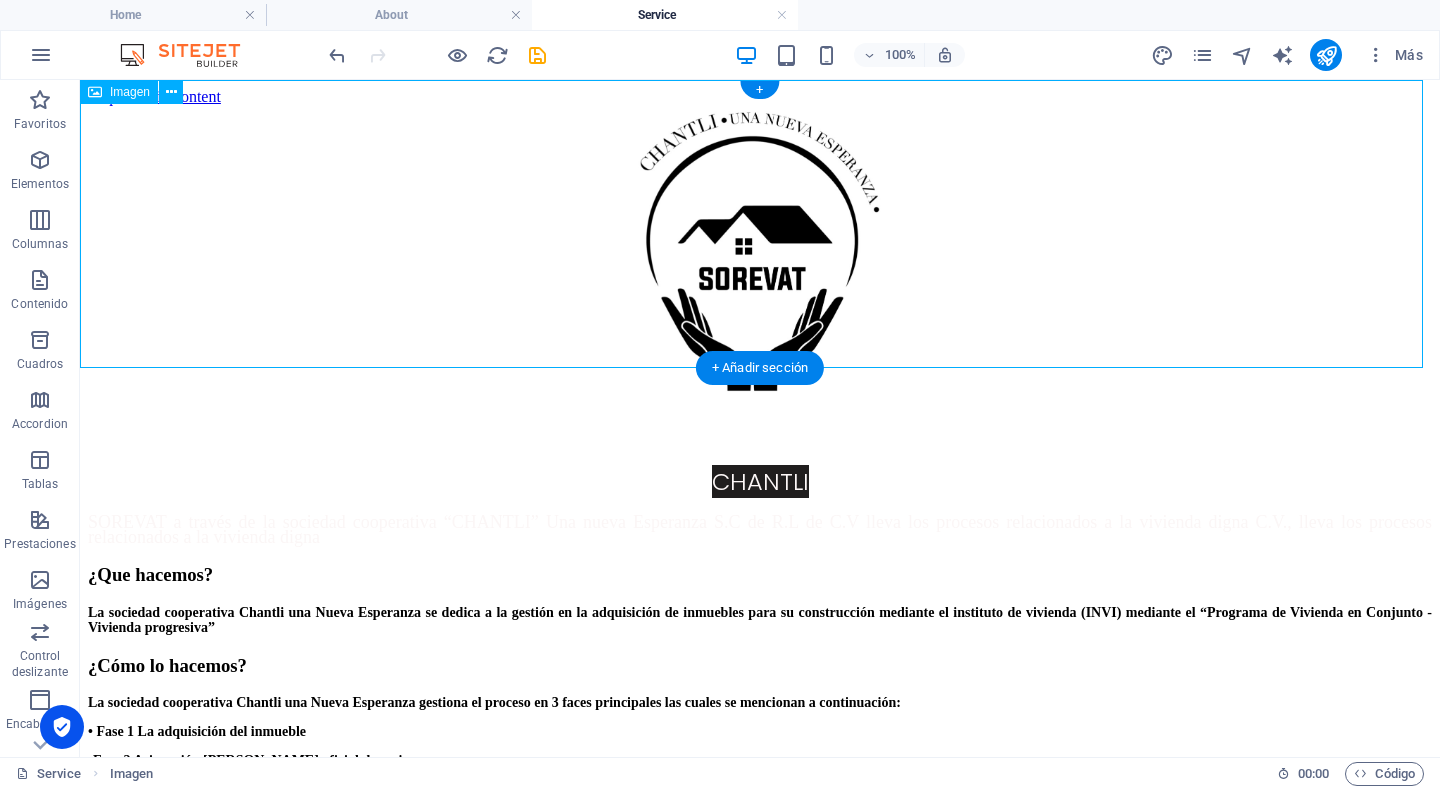 click at bounding box center (760, 252) 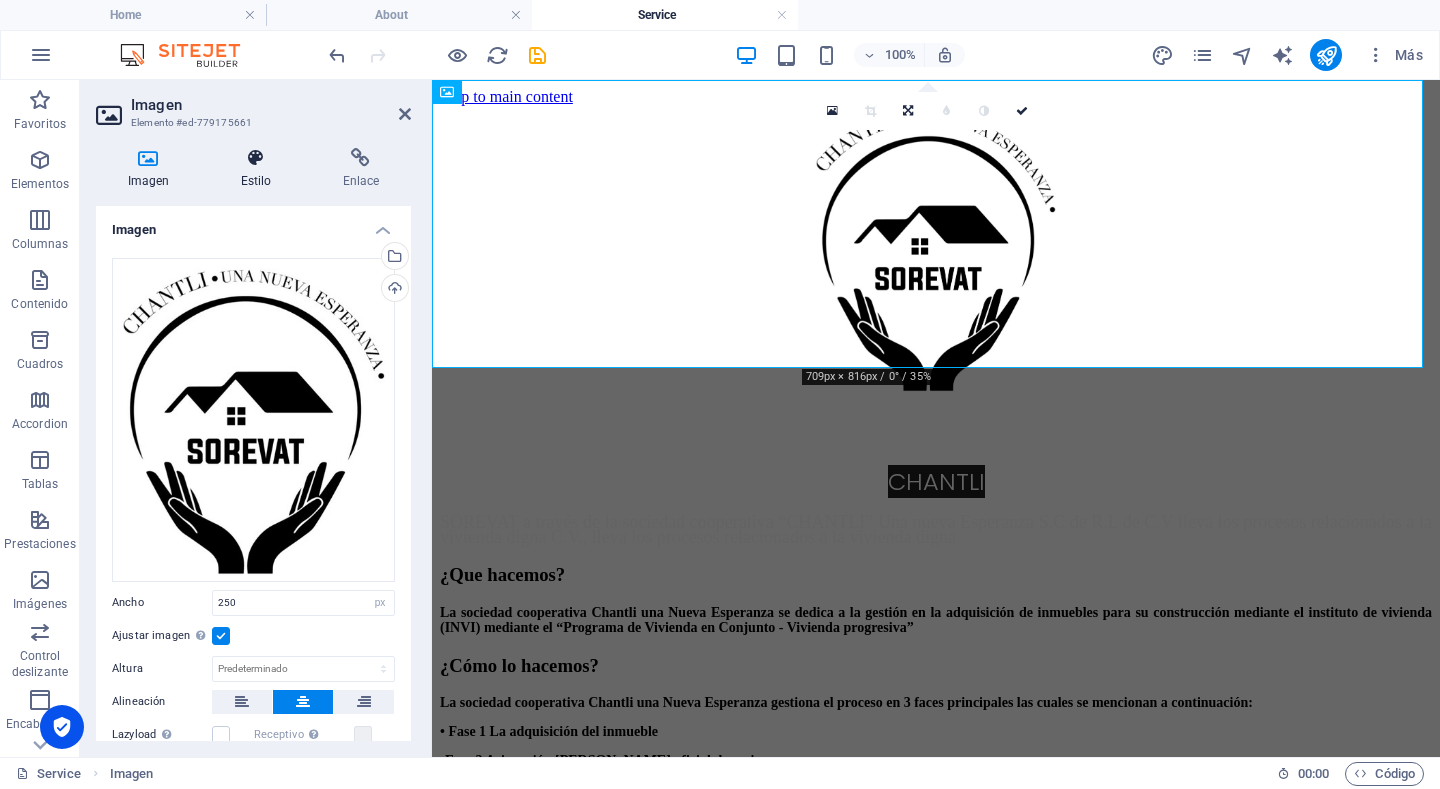 click at bounding box center (256, 158) 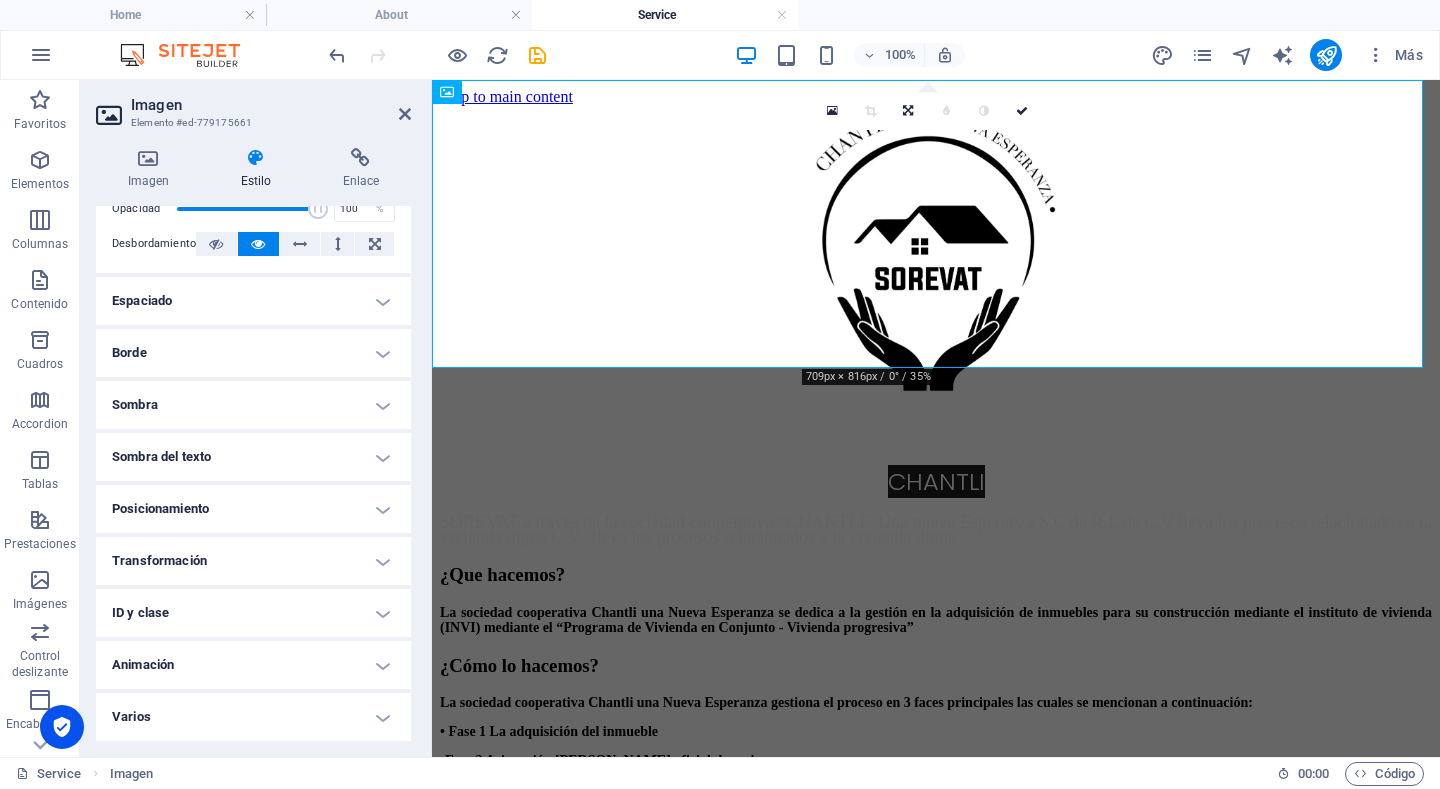 scroll, scrollTop: 0, scrollLeft: 0, axis: both 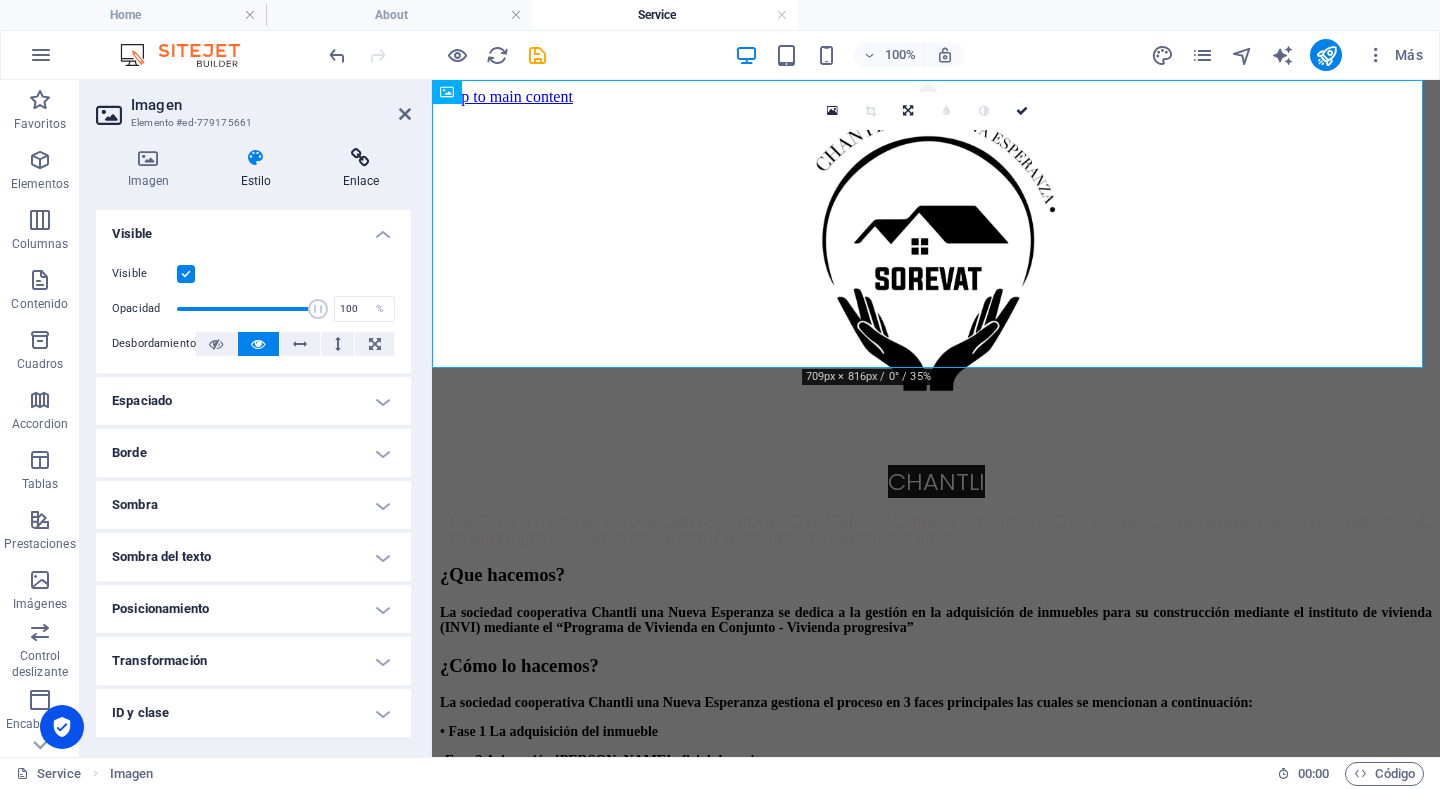 click at bounding box center [361, 158] 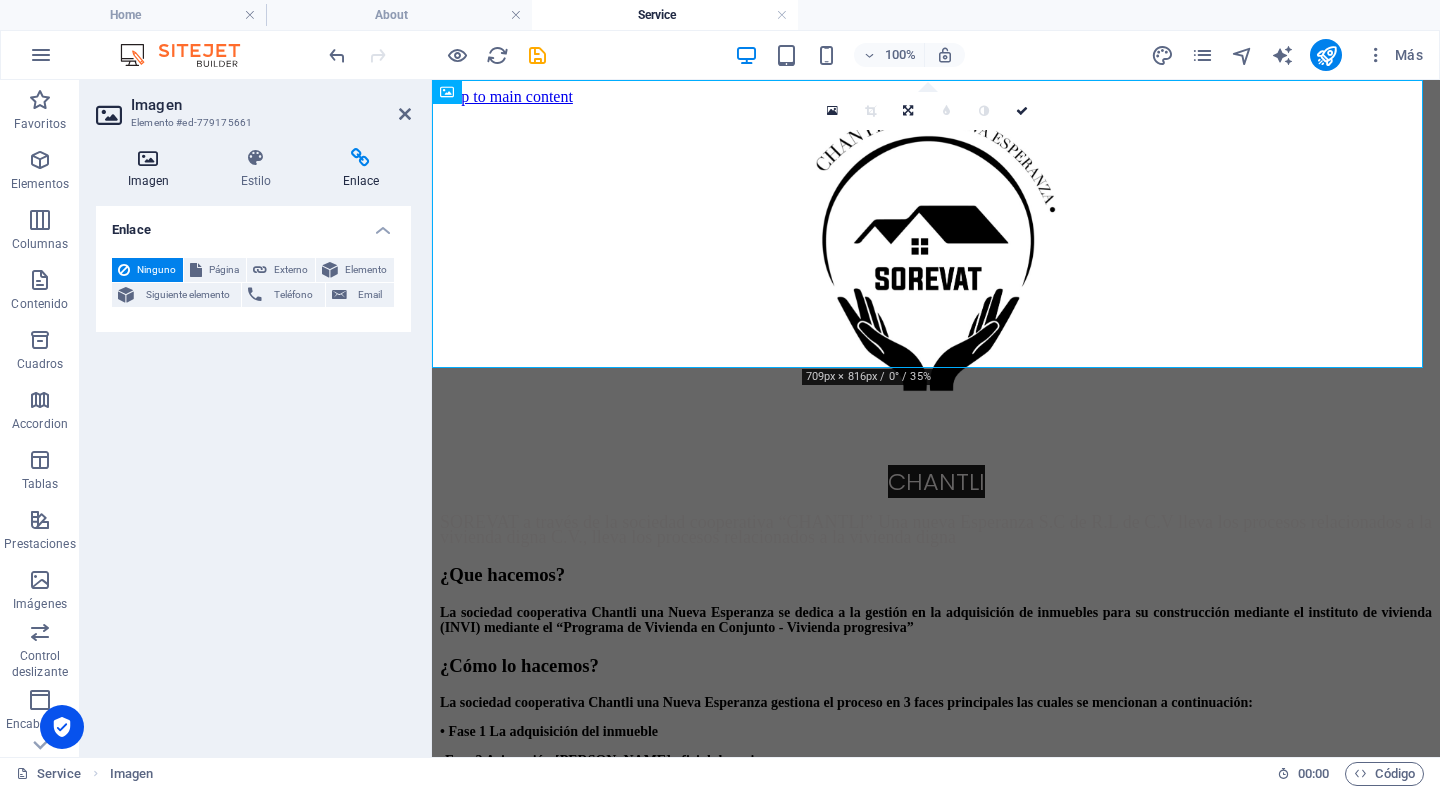click at bounding box center [148, 158] 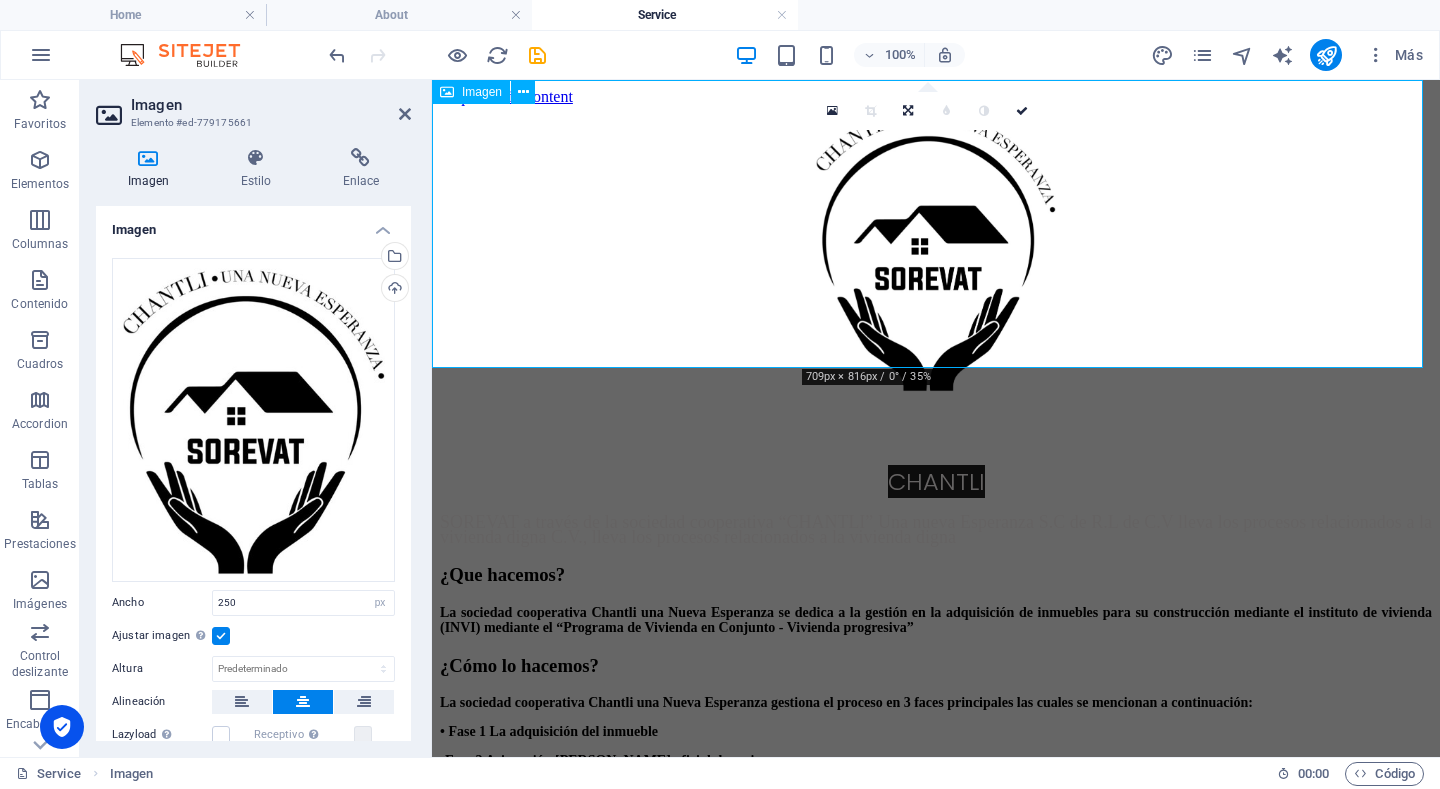 click at bounding box center (936, 252) 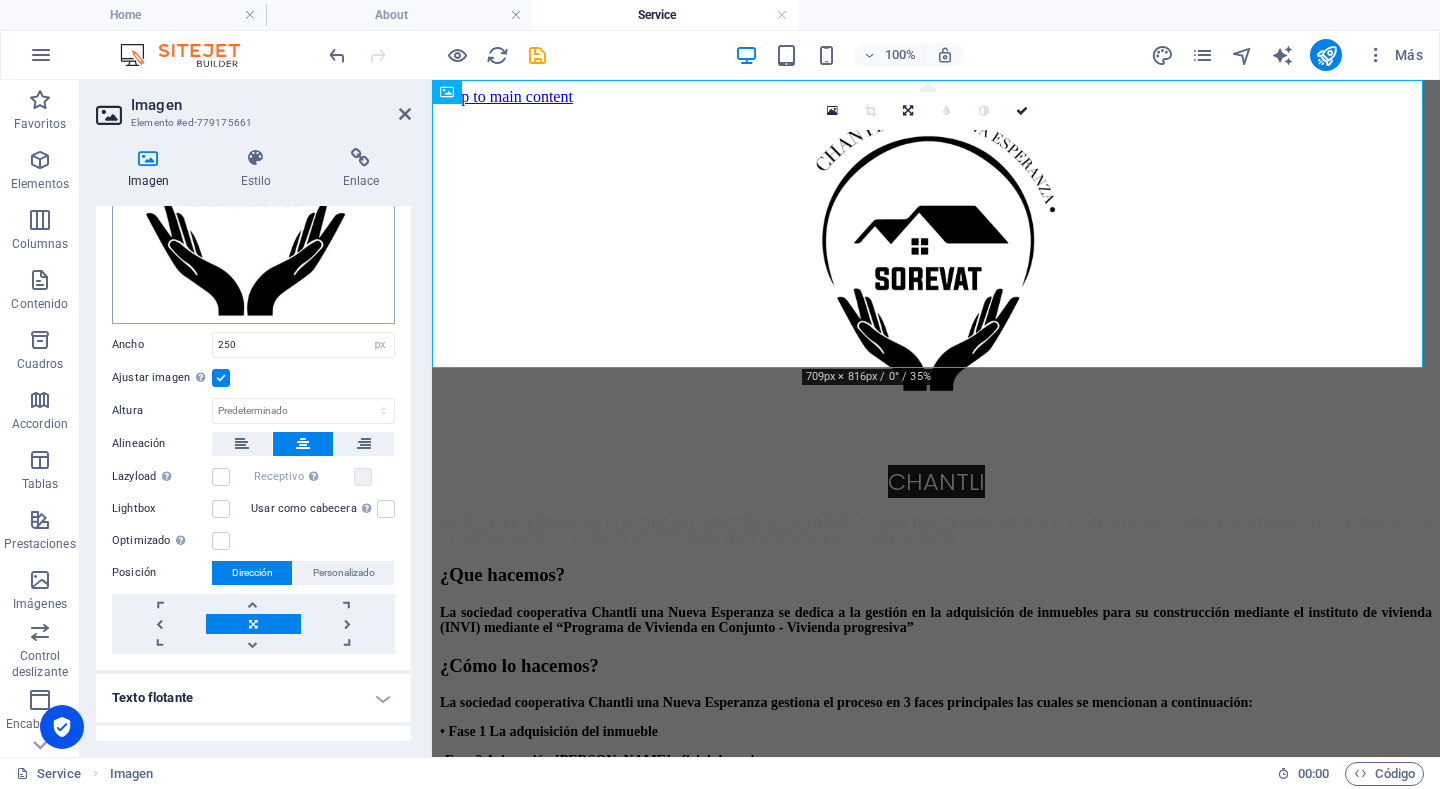 scroll, scrollTop: 286, scrollLeft: 0, axis: vertical 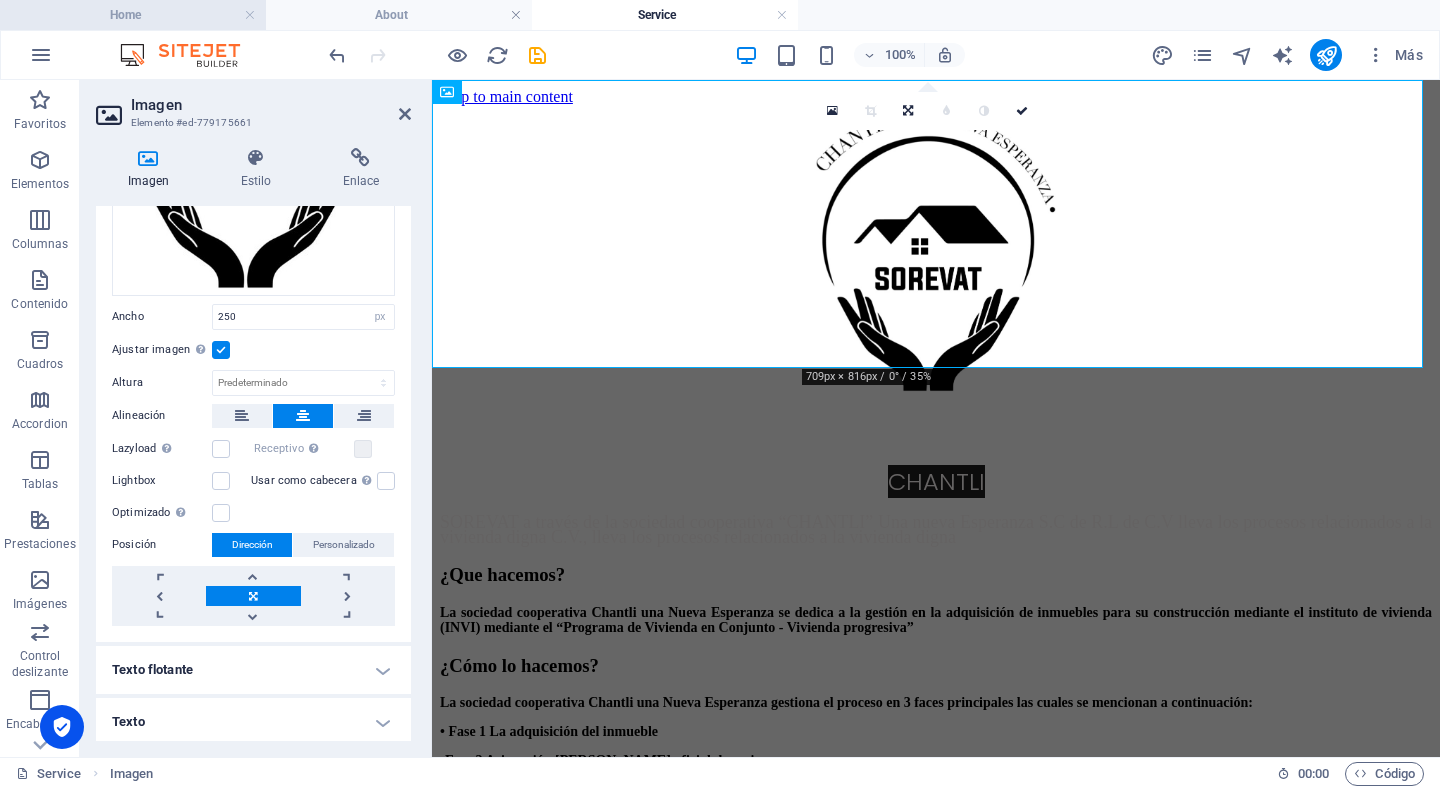 click on "Home" at bounding box center (133, 15) 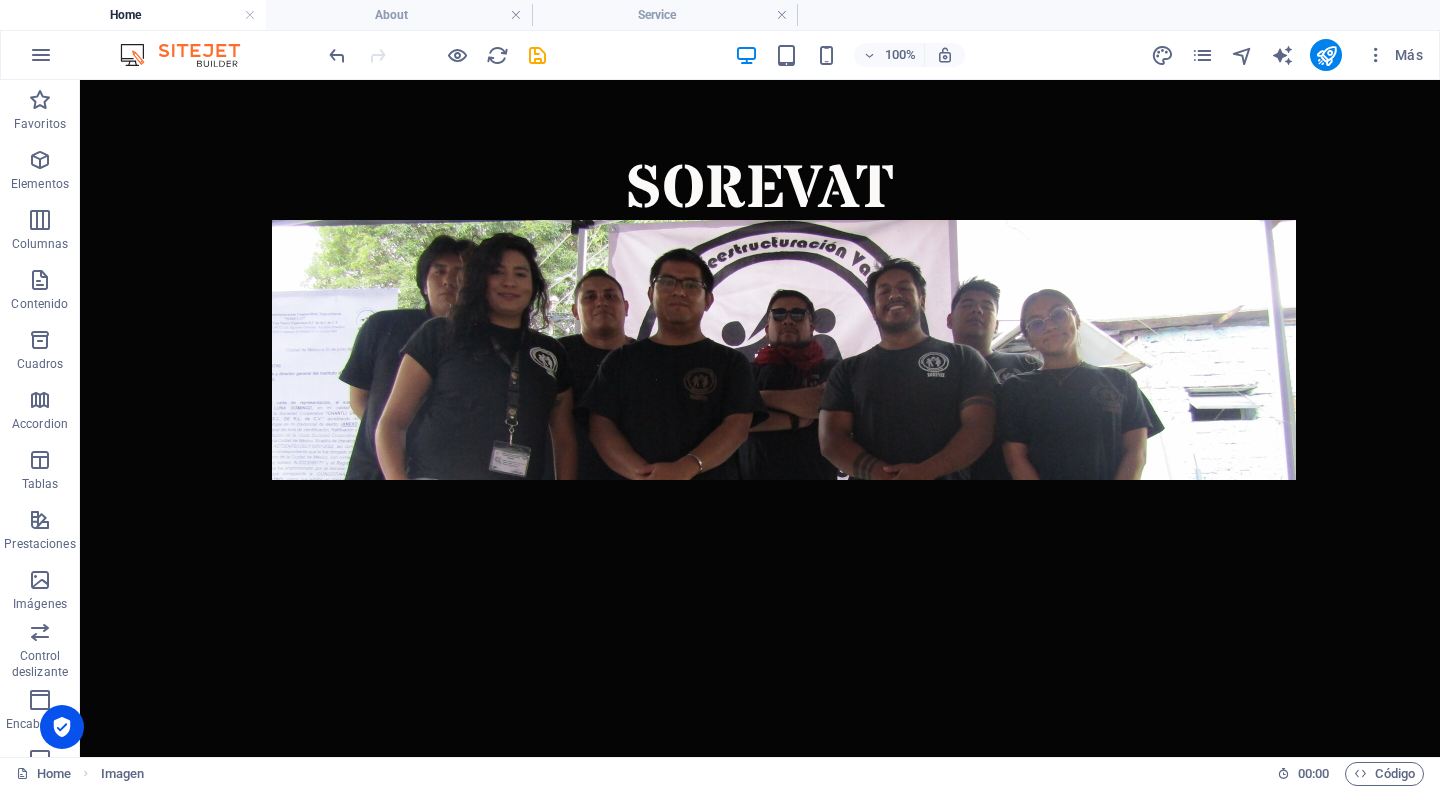 click on "Home" at bounding box center (133, 15) 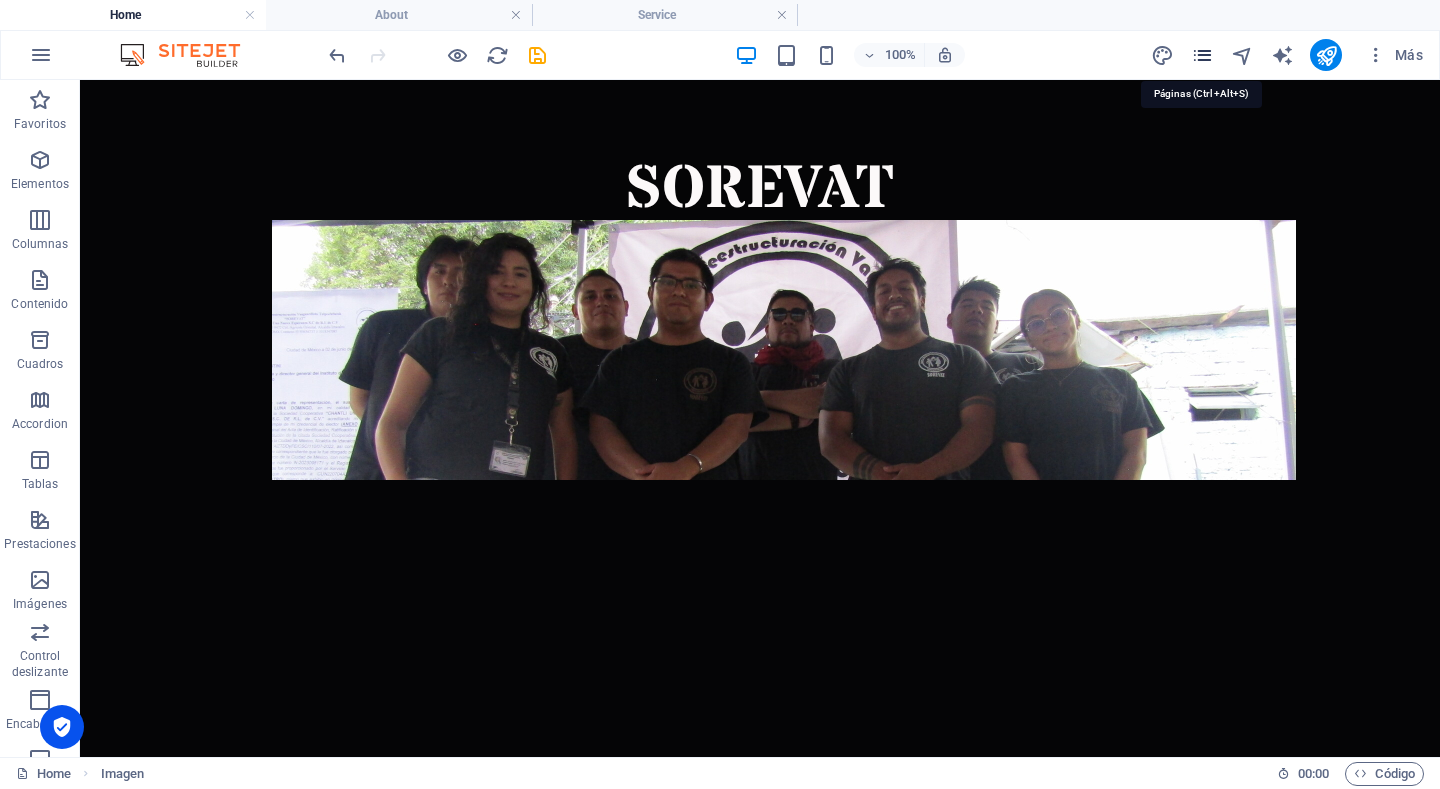 click at bounding box center (1202, 55) 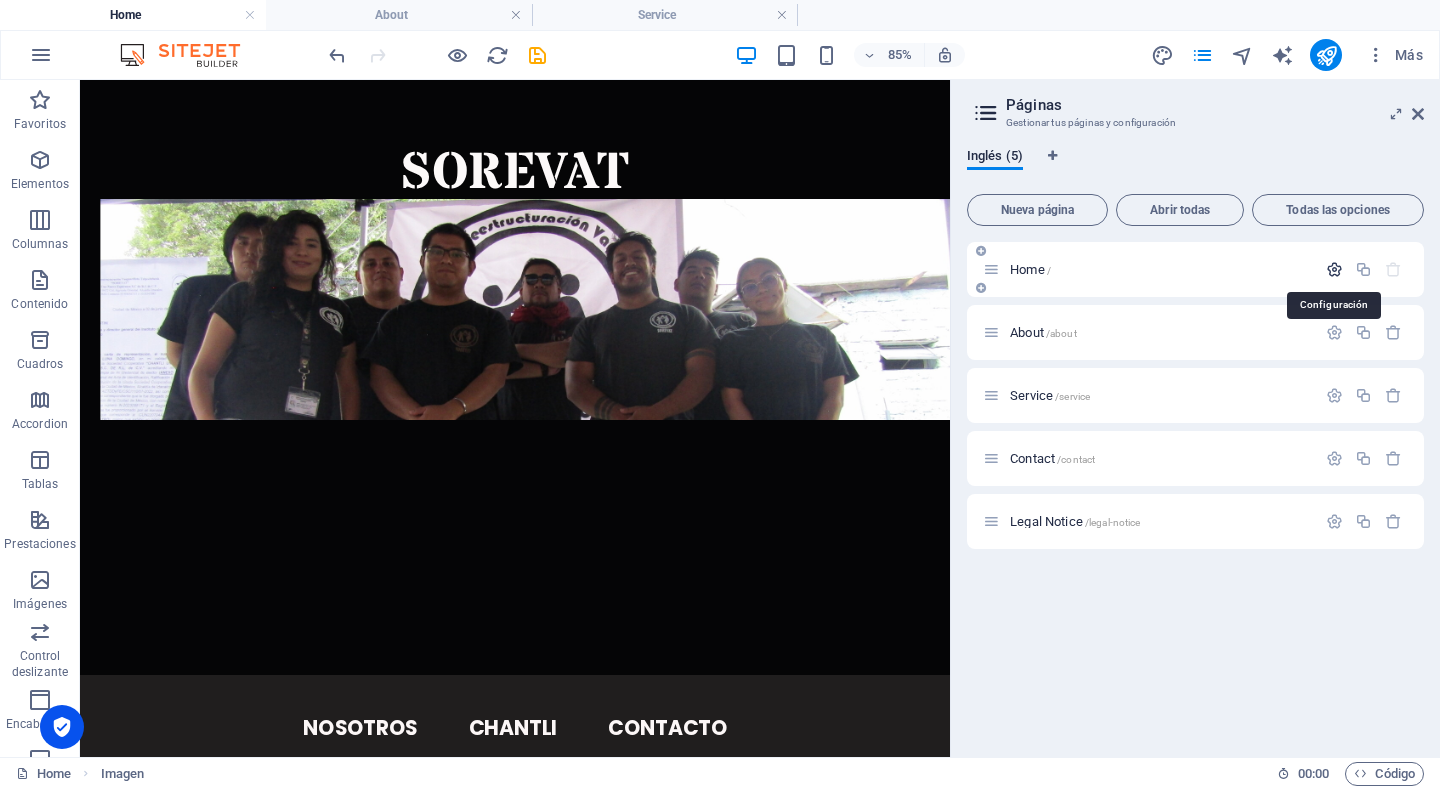 click at bounding box center [1334, 269] 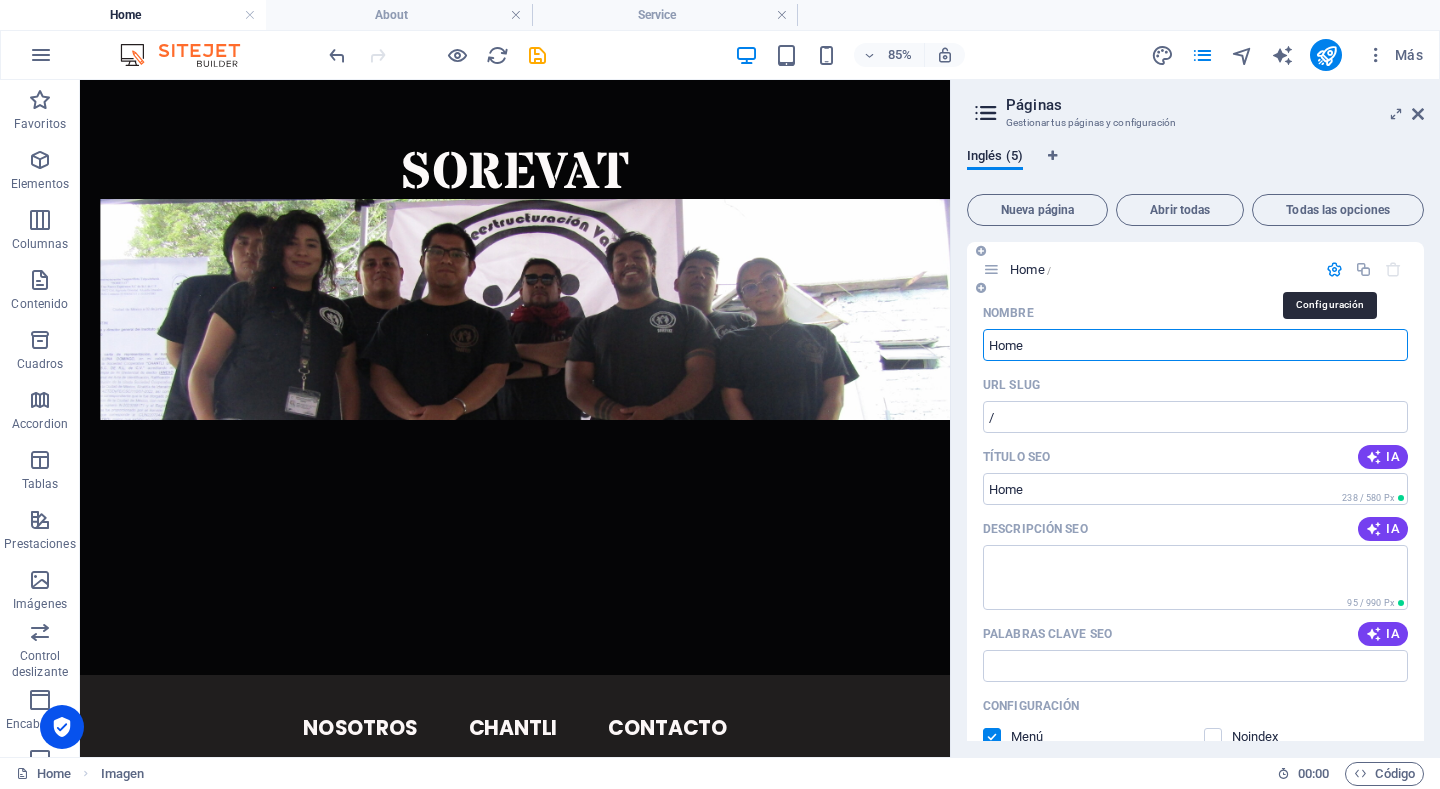 click at bounding box center (1334, 269) 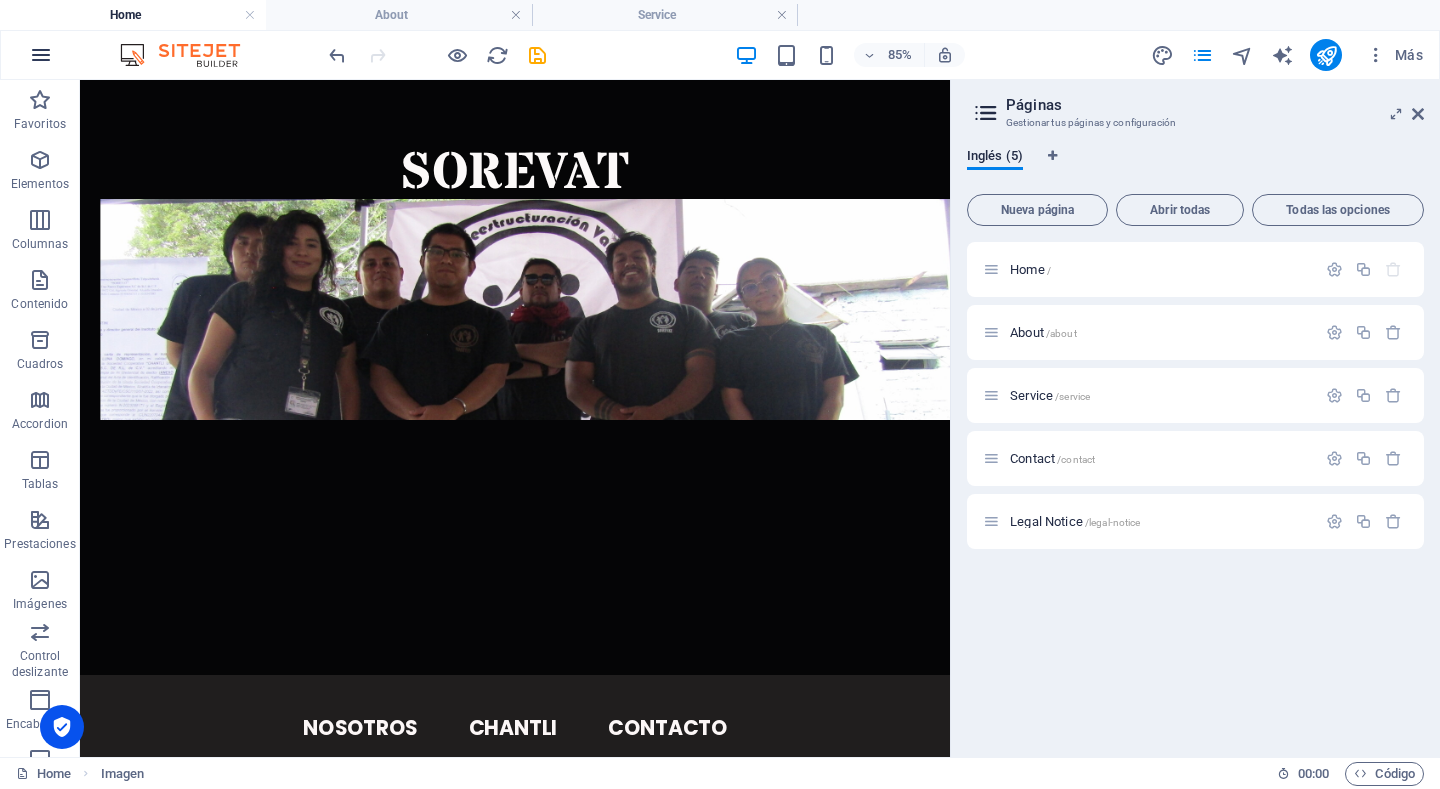 click at bounding box center [41, 55] 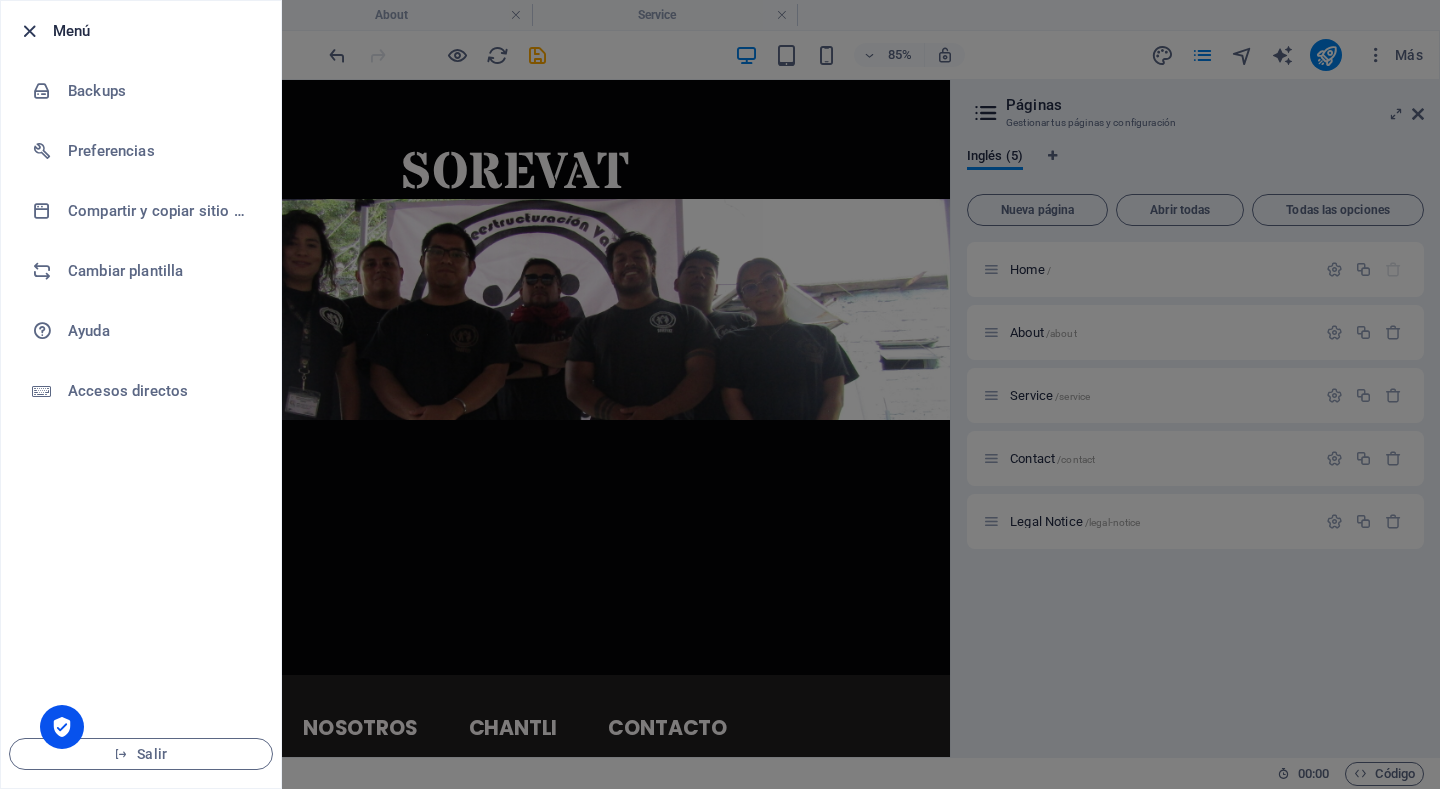 click at bounding box center [29, 31] 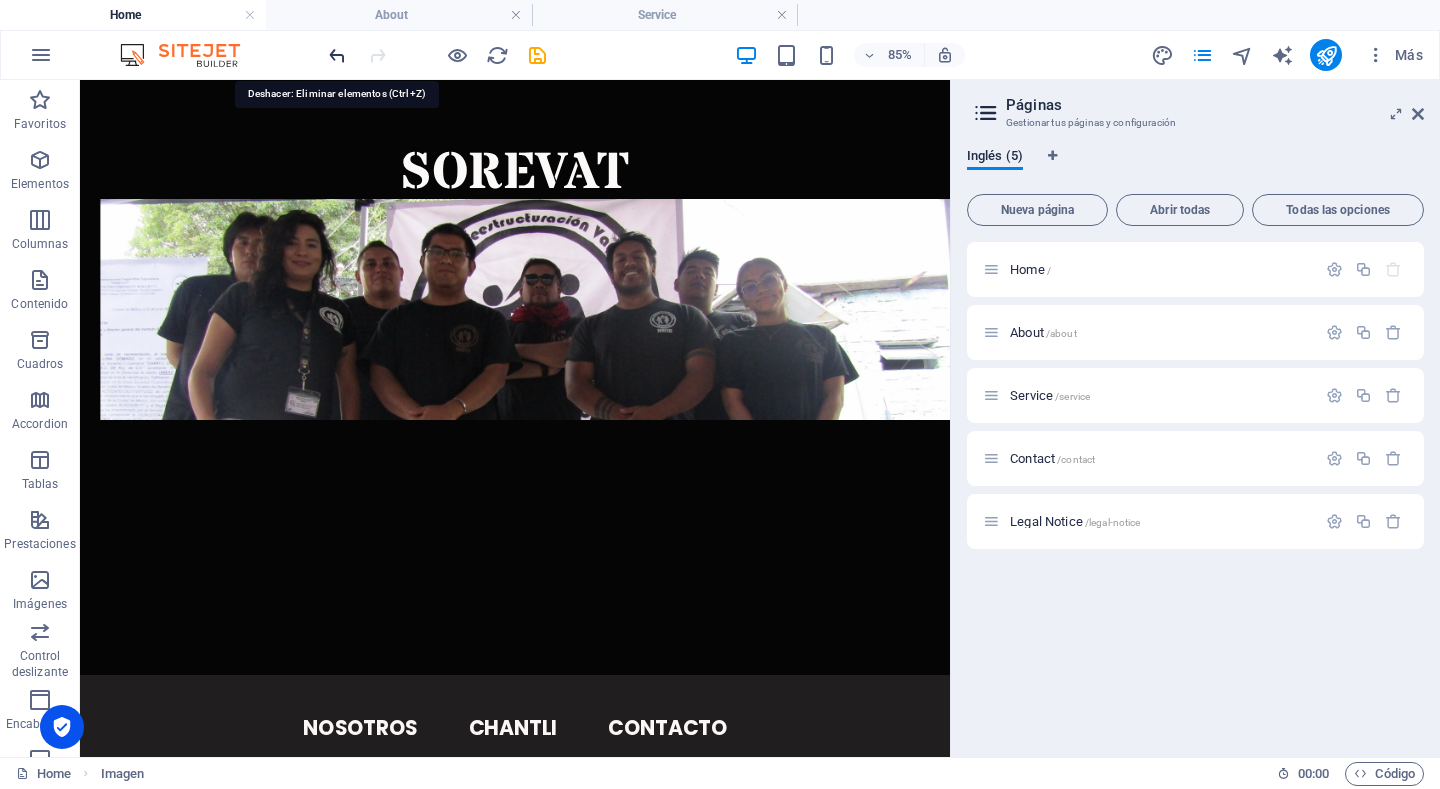 click at bounding box center (337, 55) 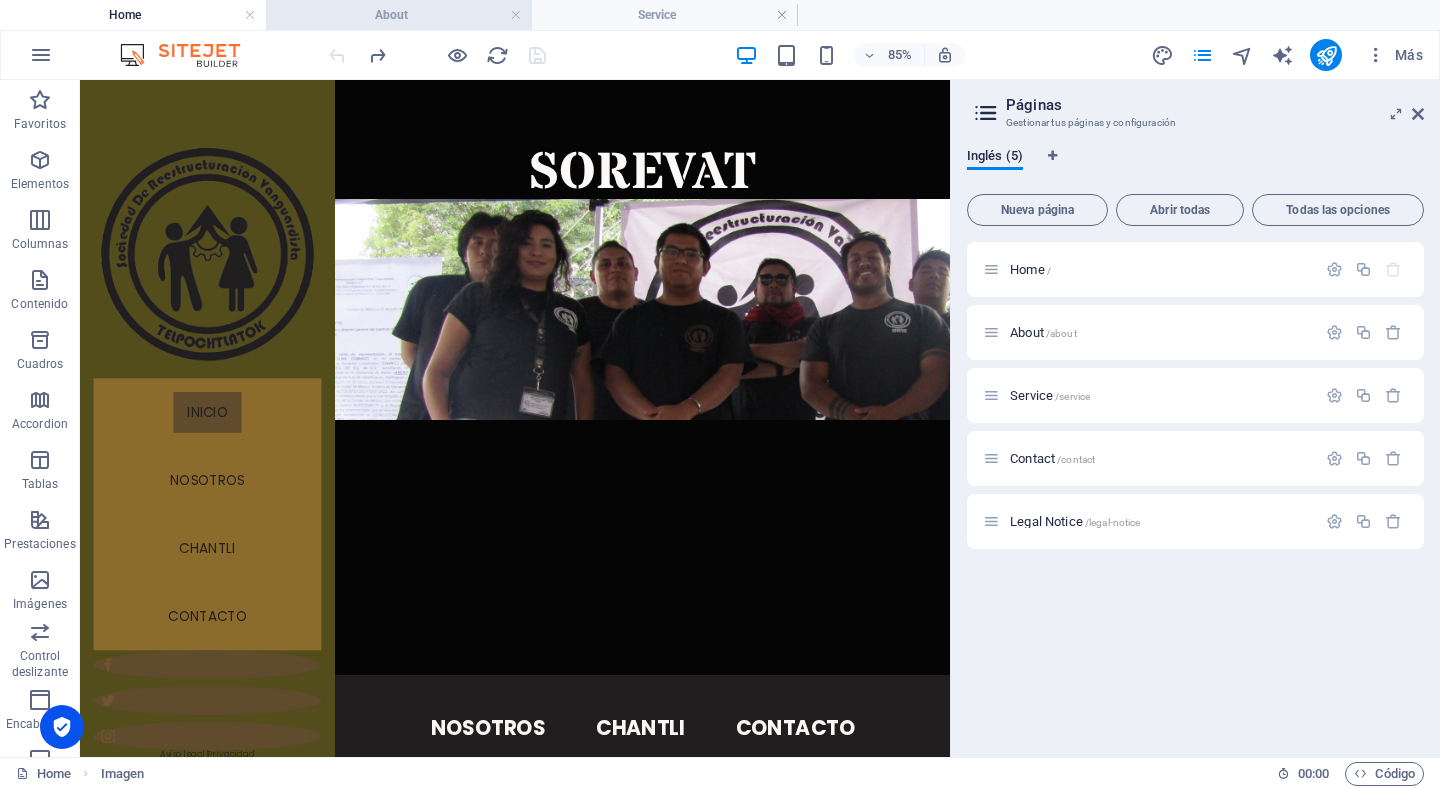 click on "About" at bounding box center (399, 15) 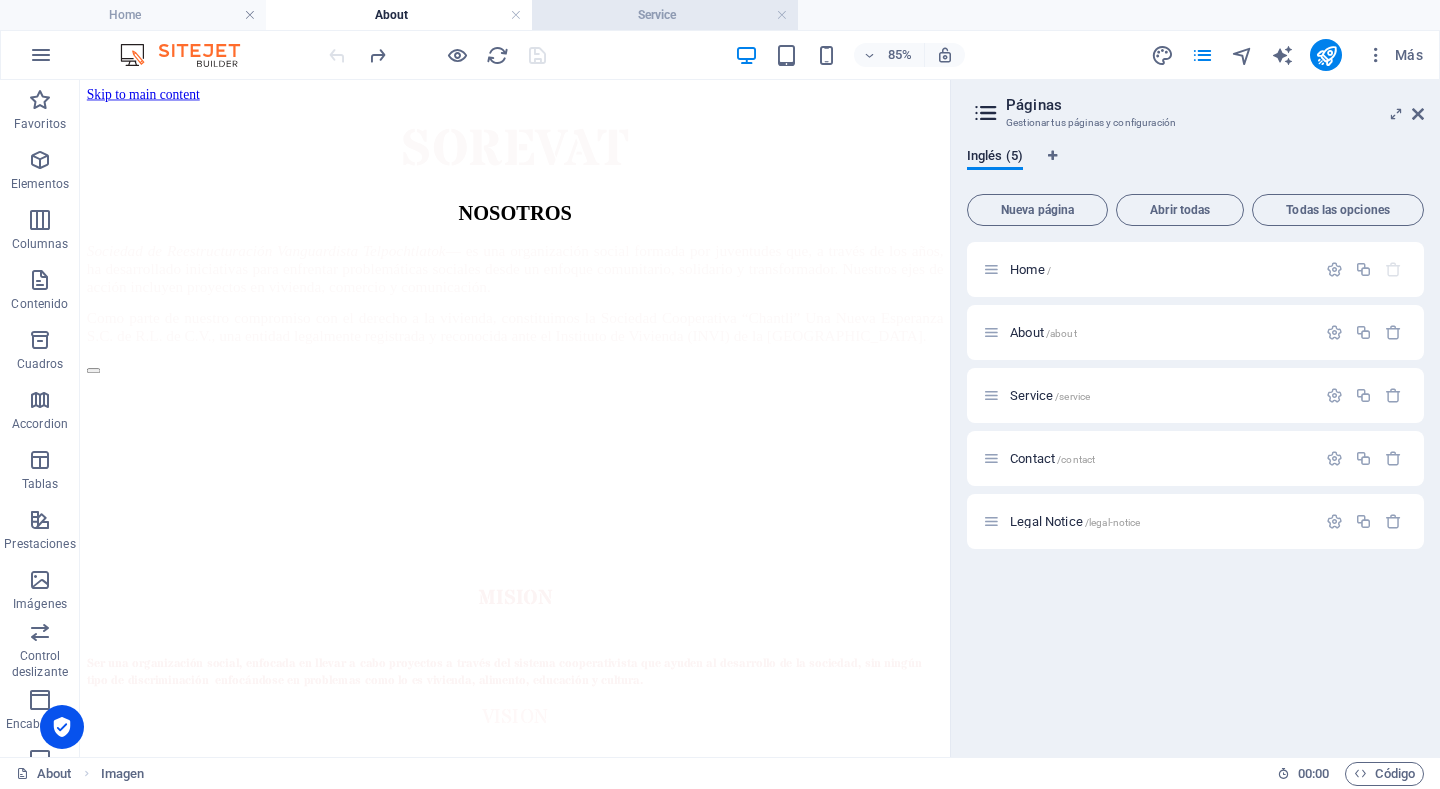 click on "Service" at bounding box center [665, 15] 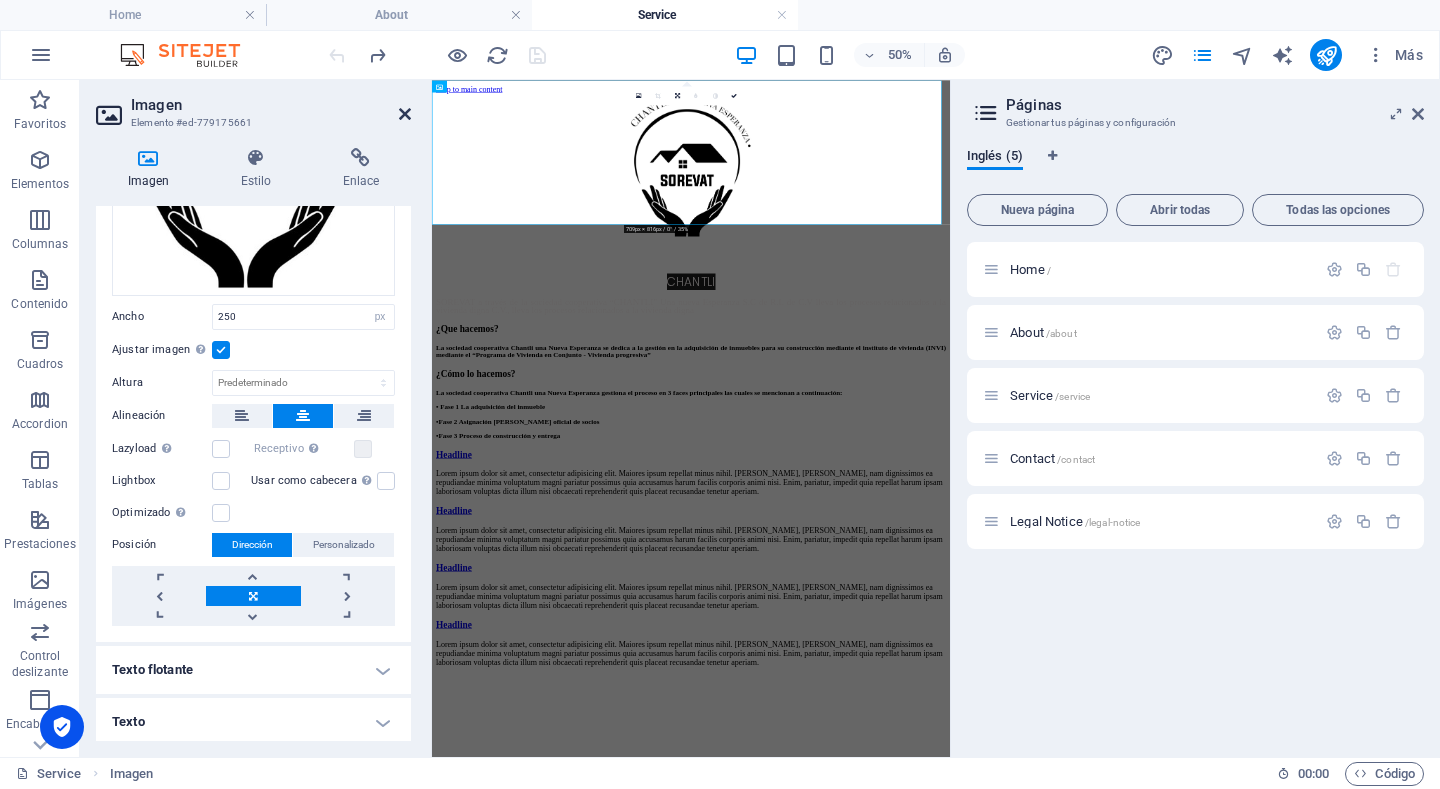 click at bounding box center (405, 114) 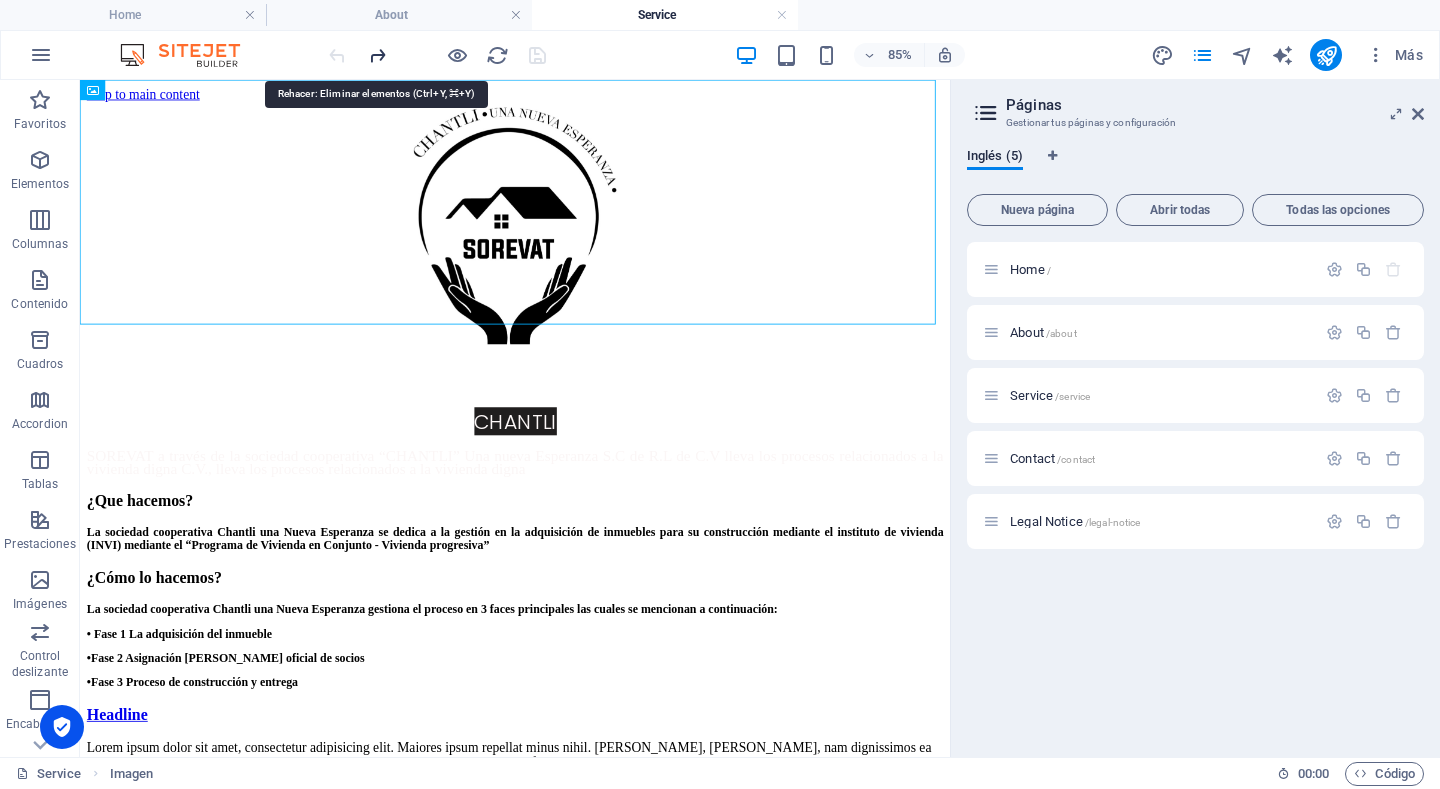 click at bounding box center [377, 55] 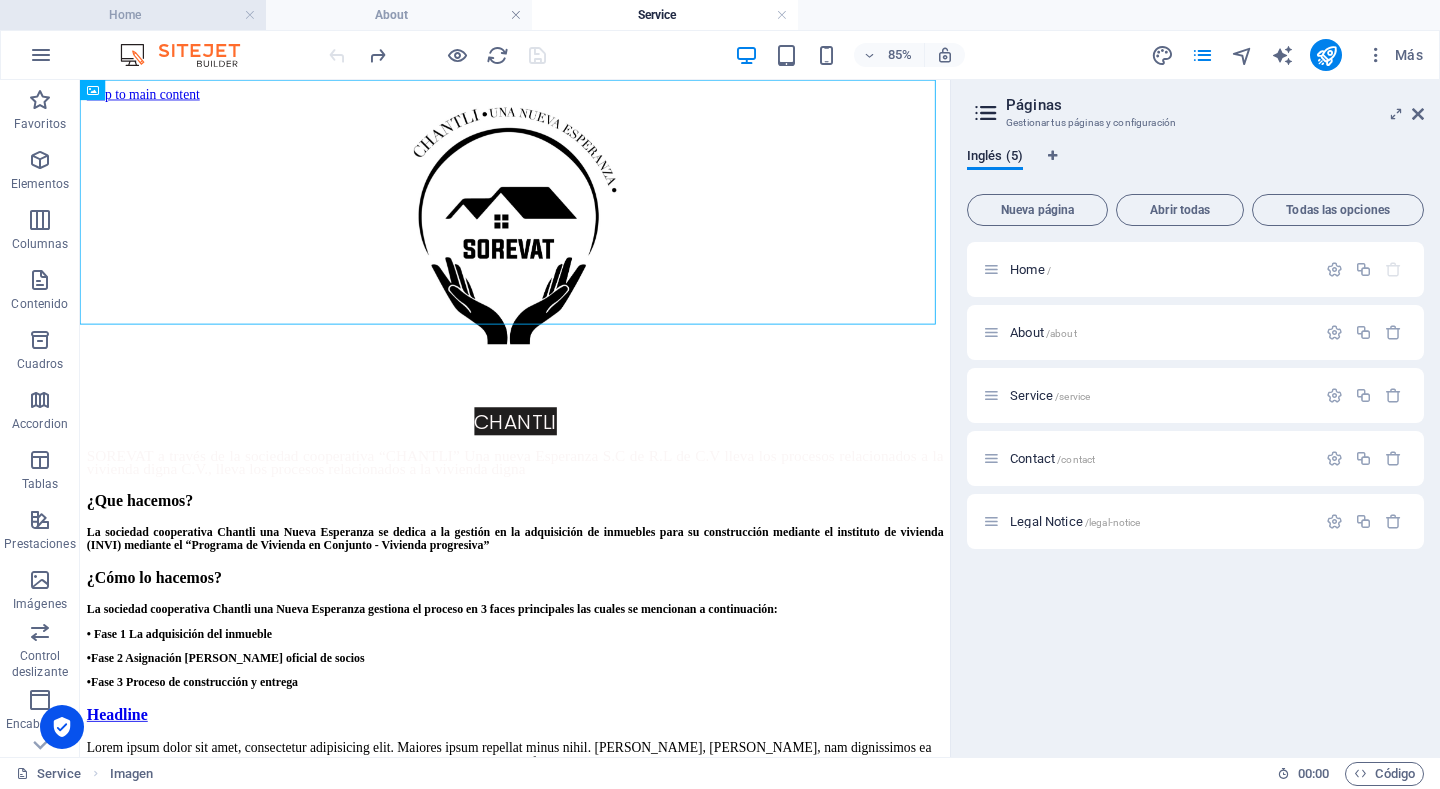 click on "Home" at bounding box center (133, 15) 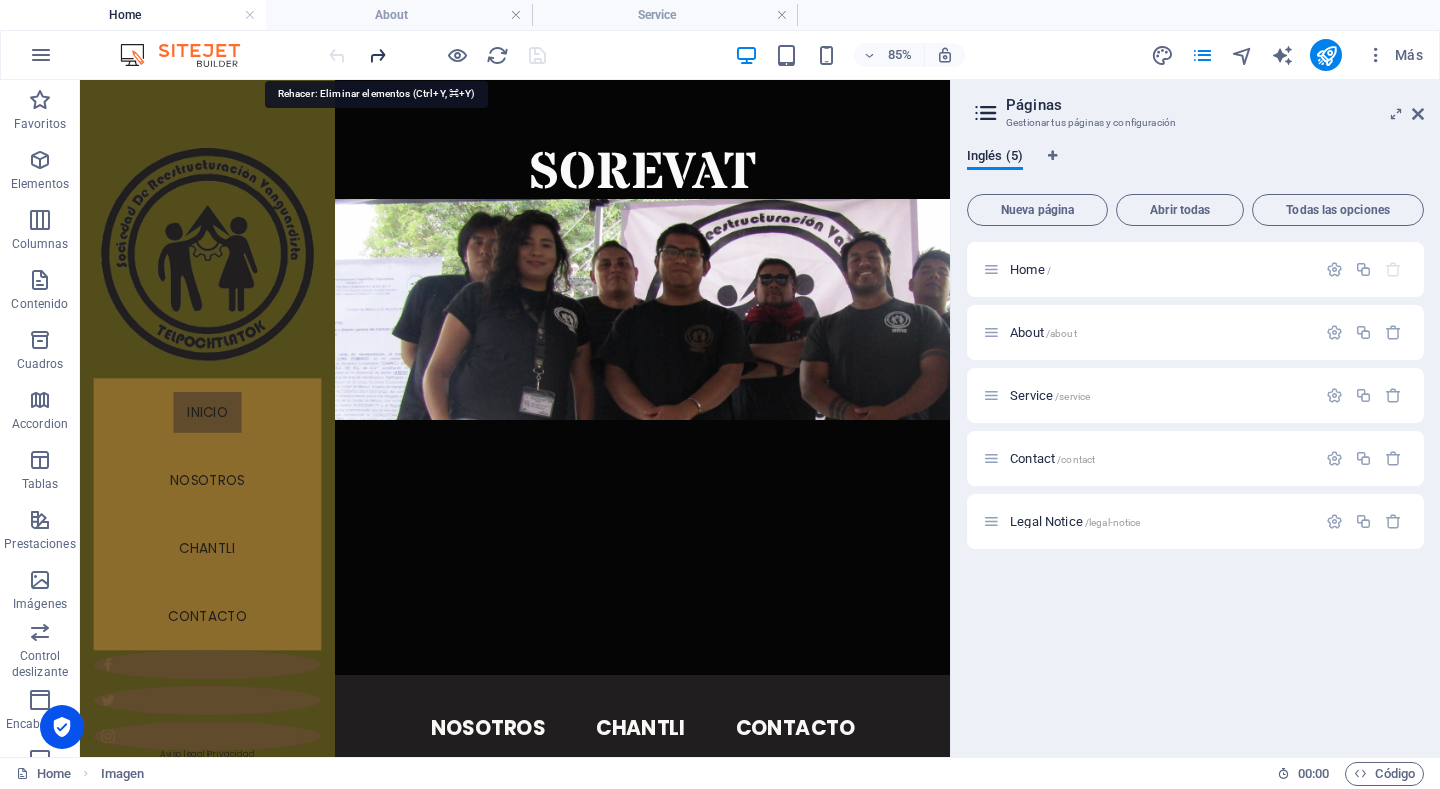 click at bounding box center [377, 55] 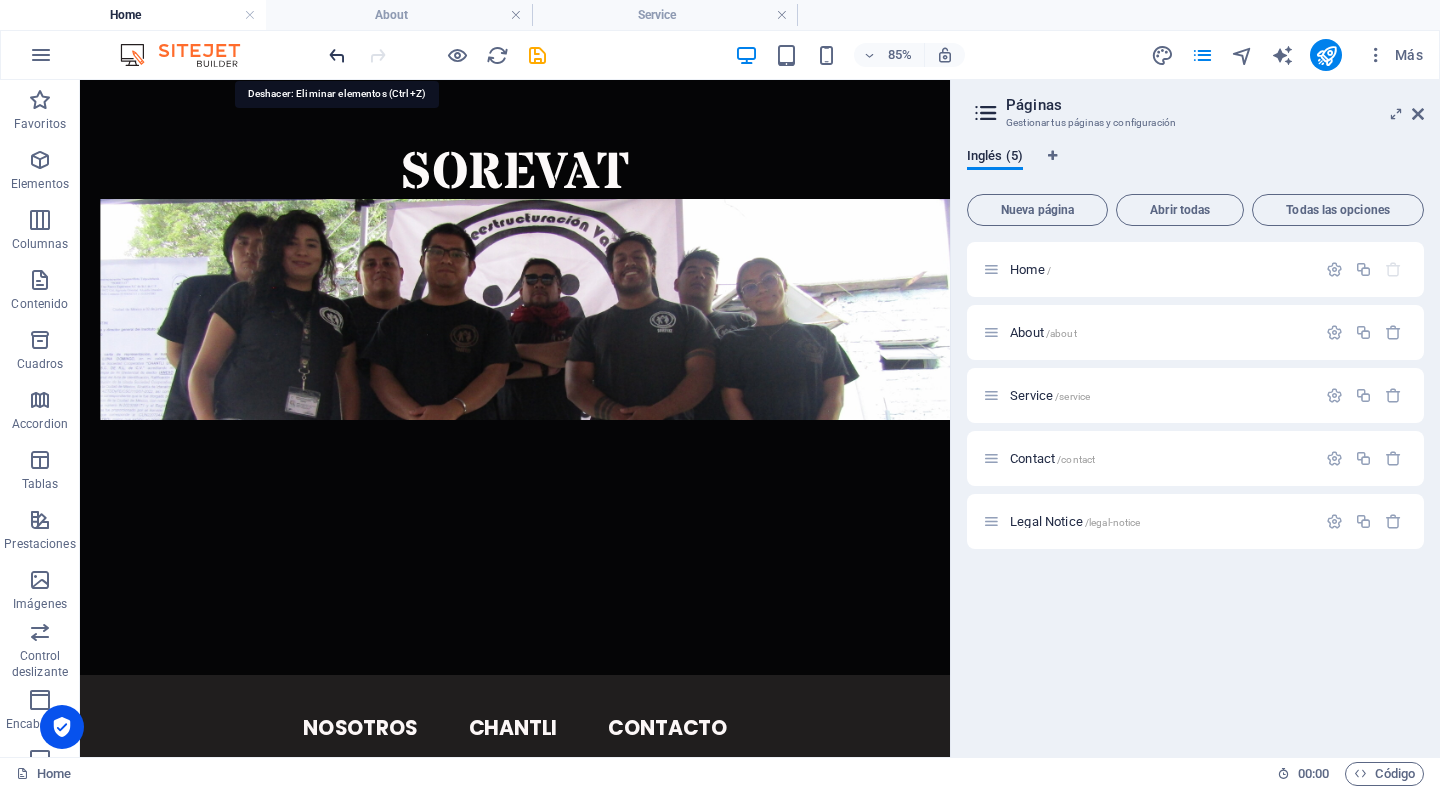 click at bounding box center (337, 55) 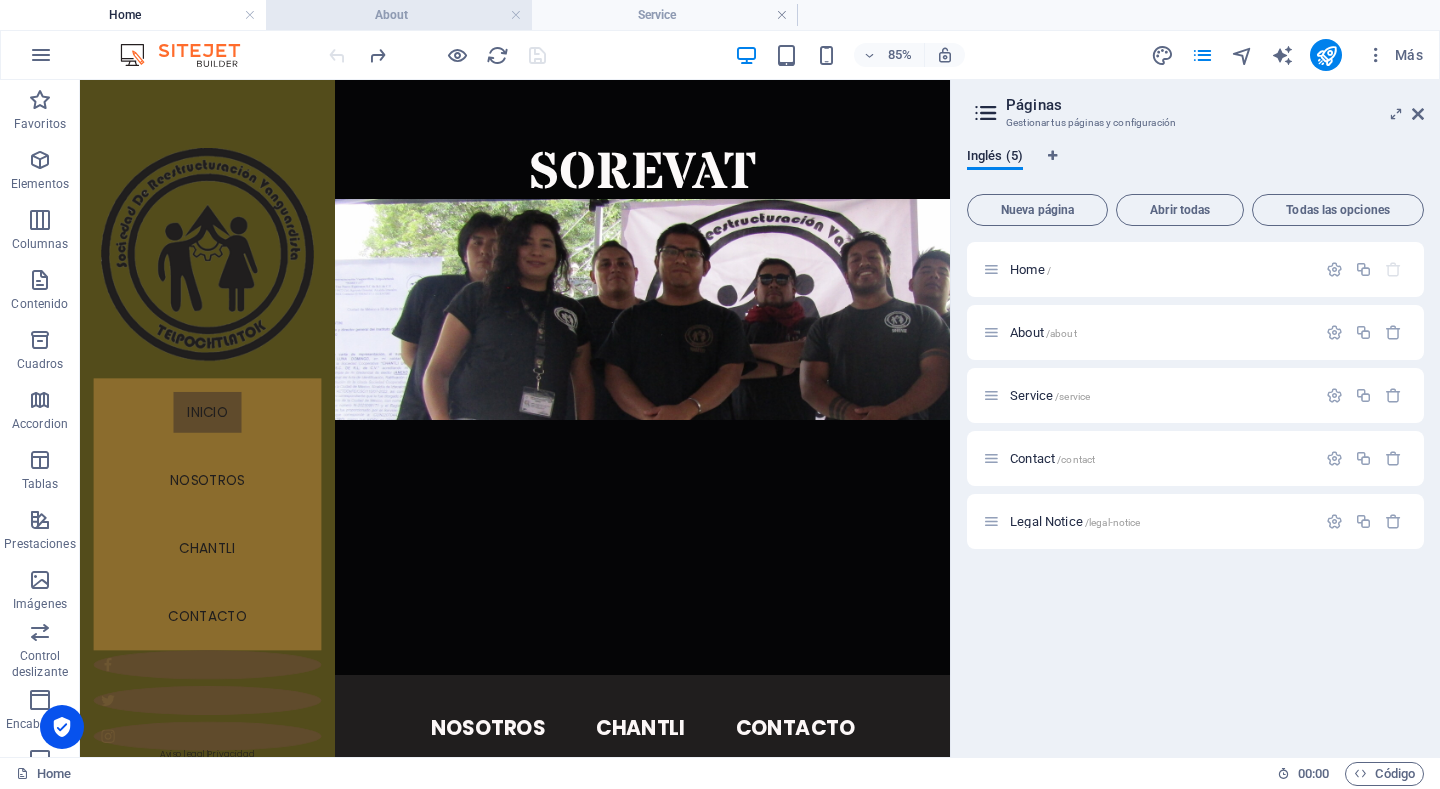 click on "About" at bounding box center [399, 15] 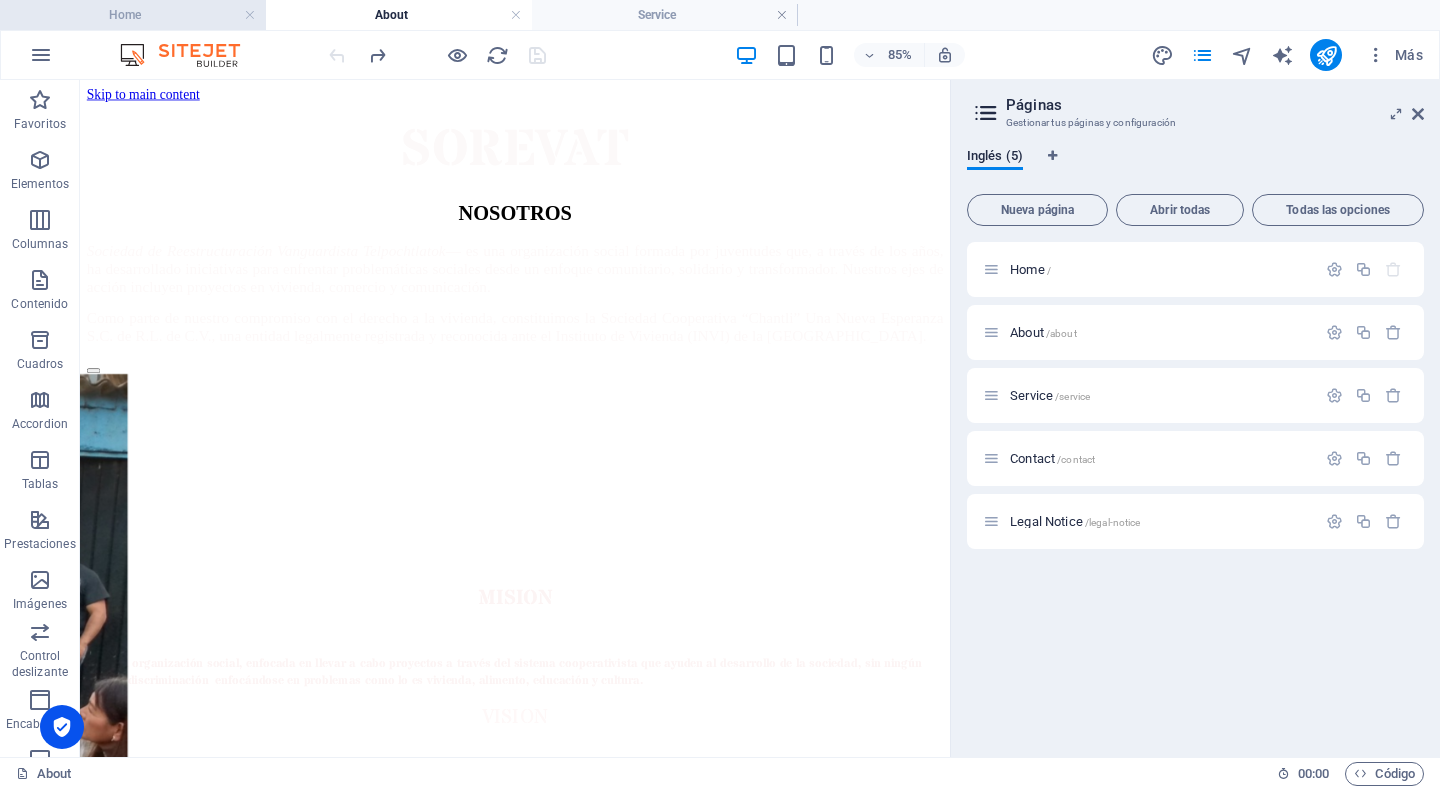 click on "Home" at bounding box center (133, 15) 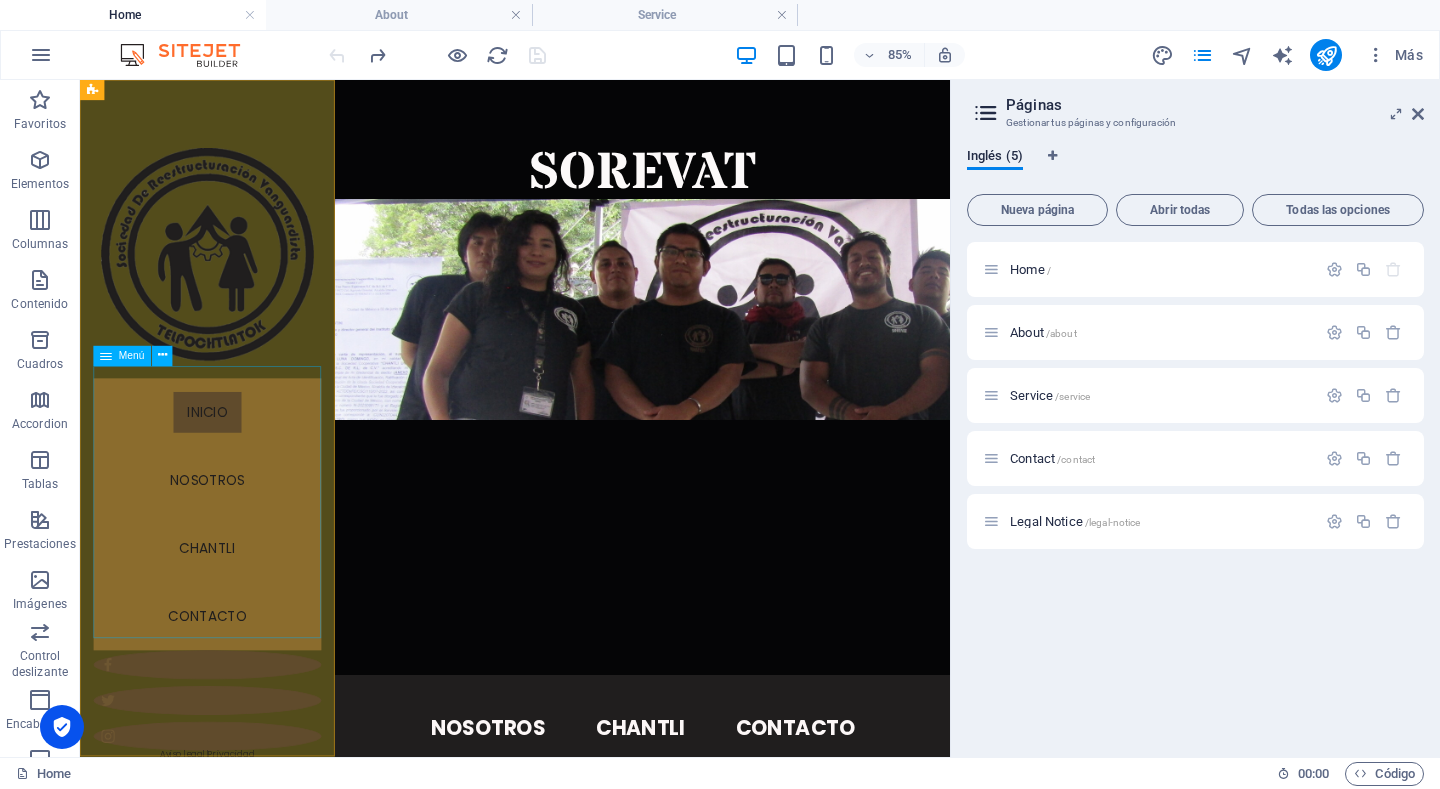 click on "INICIO NOSOTROS CHANTLI Contacto" at bounding box center (230, 591) 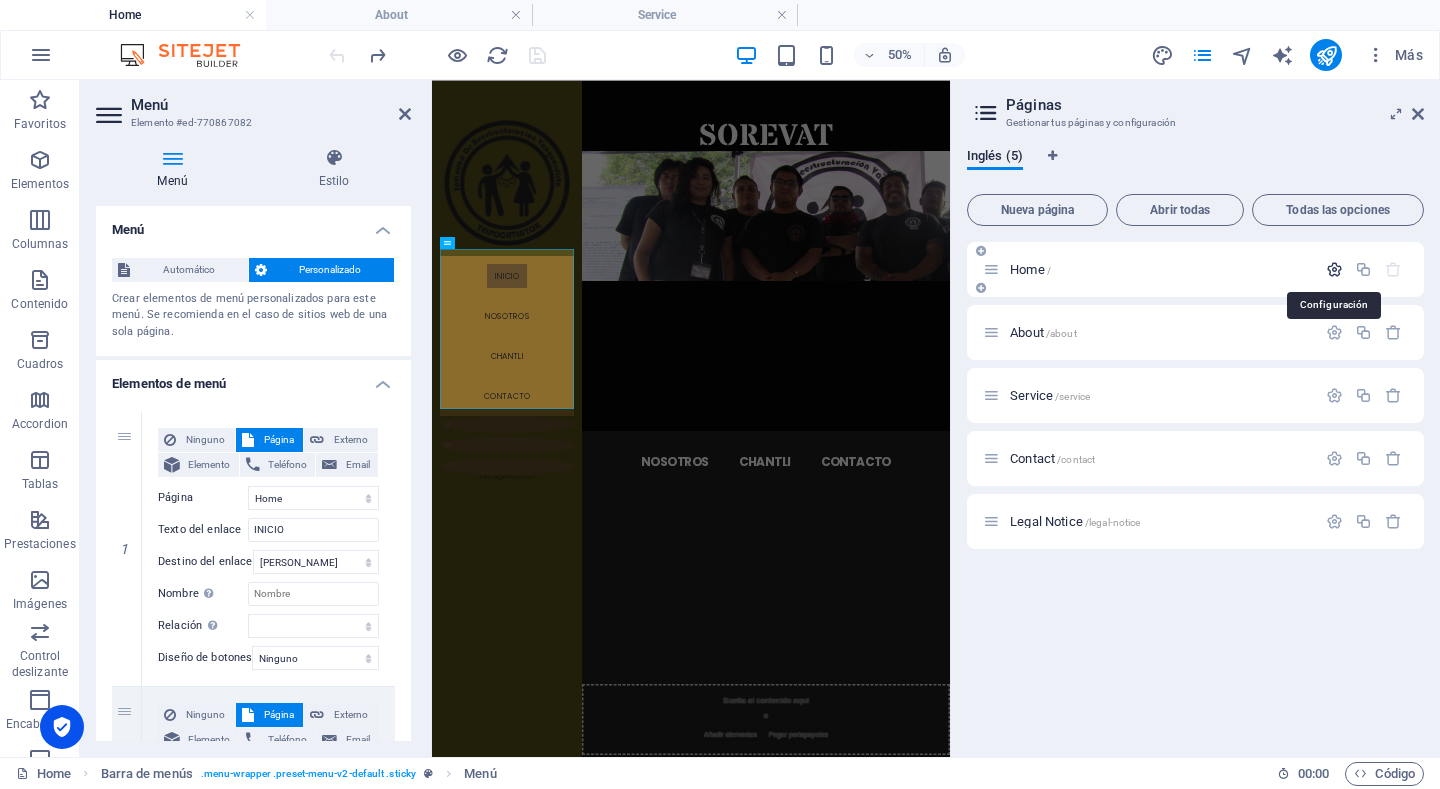 click at bounding box center (1334, 269) 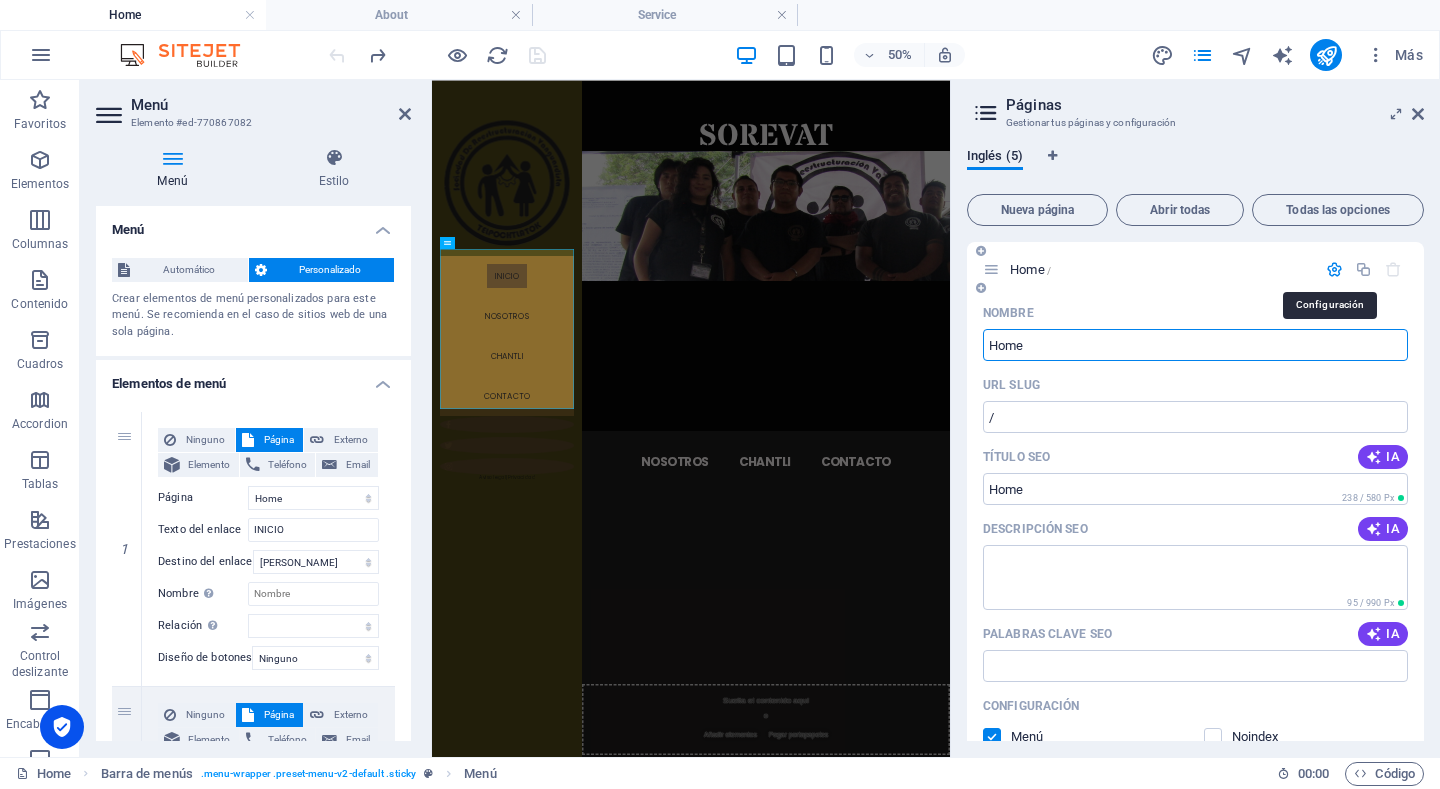 click at bounding box center [1334, 269] 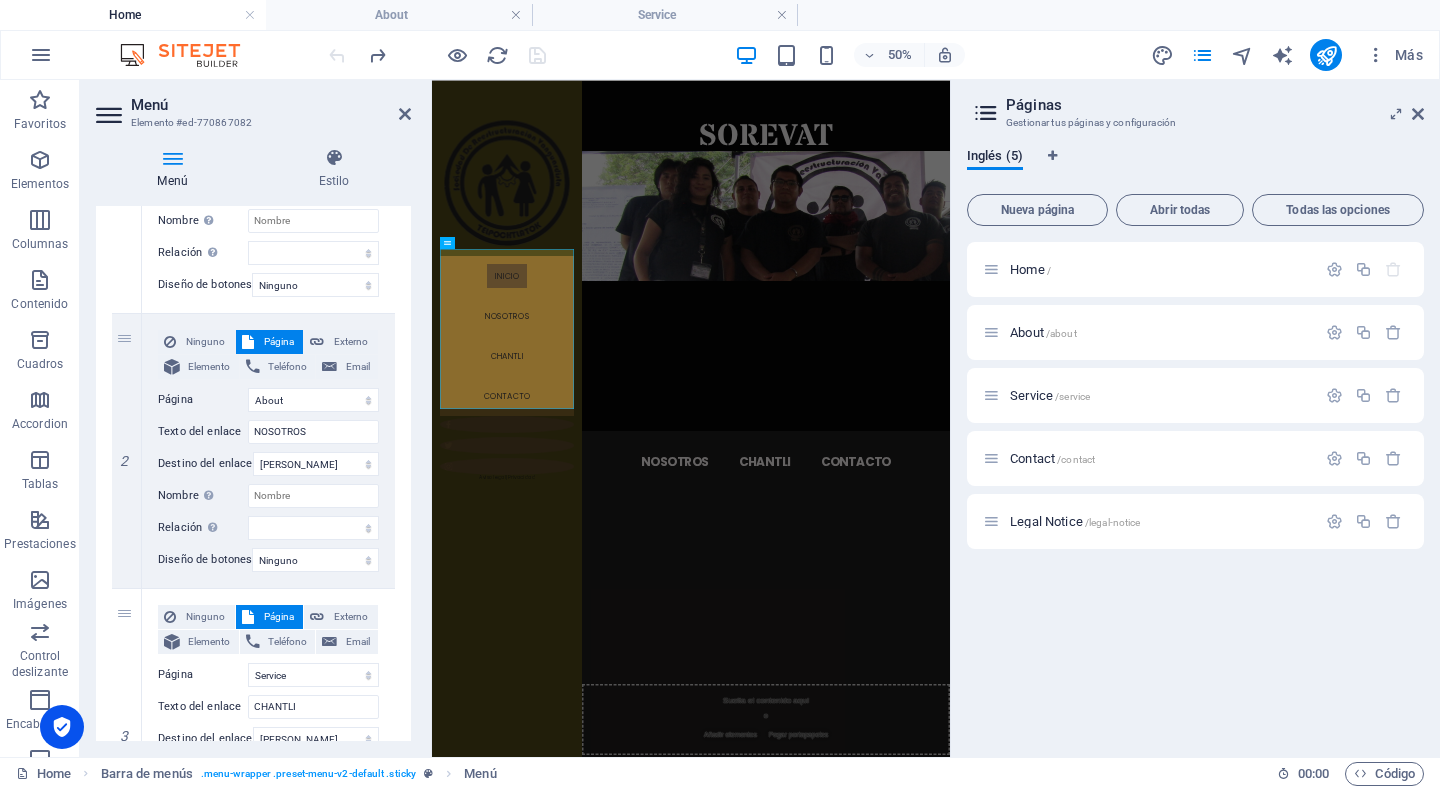 scroll, scrollTop: 400, scrollLeft: 0, axis: vertical 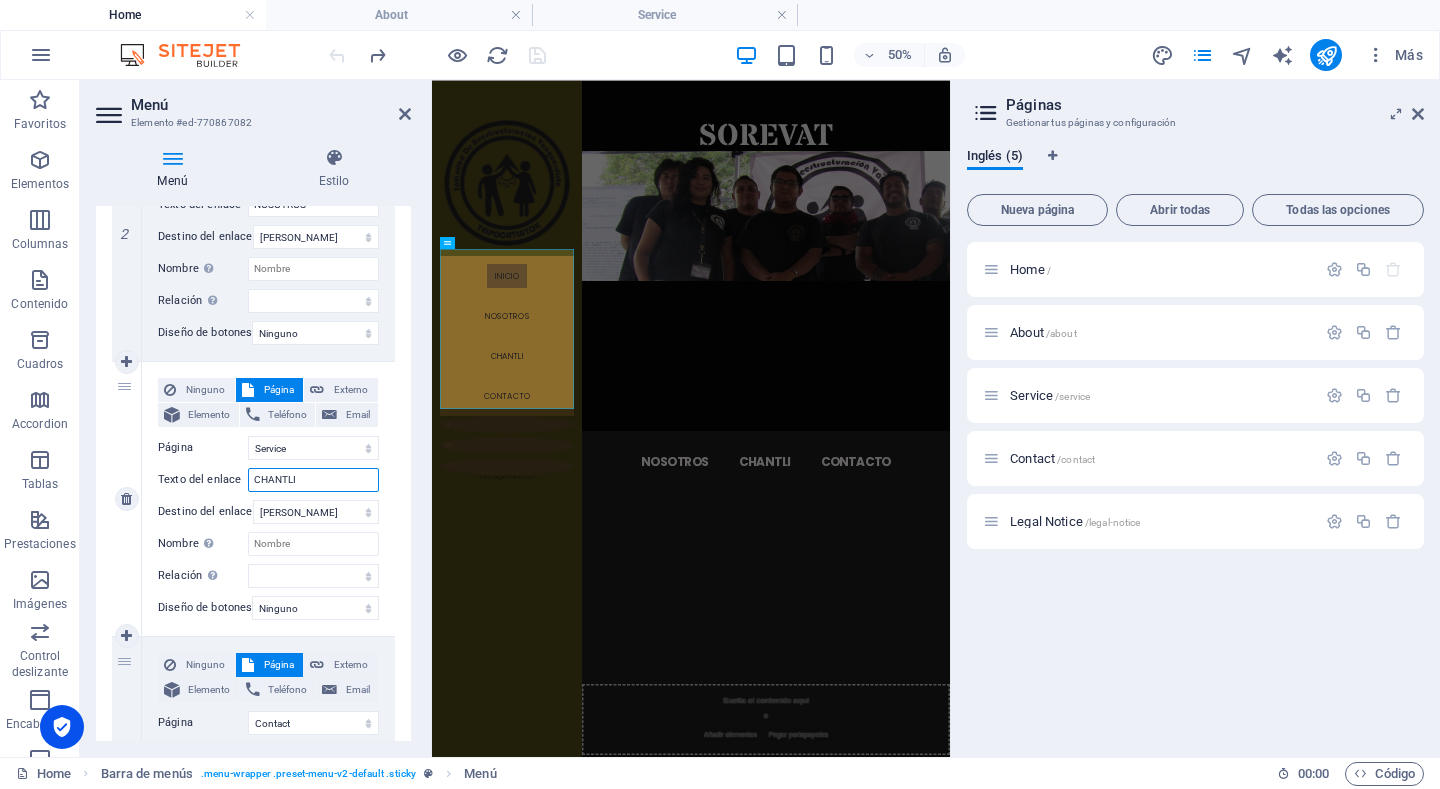 click on "CHANTLI" at bounding box center [313, 480] 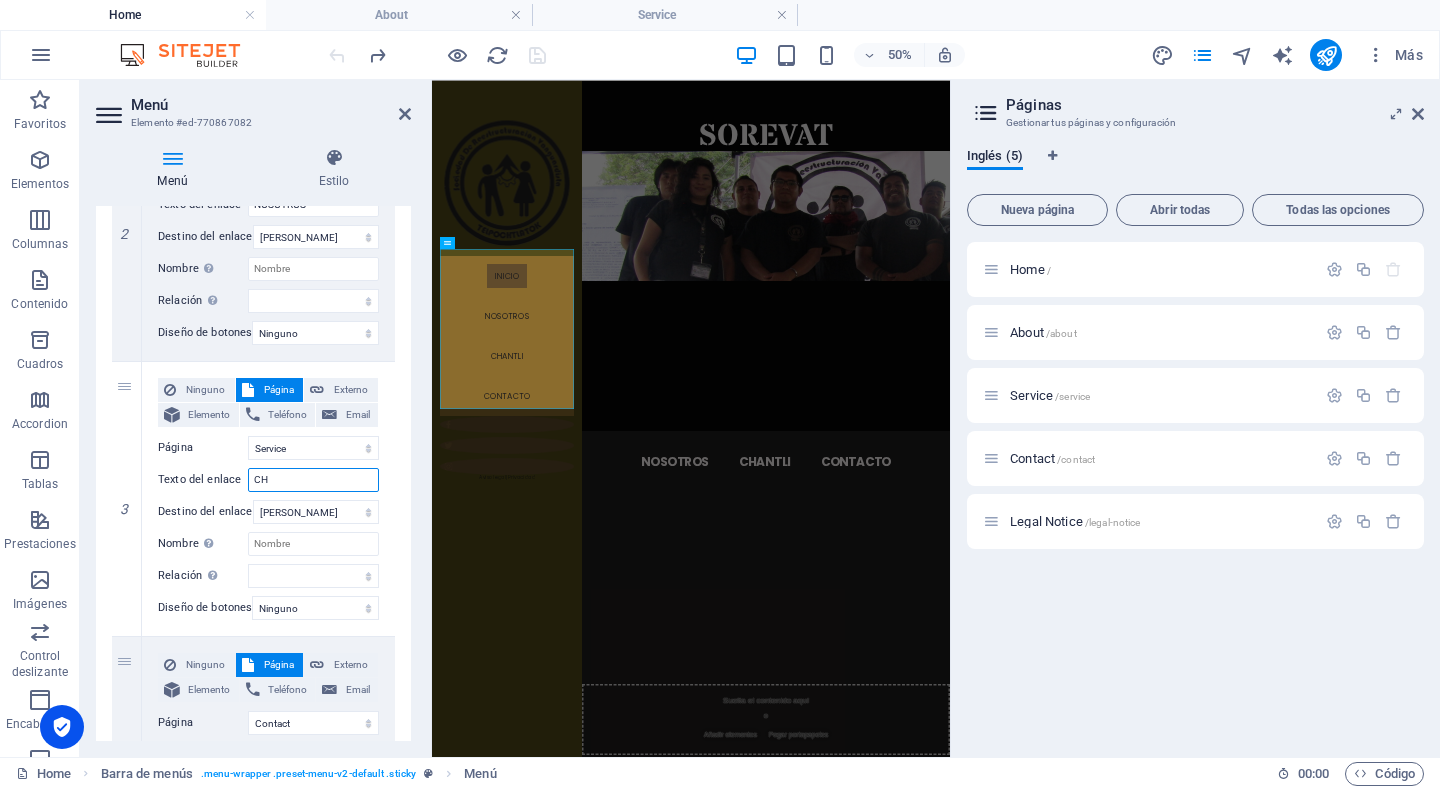 type on "C" 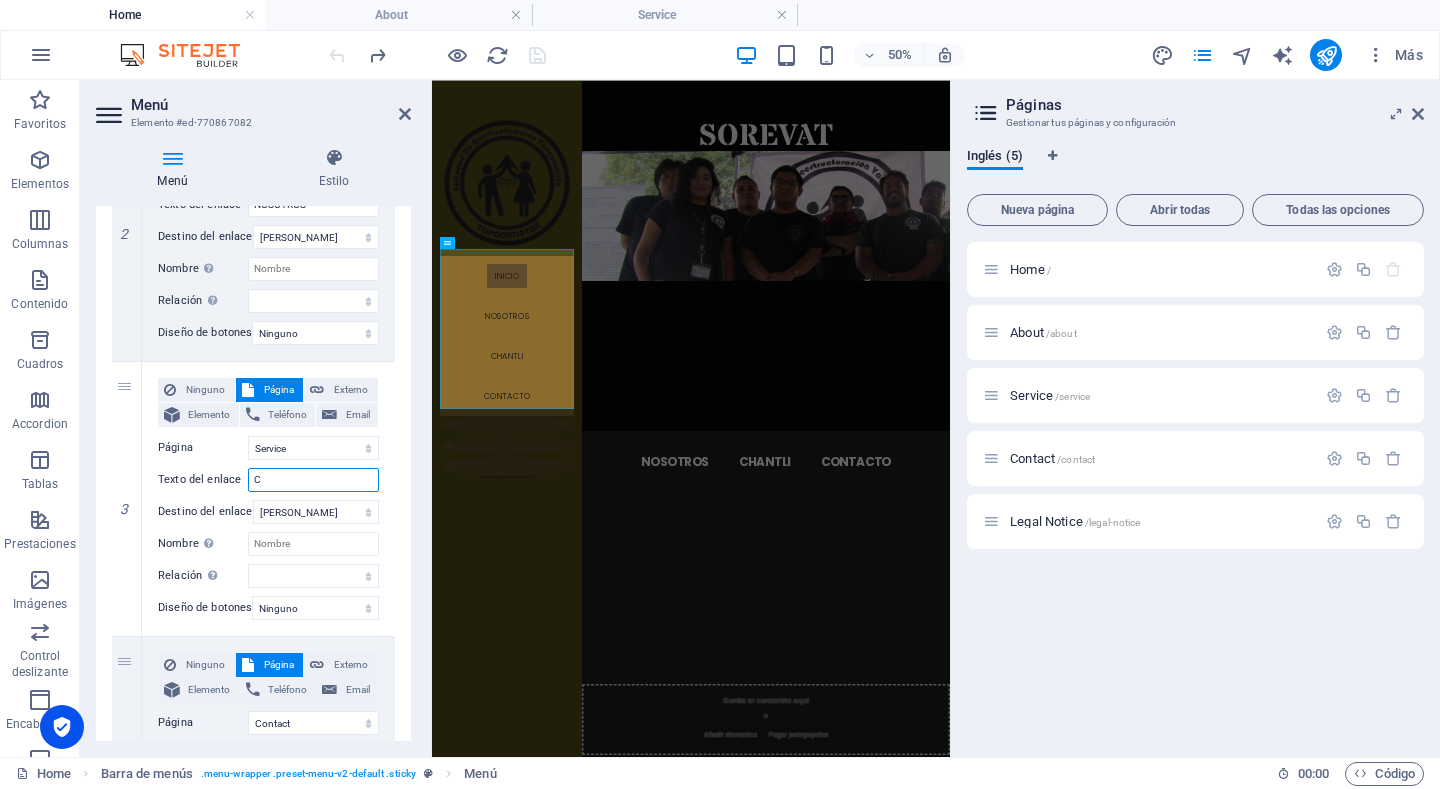 type 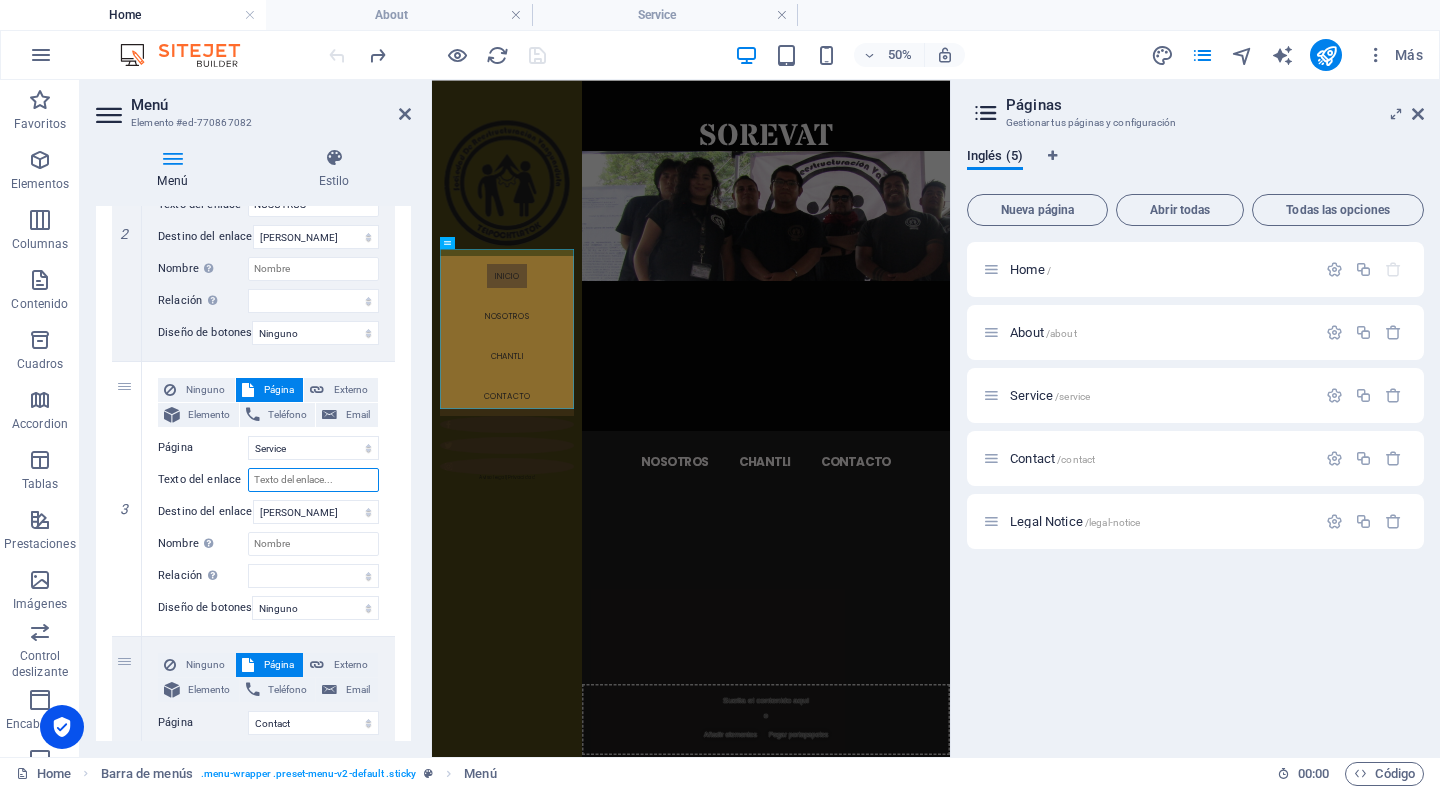 select 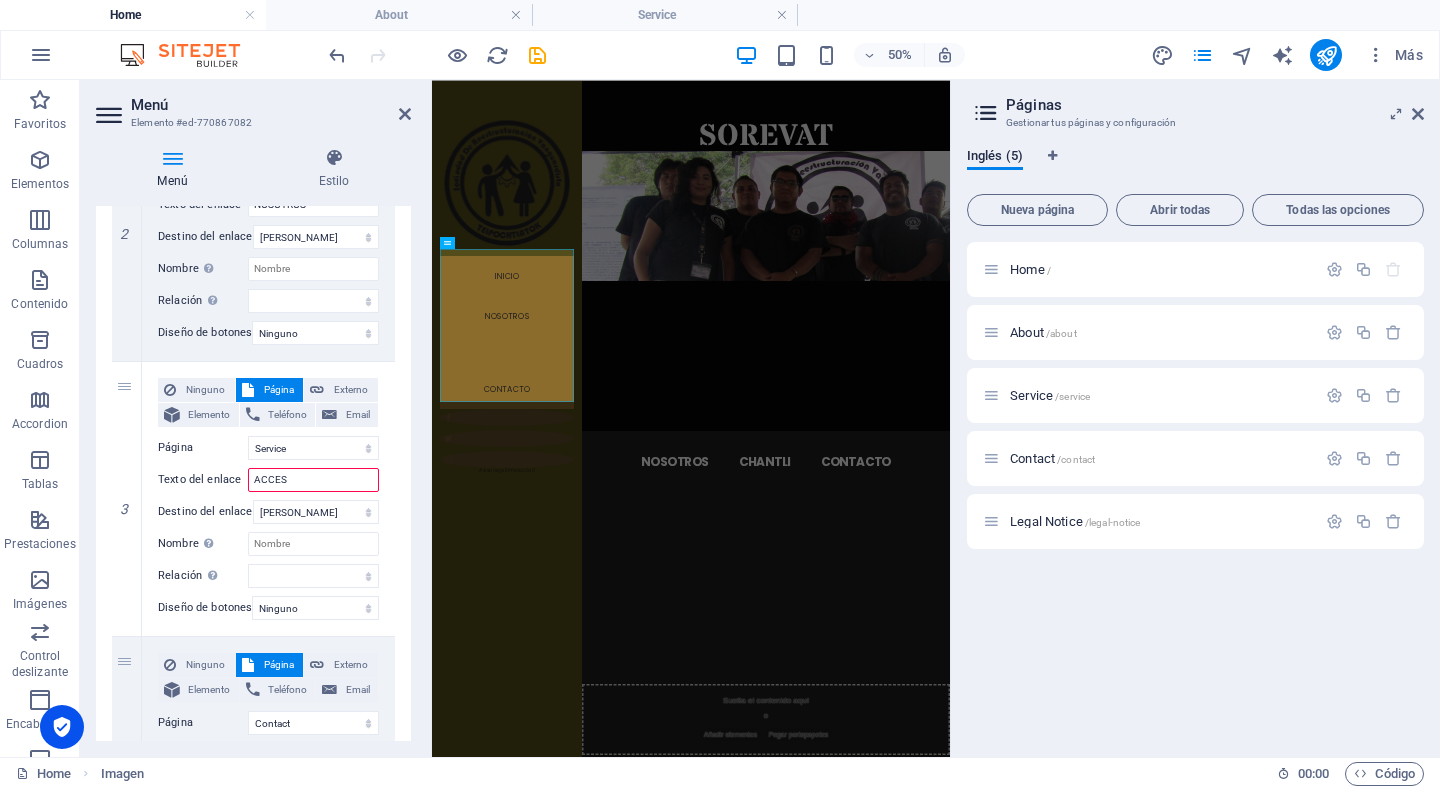 type on "ACCESO" 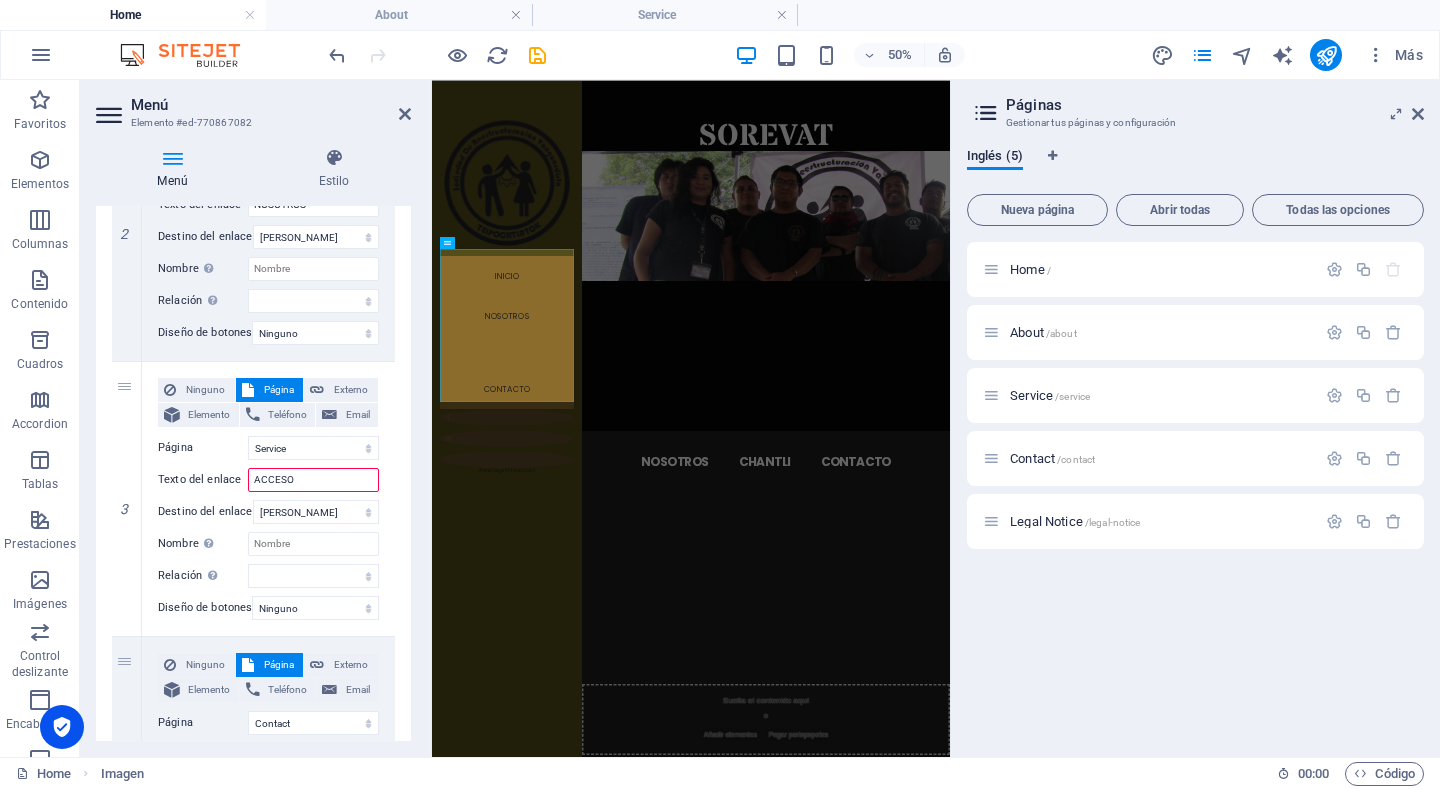 select 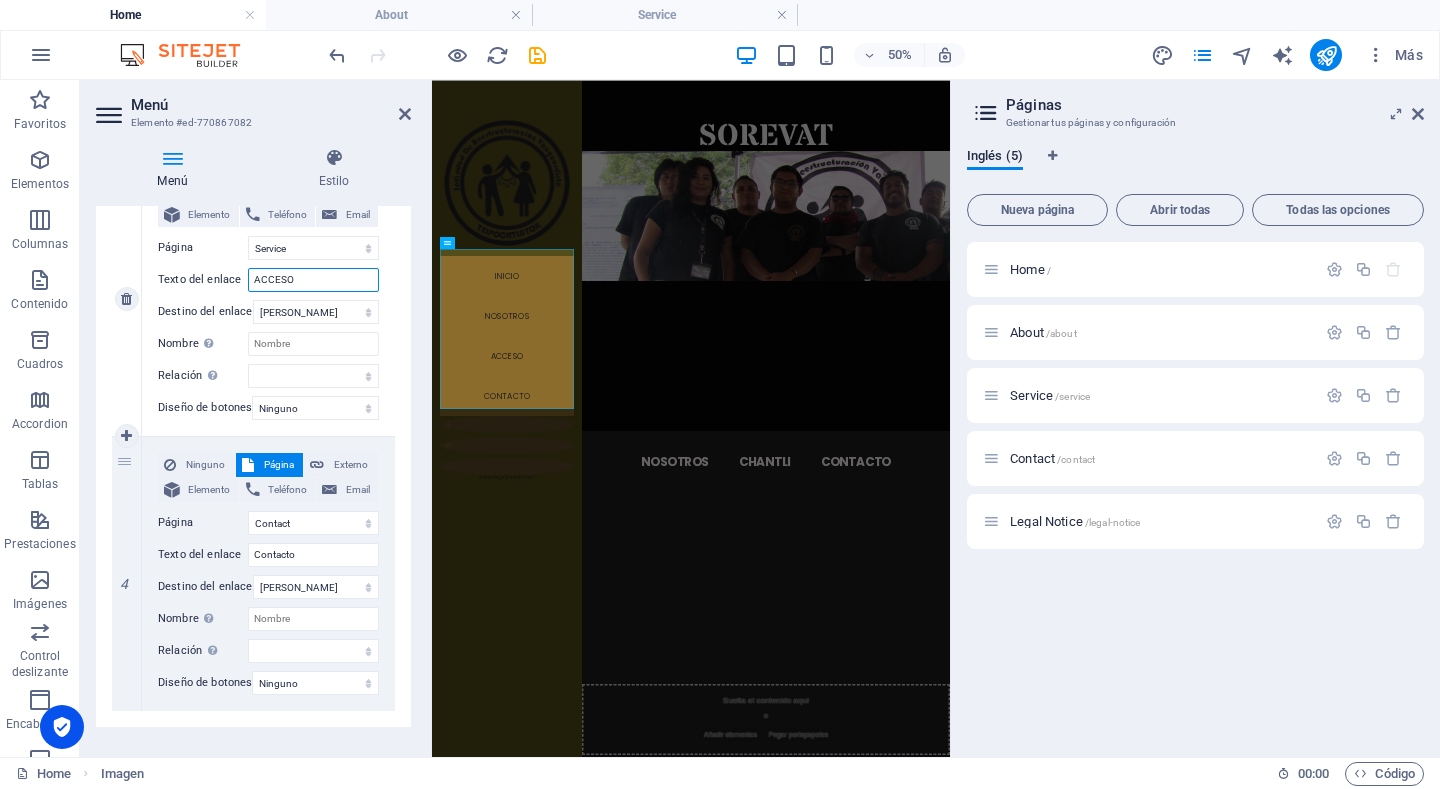 scroll, scrollTop: 826, scrollLeft: 0, axis: vertical 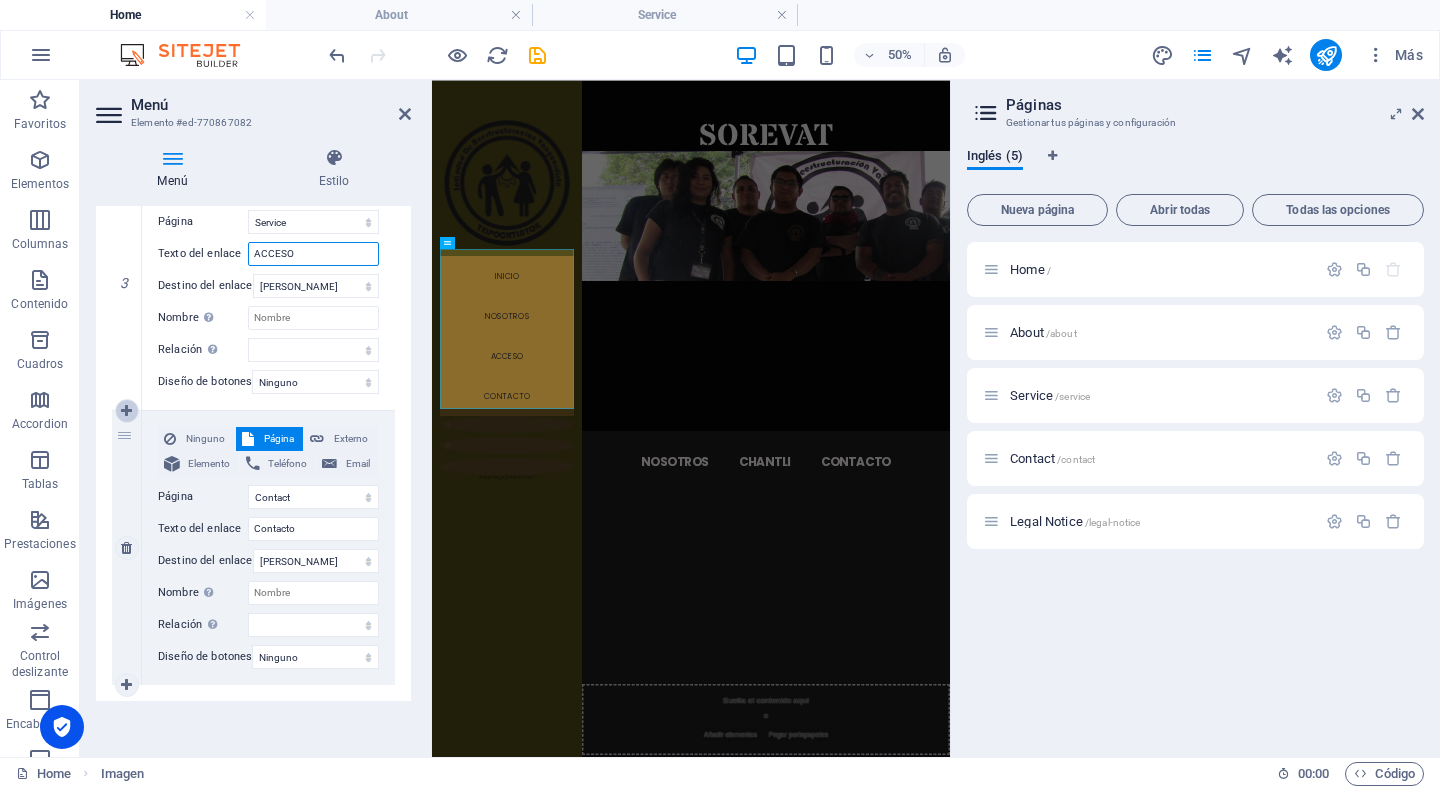type on "ACCESO" 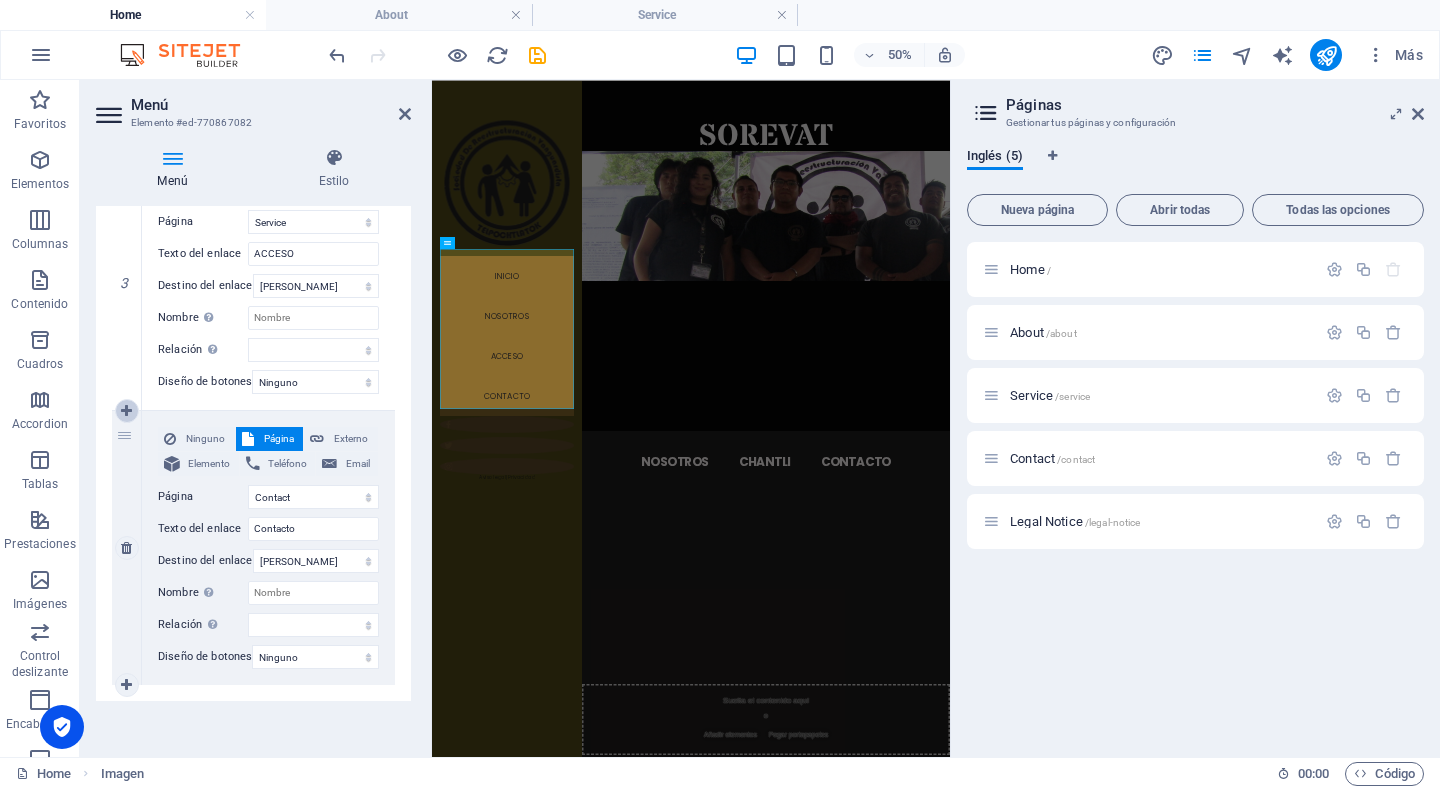 click at bounding box center [126, 411] 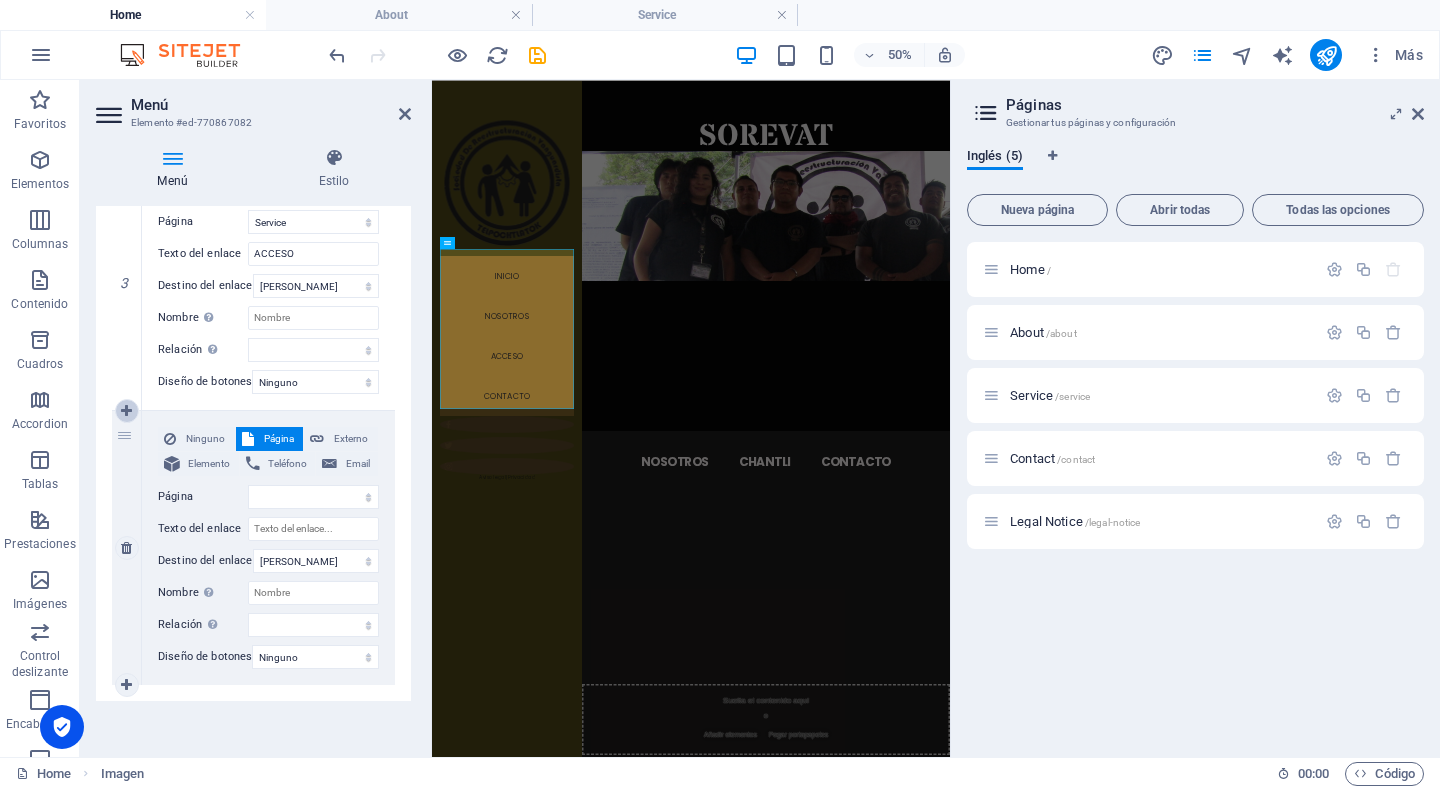 select on "3" 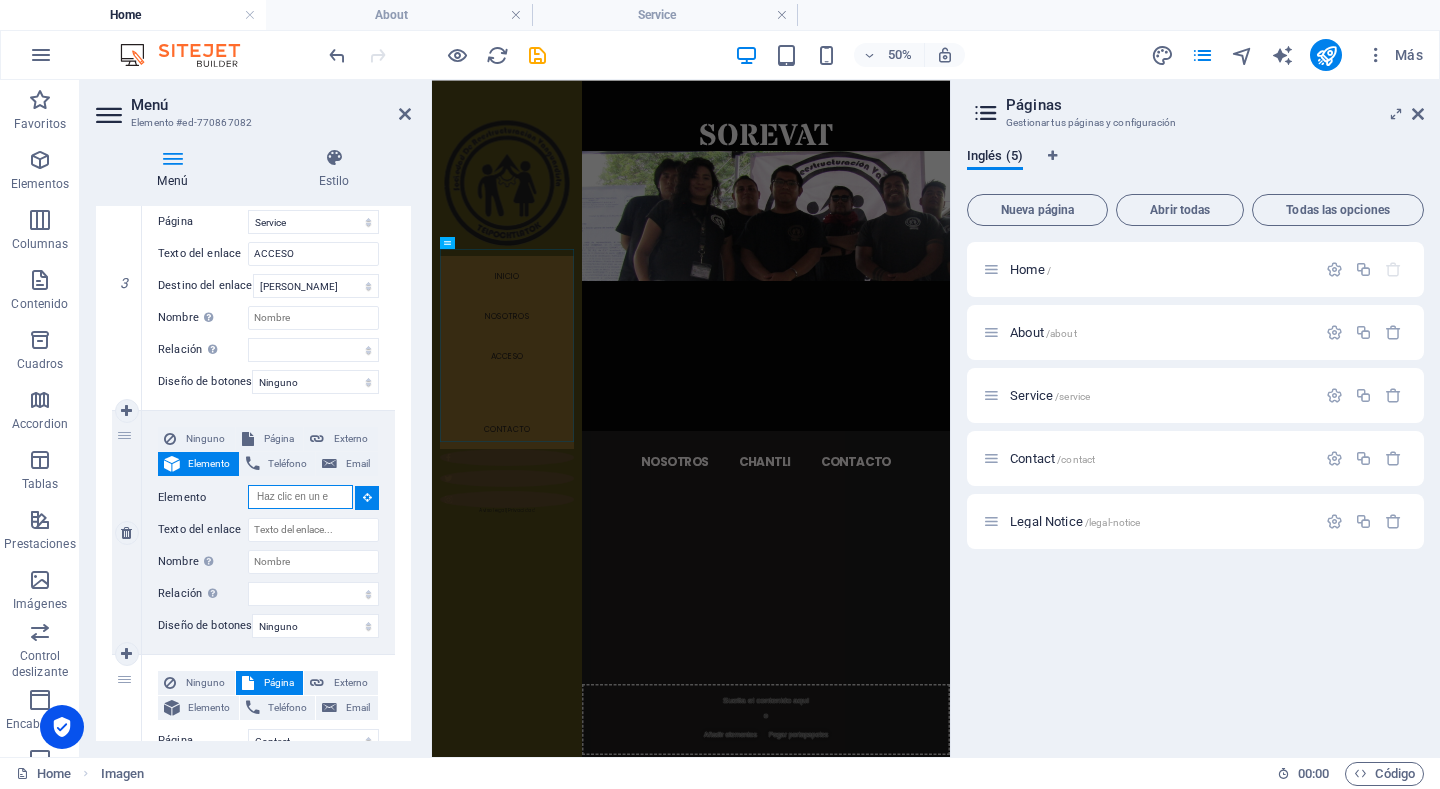 click on "Elemento" at bounding box center [300, 497] 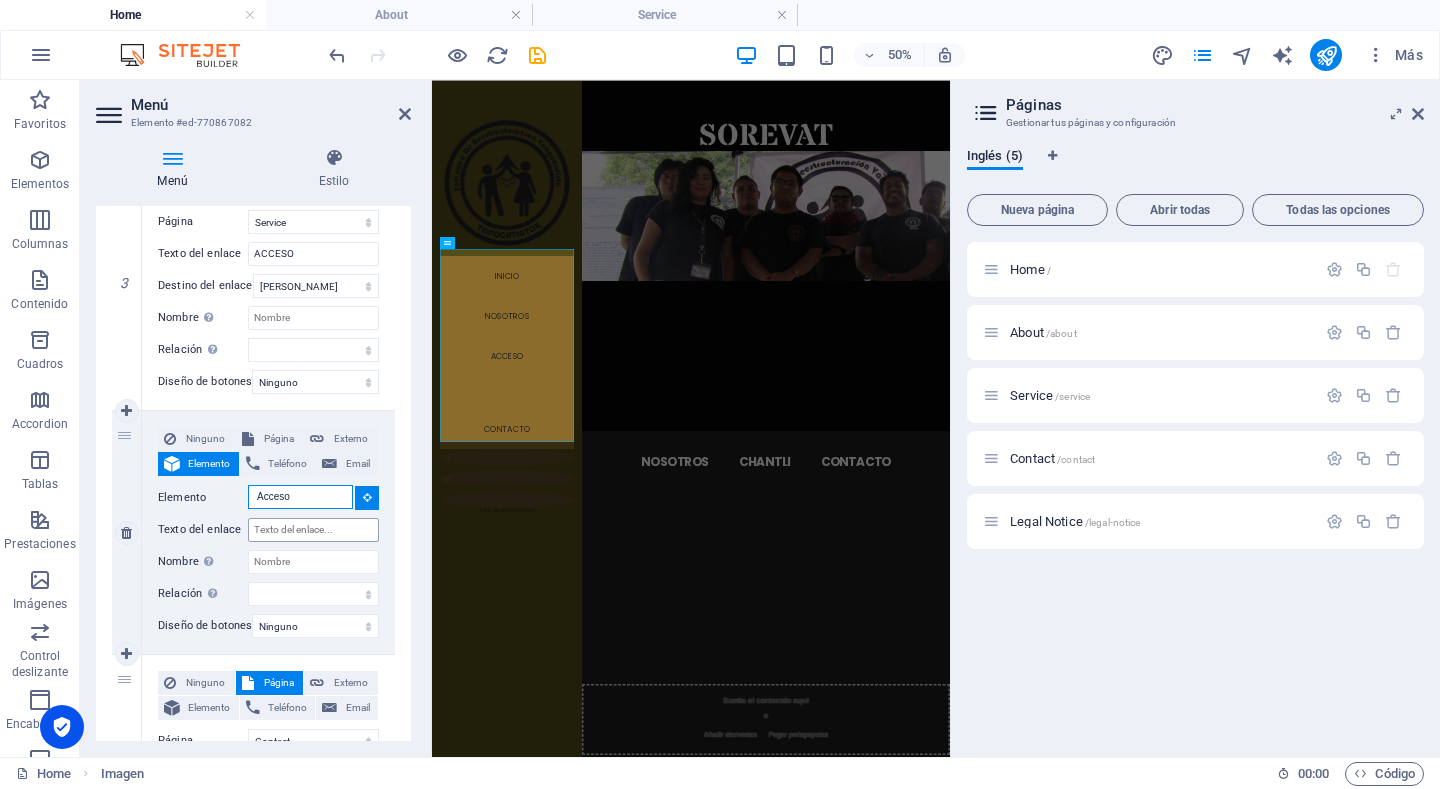 type on "Acceso" 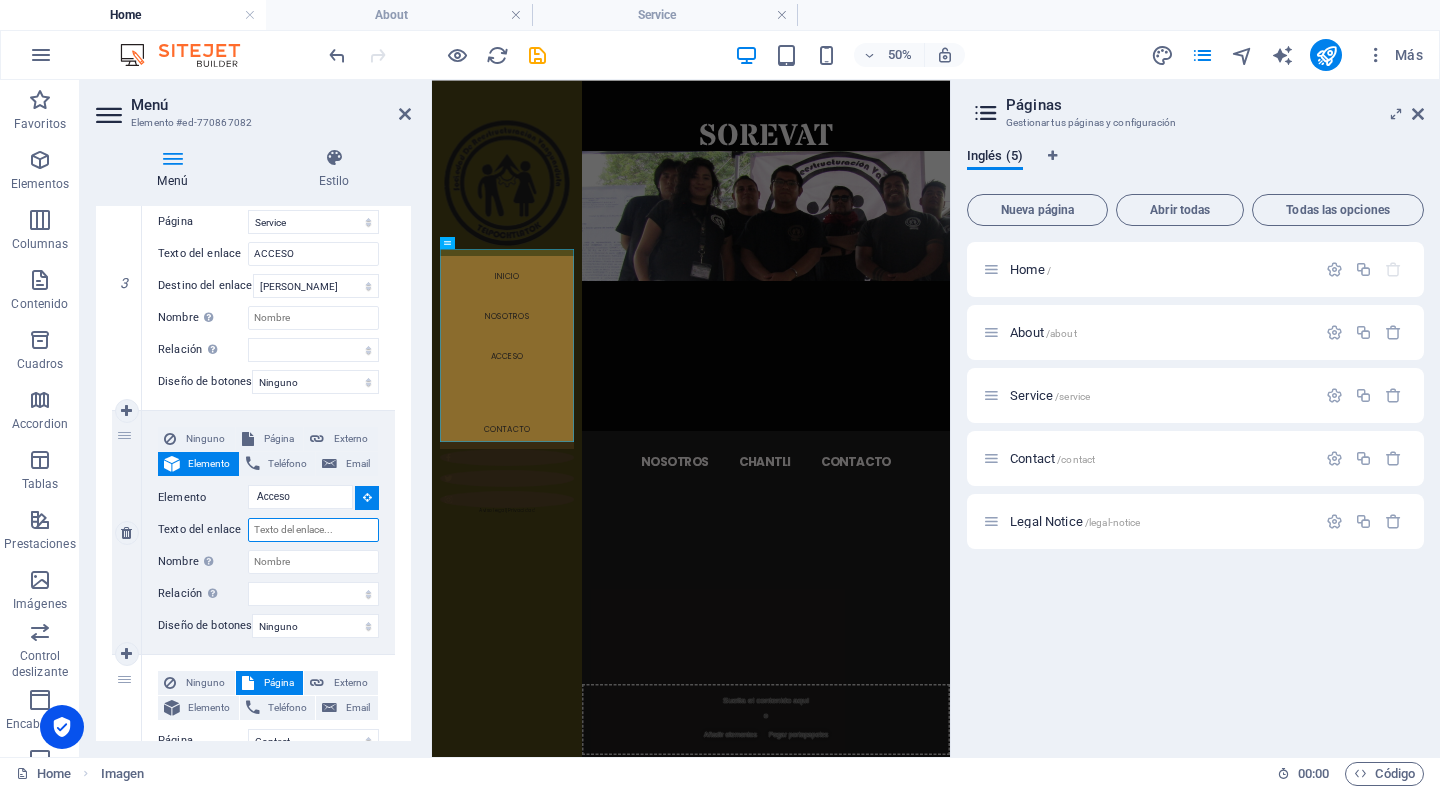 type 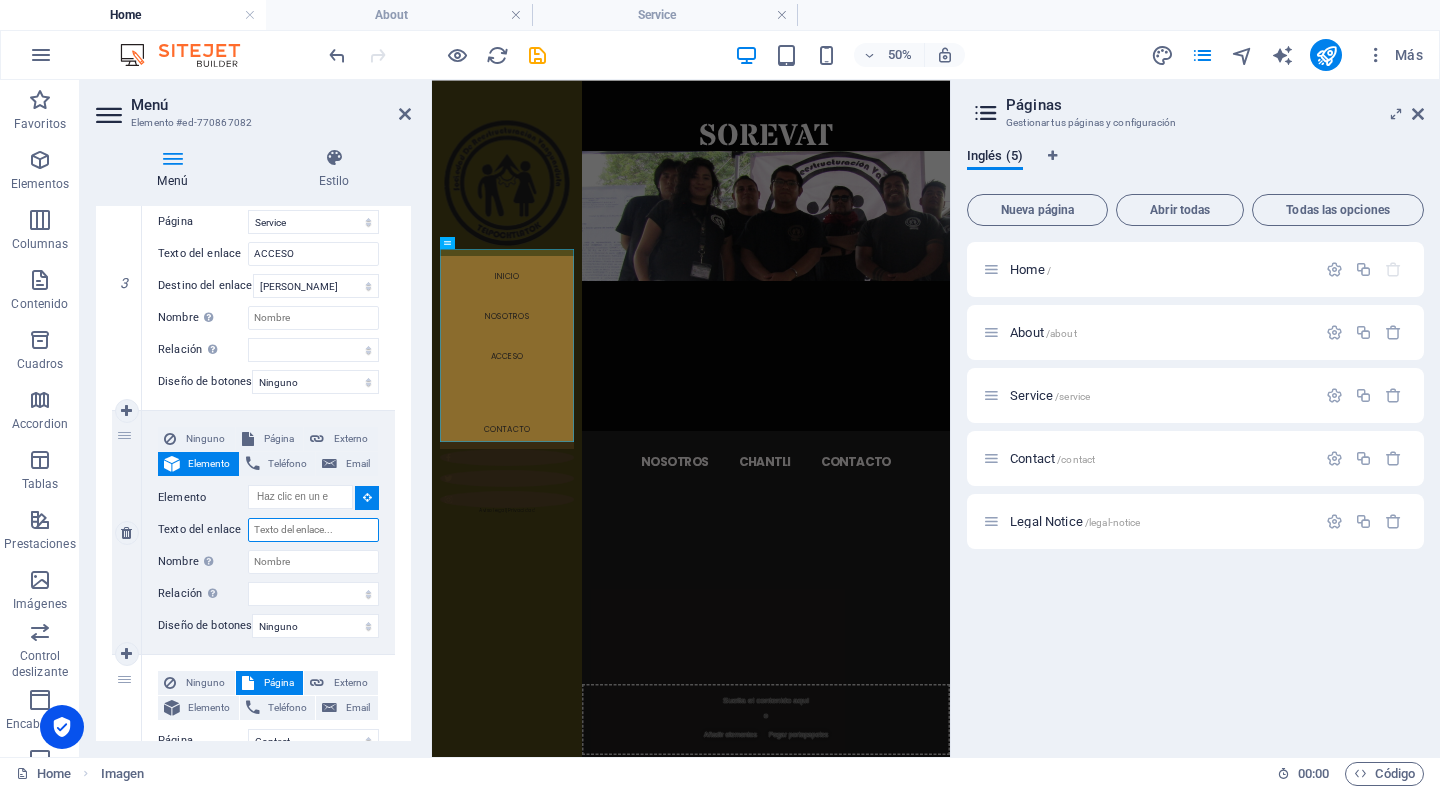 click on "Texto del enlace" at bounding box center (313, 530) 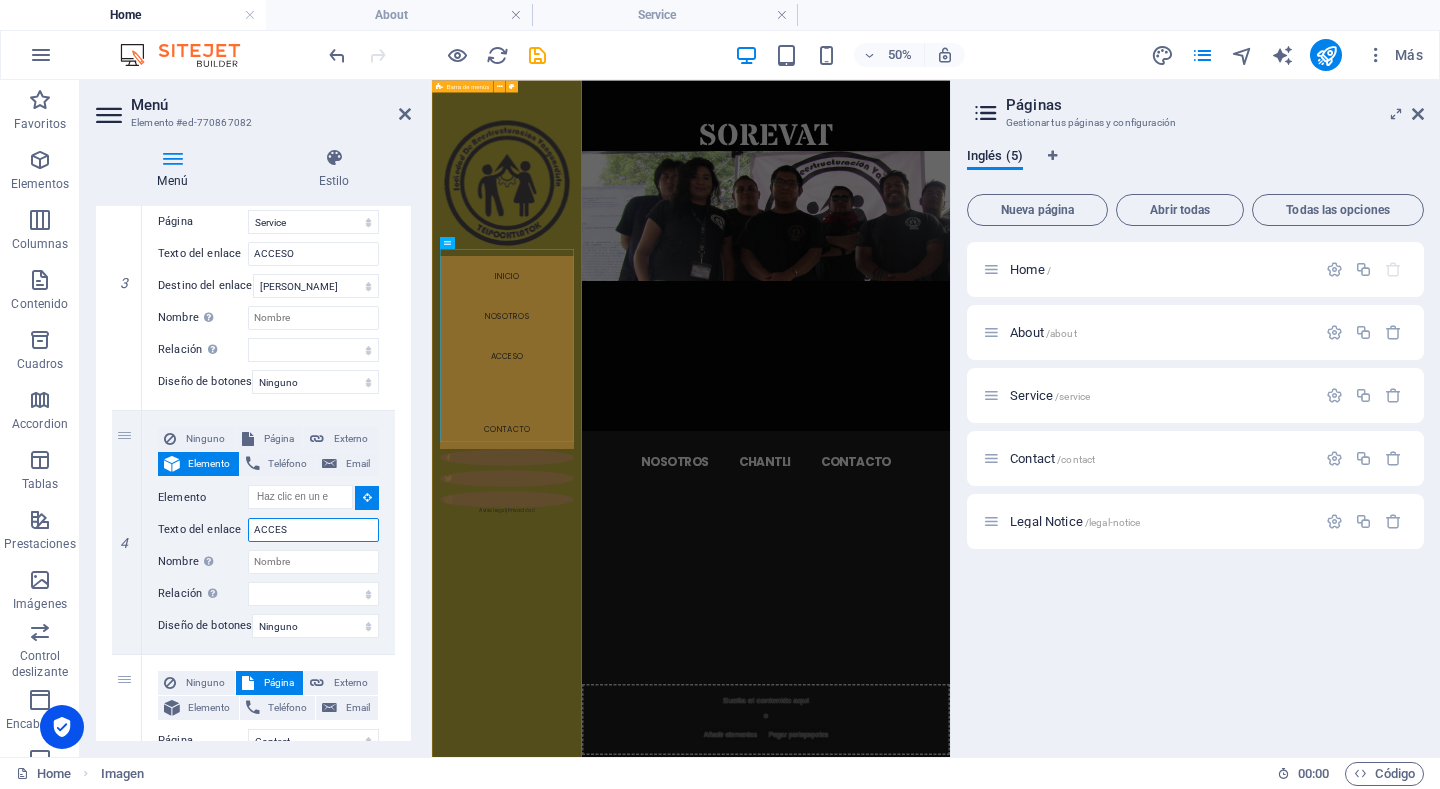 type on "ACCESO" 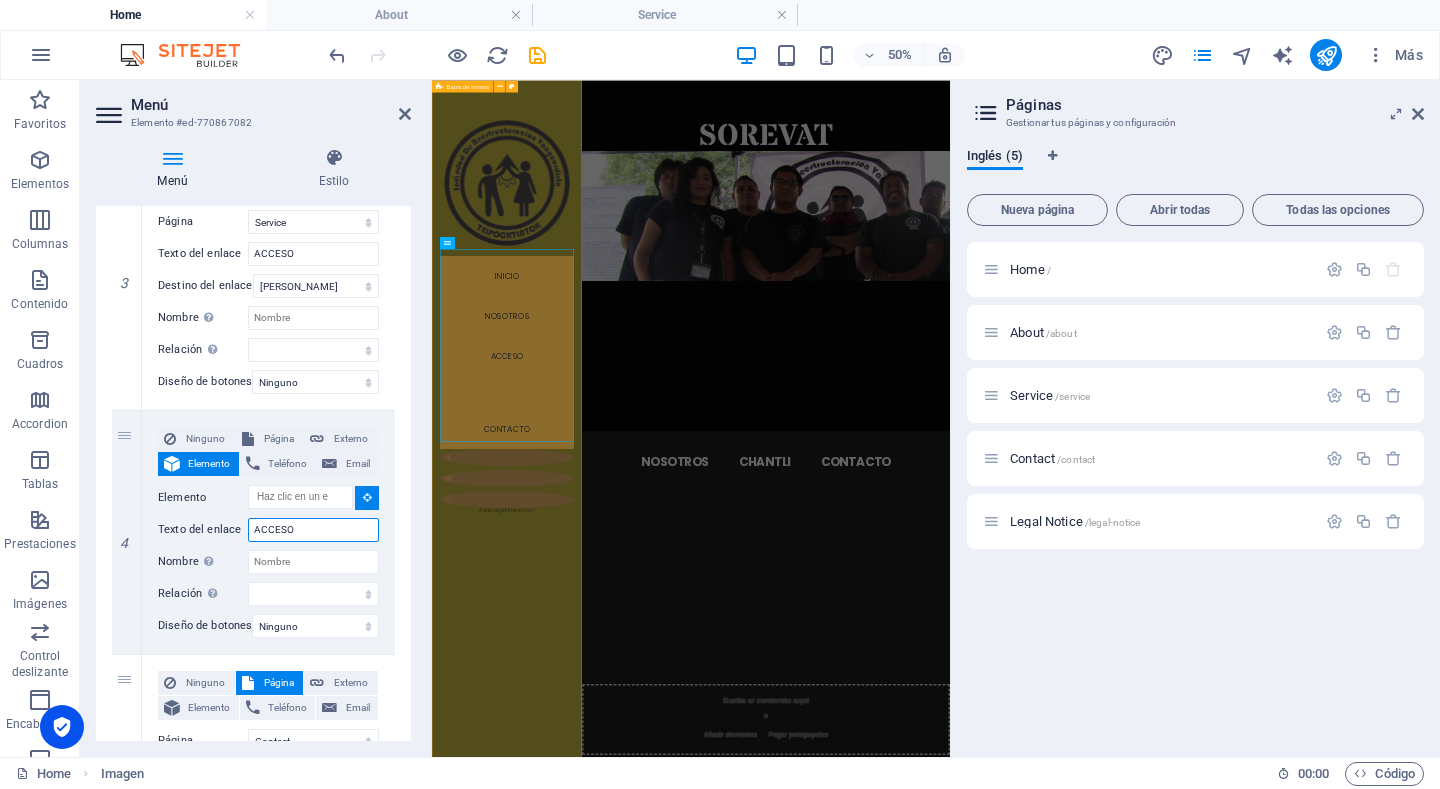 select 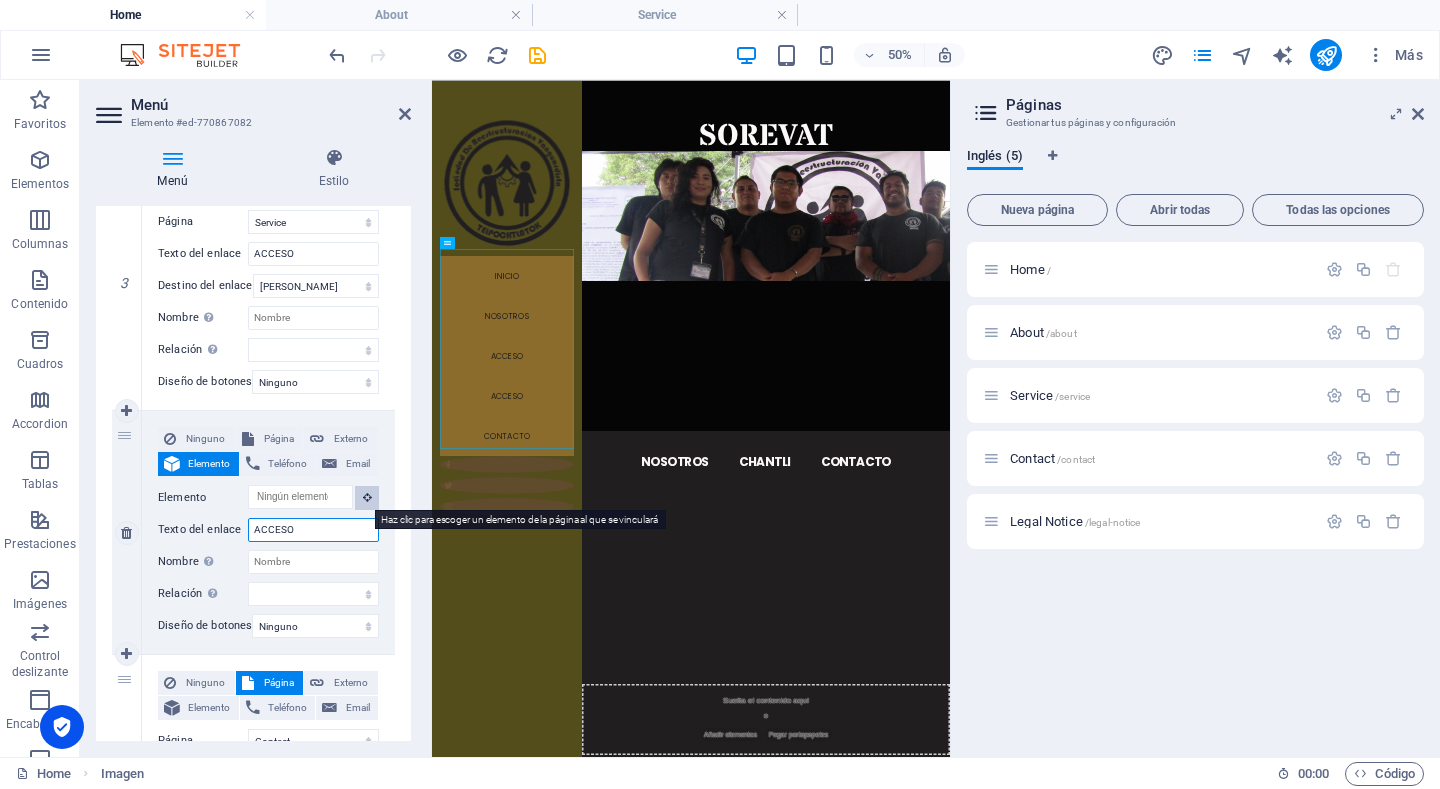 type on "ACCESO" 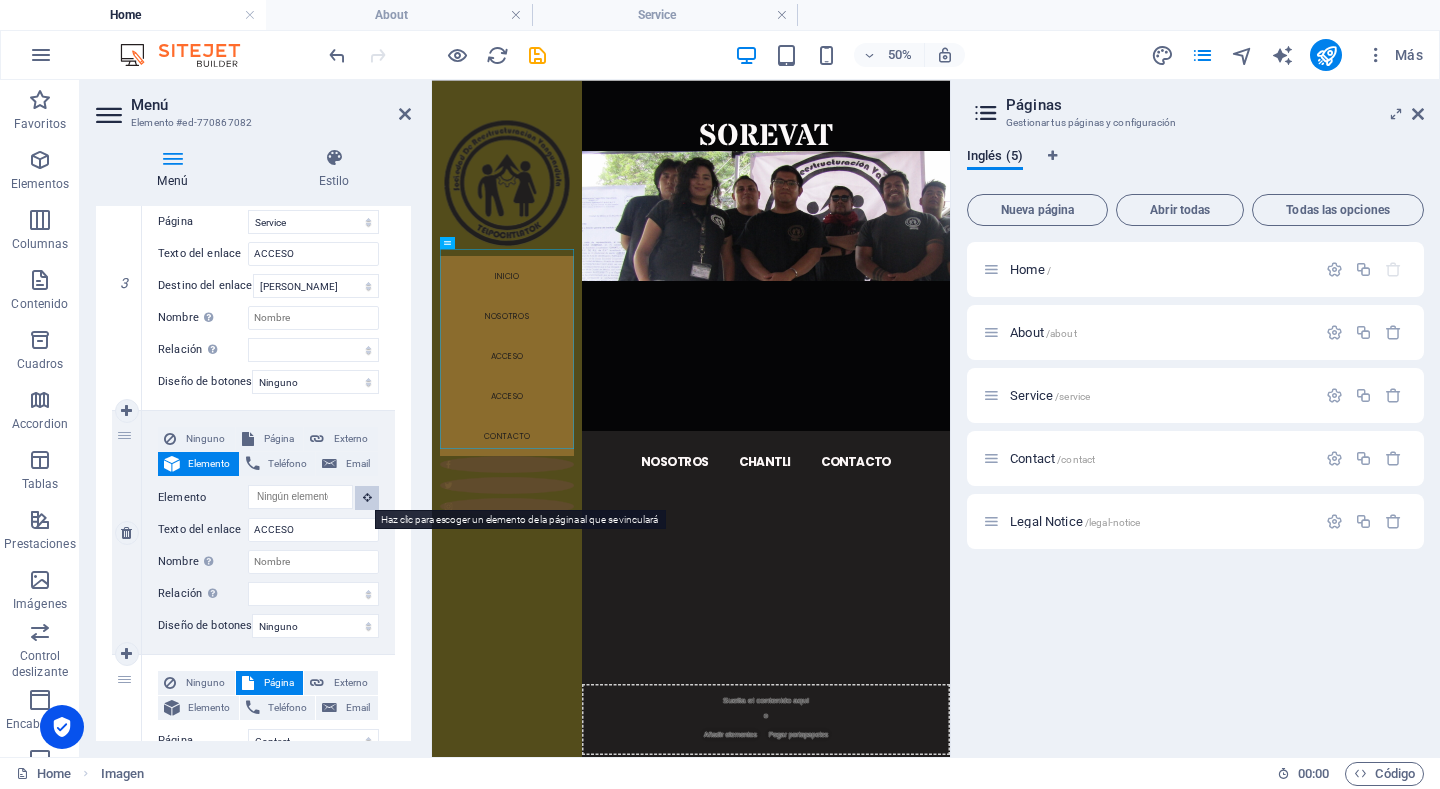click at bounding box center (367, 497) 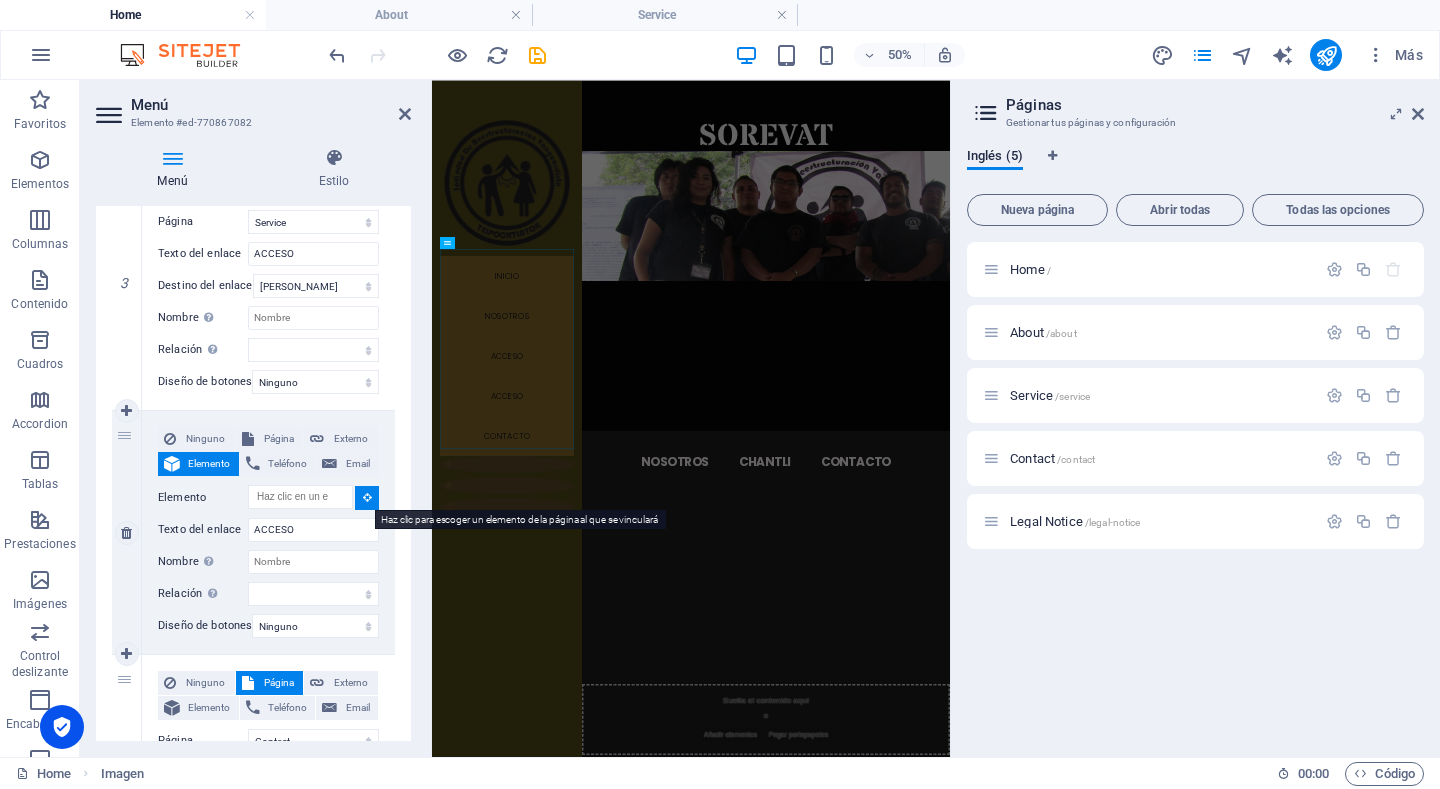 click at bounding box center [367, 497] 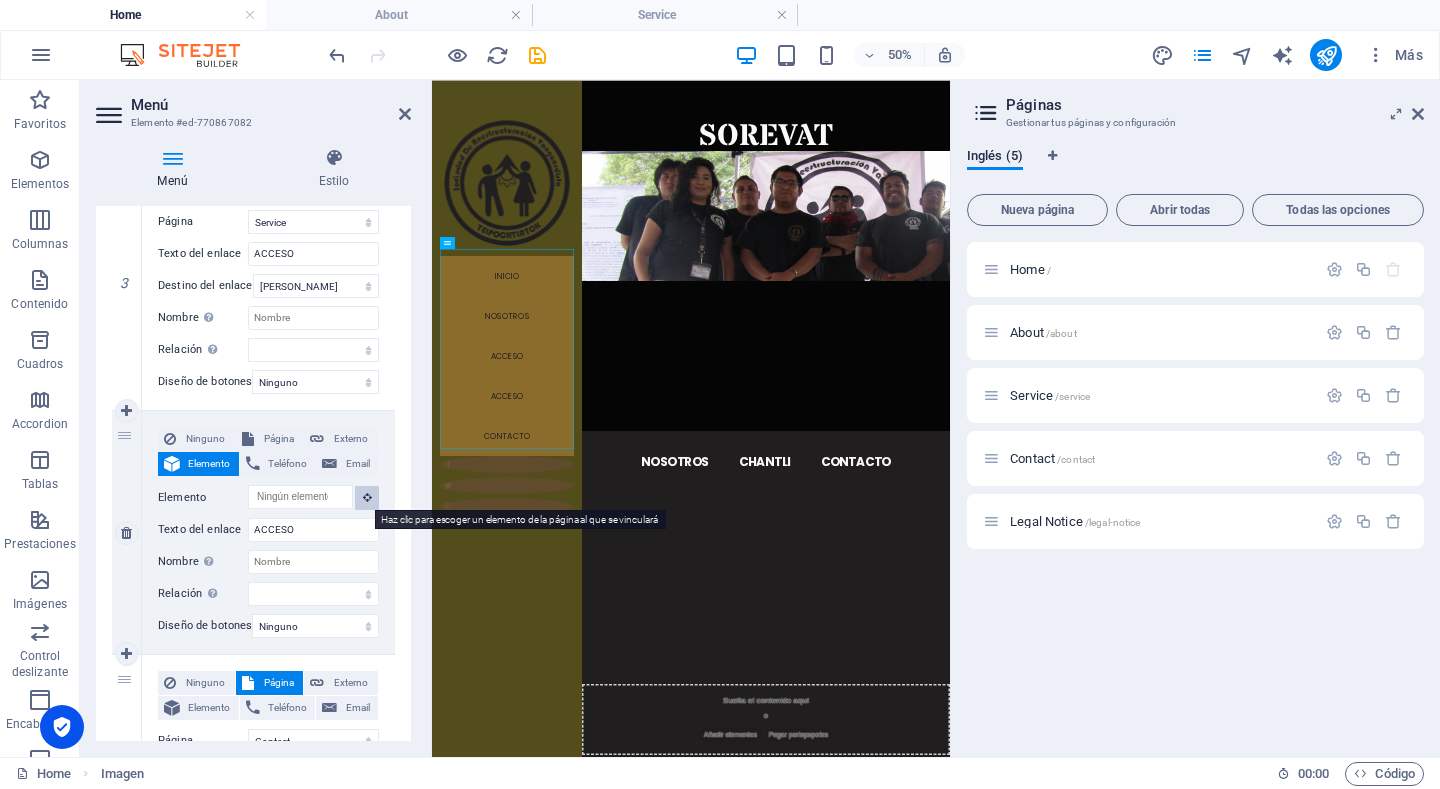 click at bounding box center [367, 497] 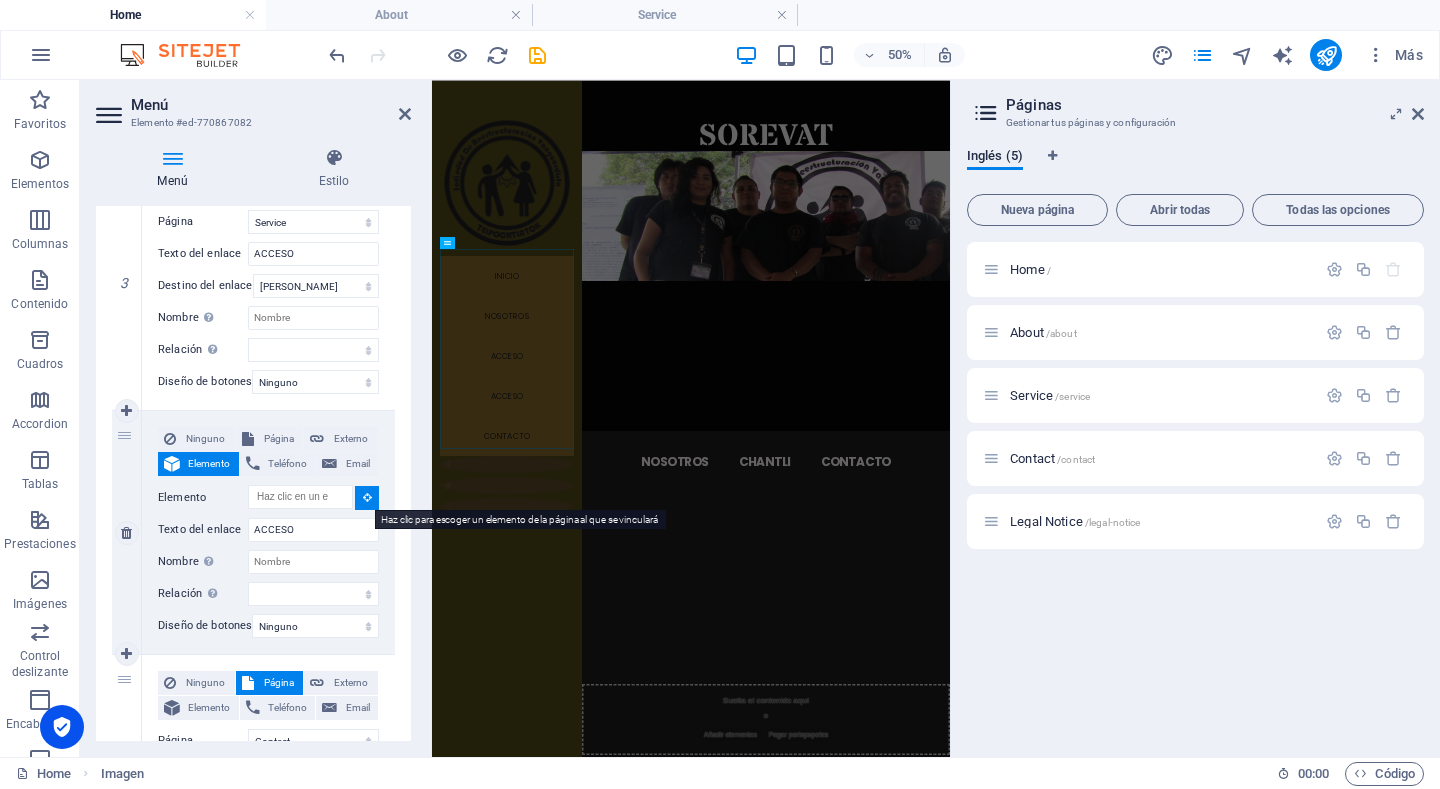click at bounding box center (367, 497) 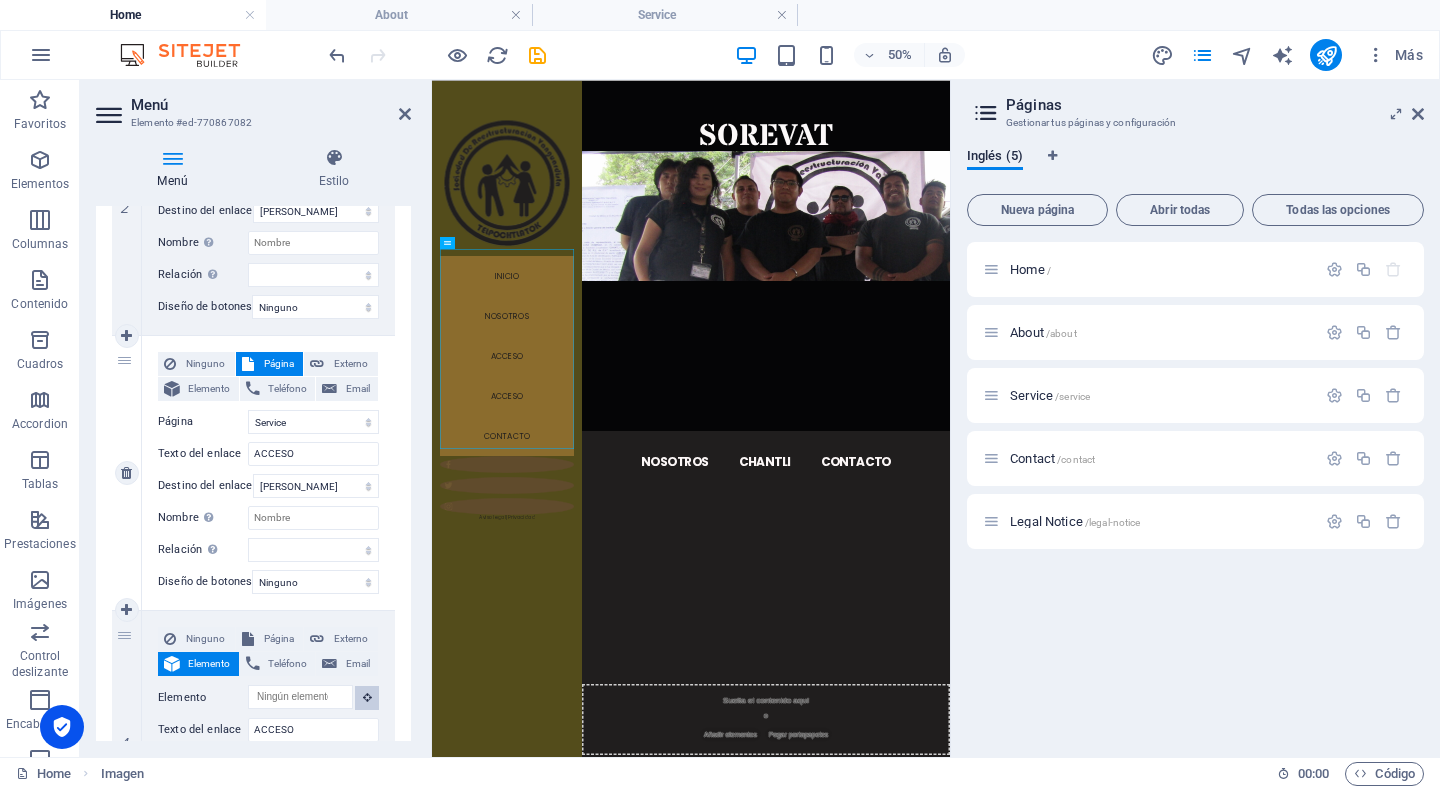 scroll, scrollTop: 726, scrollLeft: 0, axis: vertical 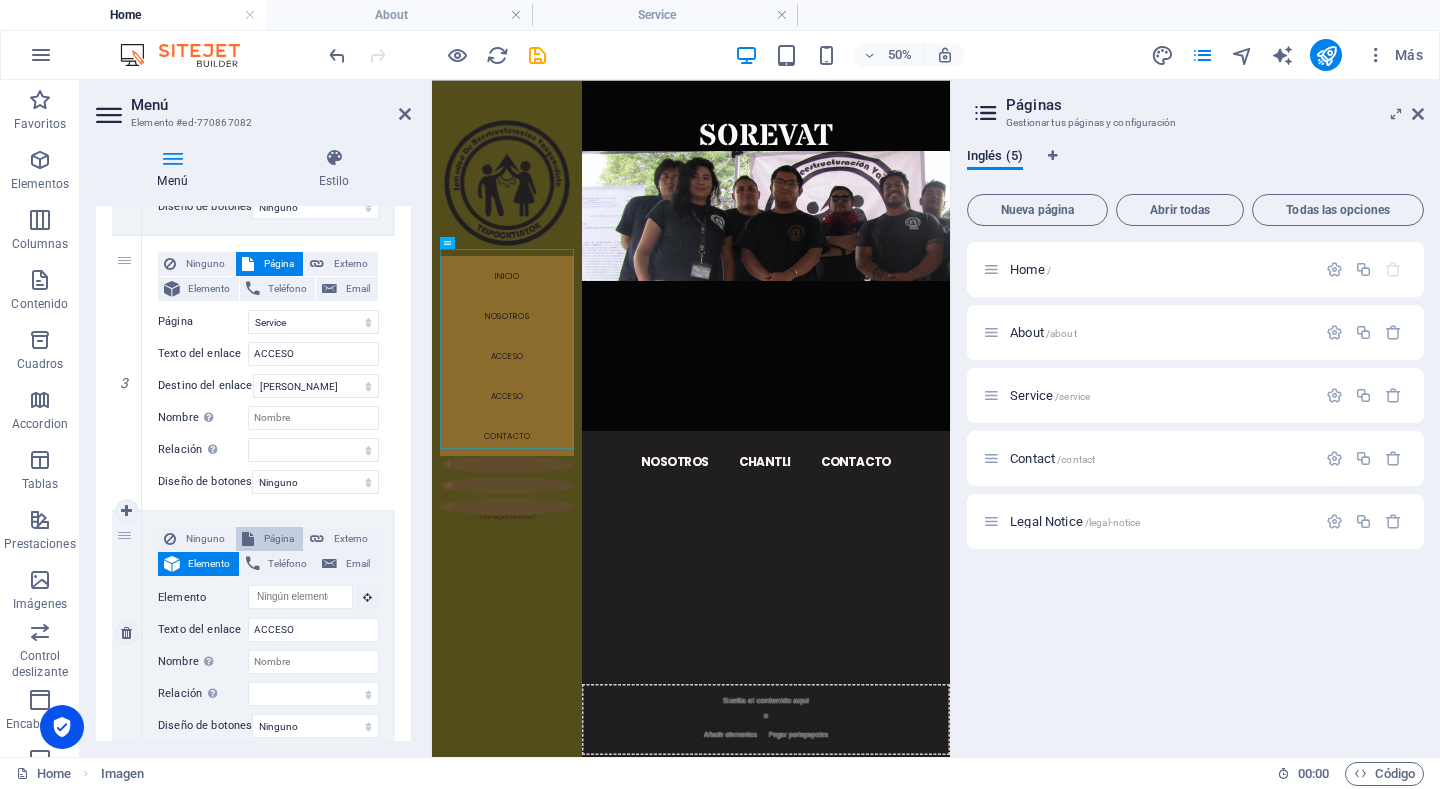 click on "Página" at bounding box center (279, 539) 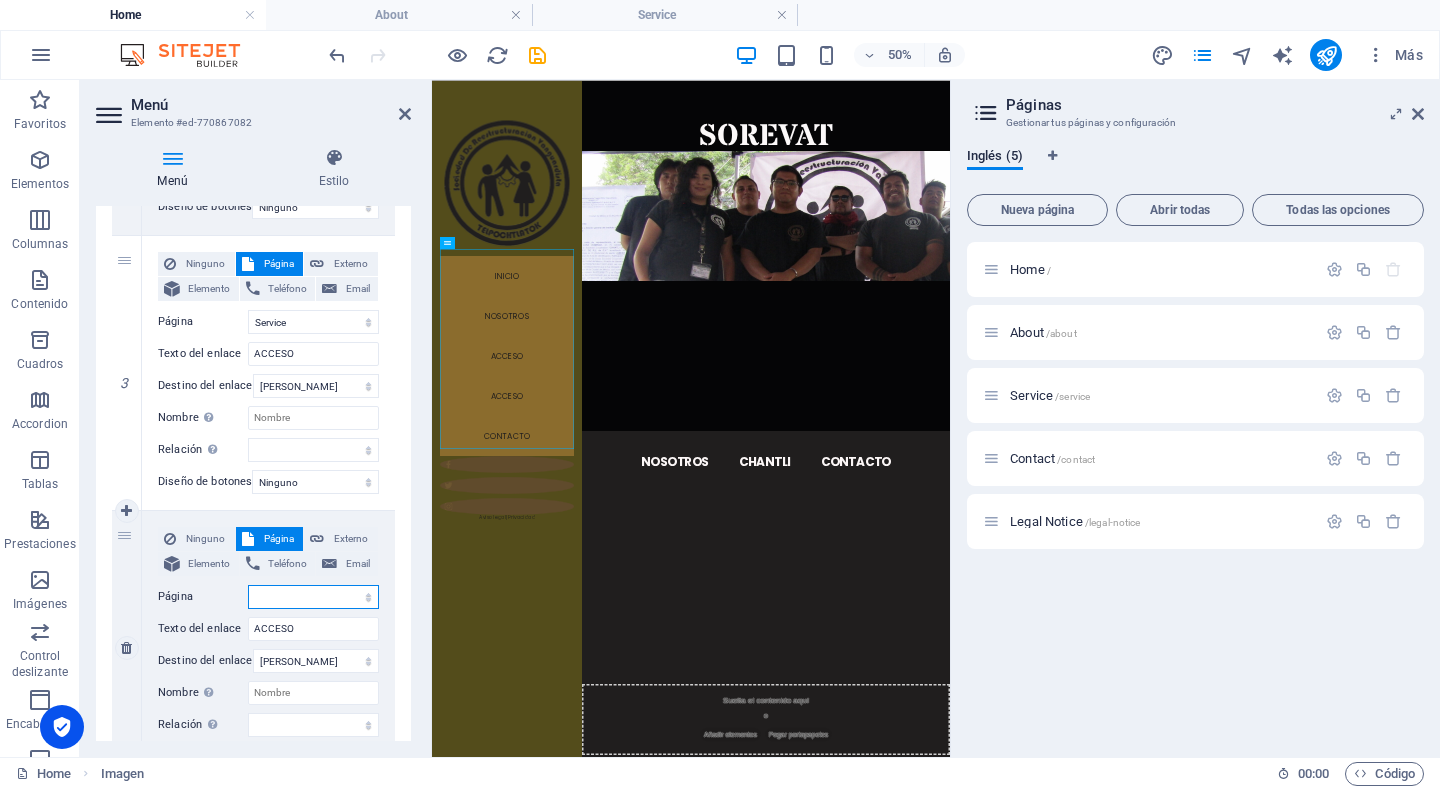 click on "Home About Service Contact Legal Notice" at bounding box center (313, 597) 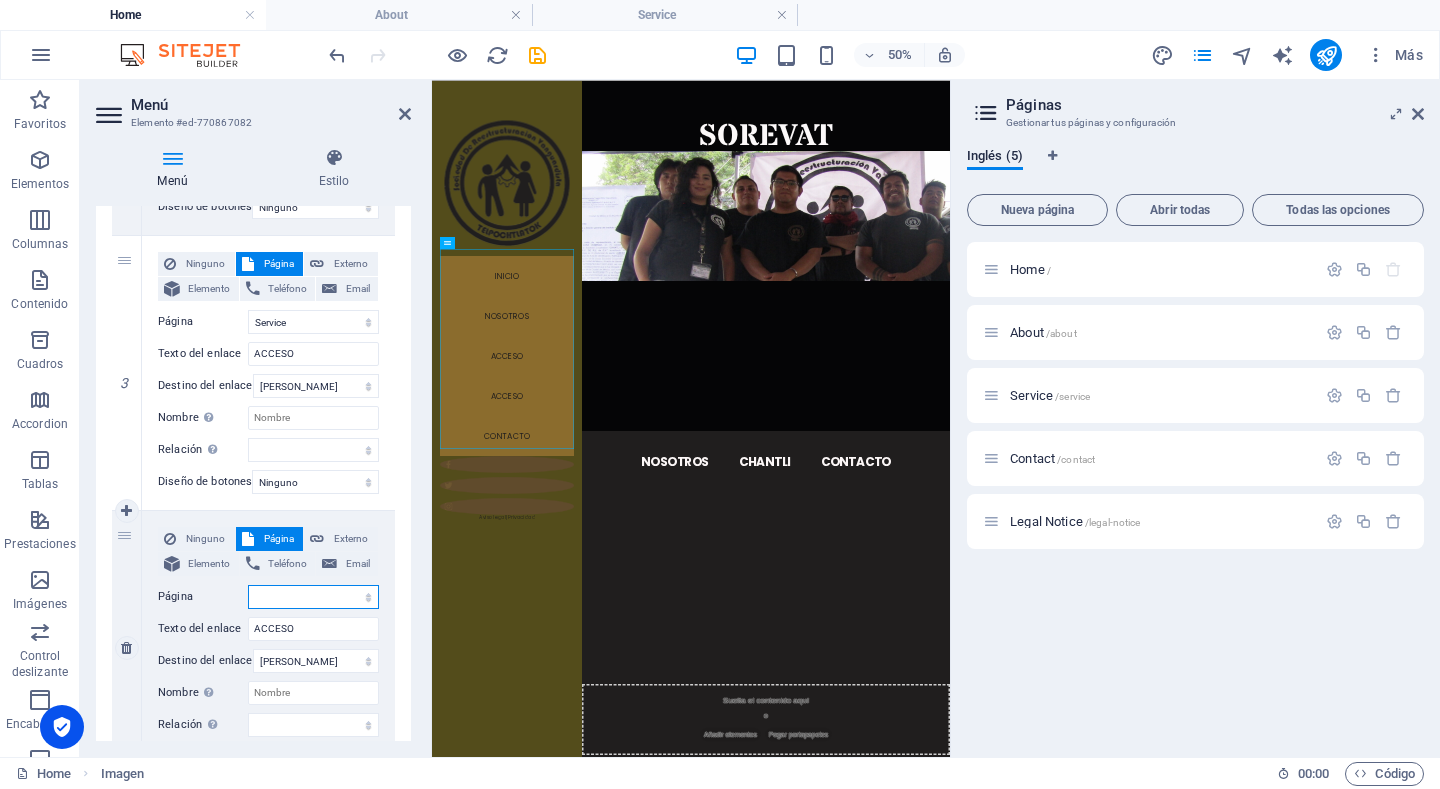 click on "Home About Service Contact Legal Notice" at bounding box center (313, 597) 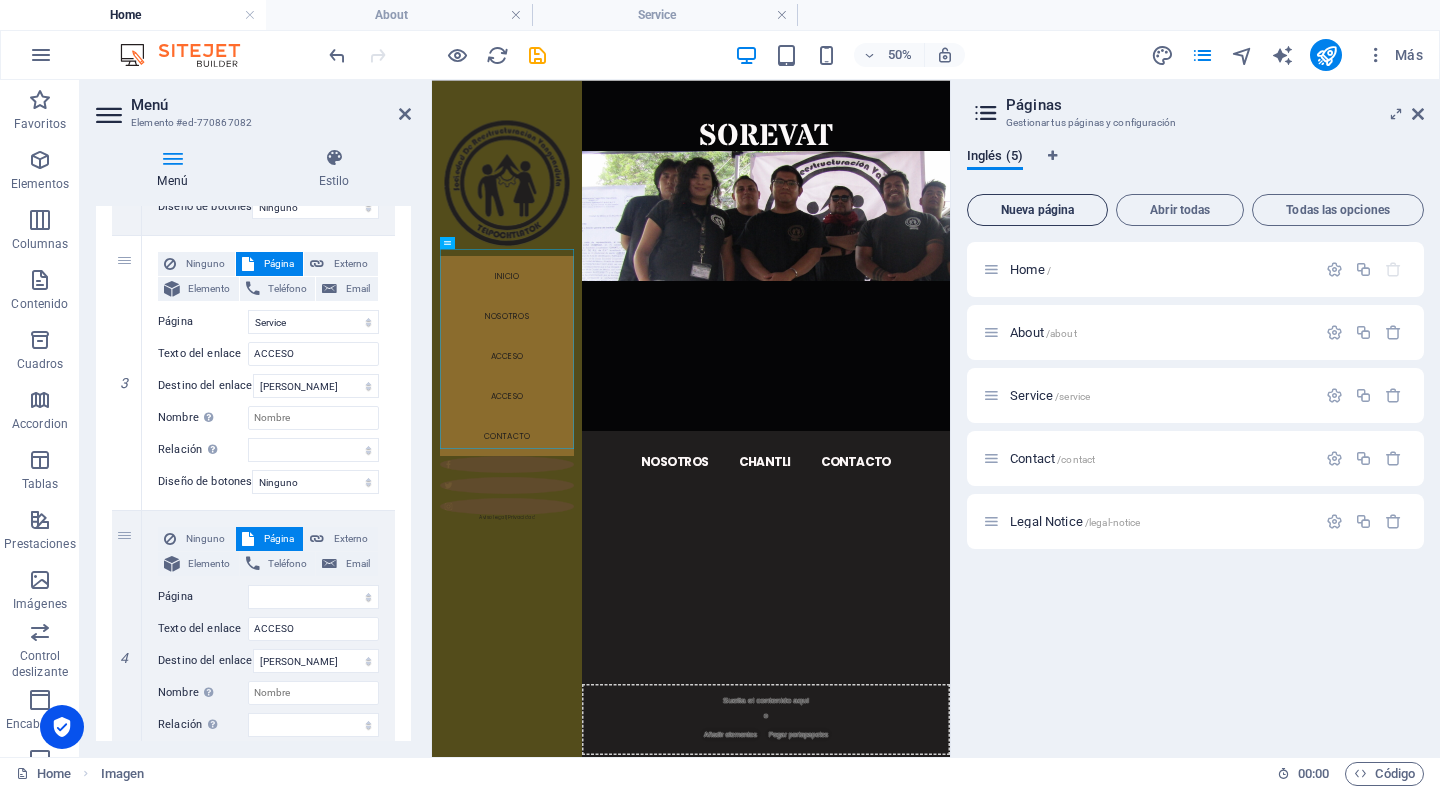 click on "Nueva página" at bounding box center [1037, 210] 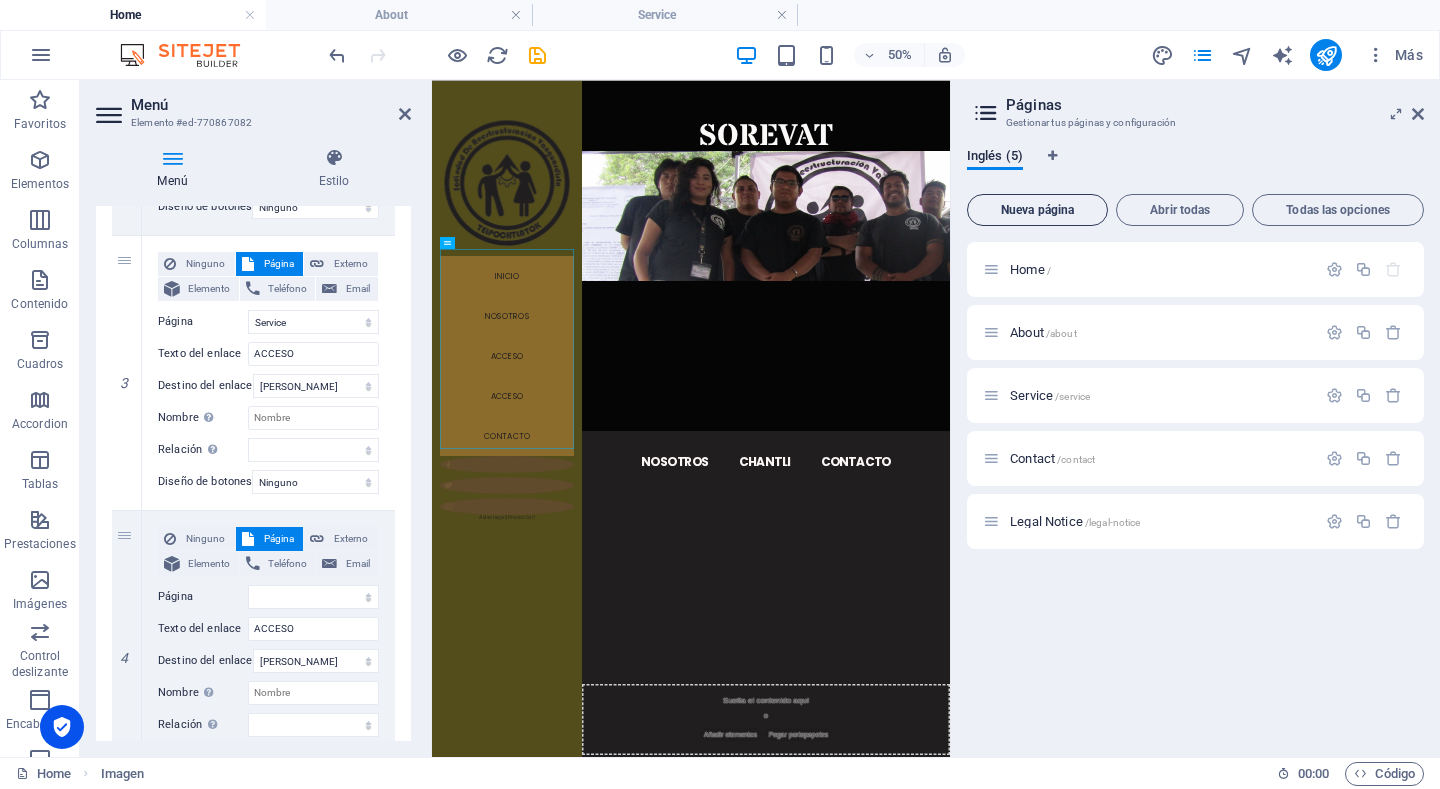 select on "1" 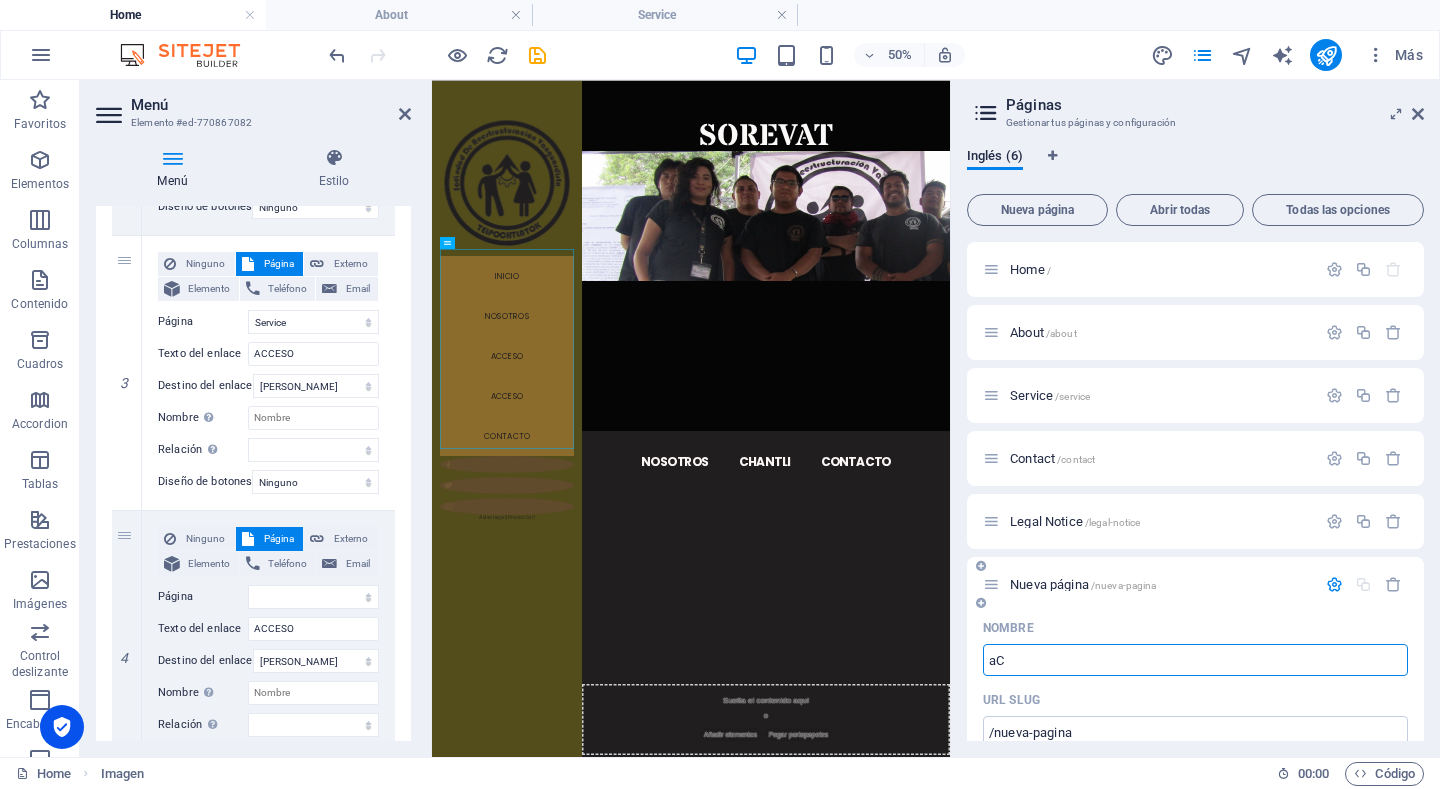 type on "aCC" 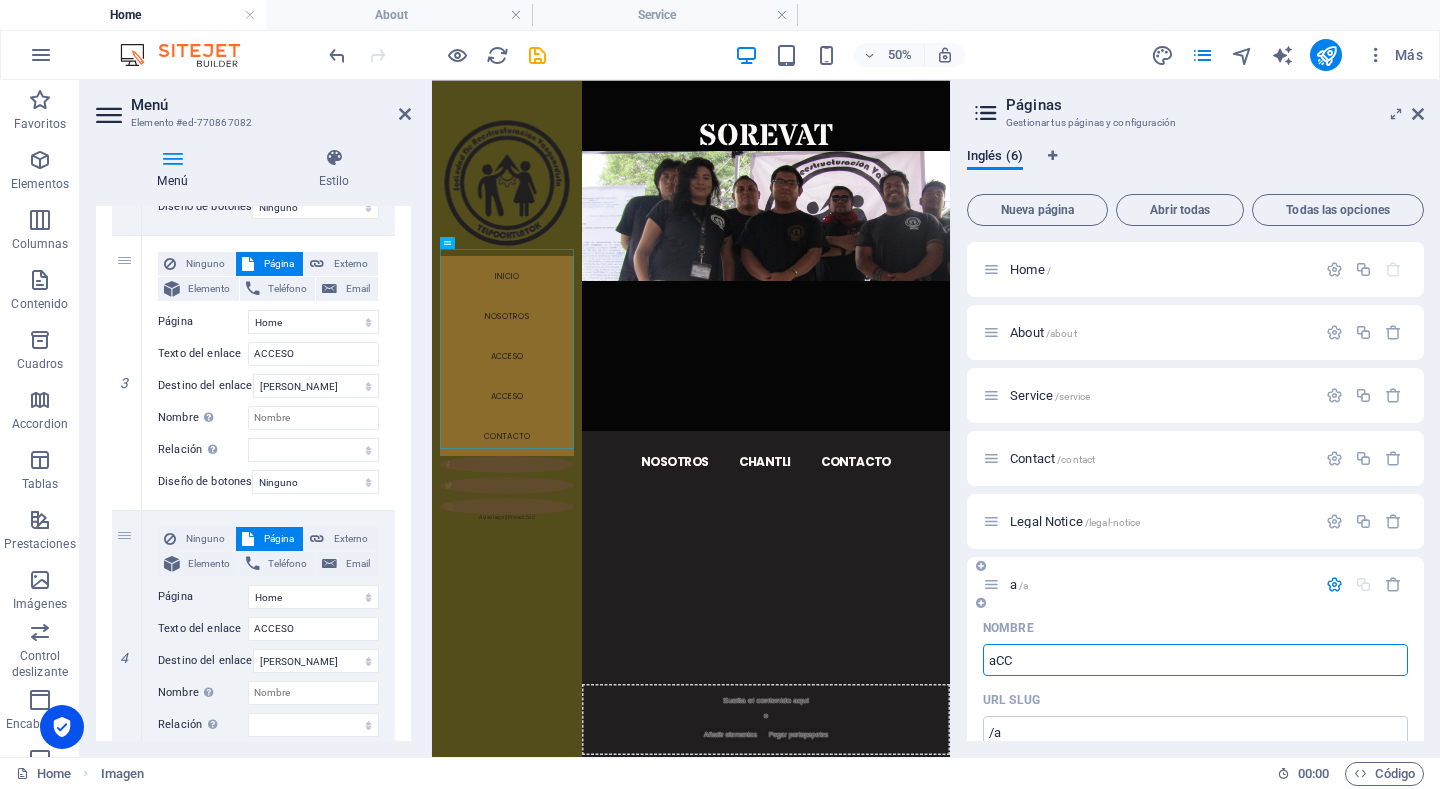 select on "1" 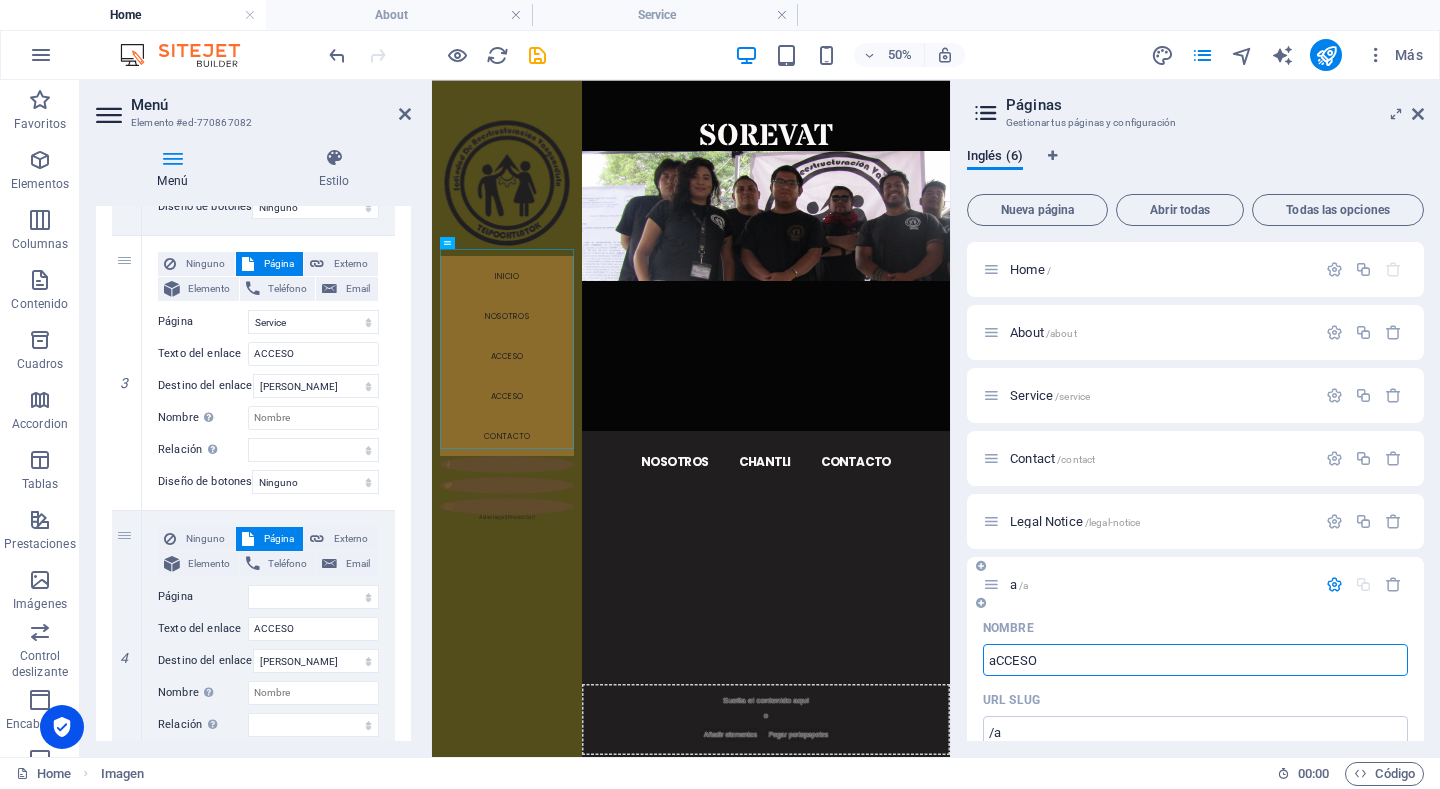 type on "aCCESO" 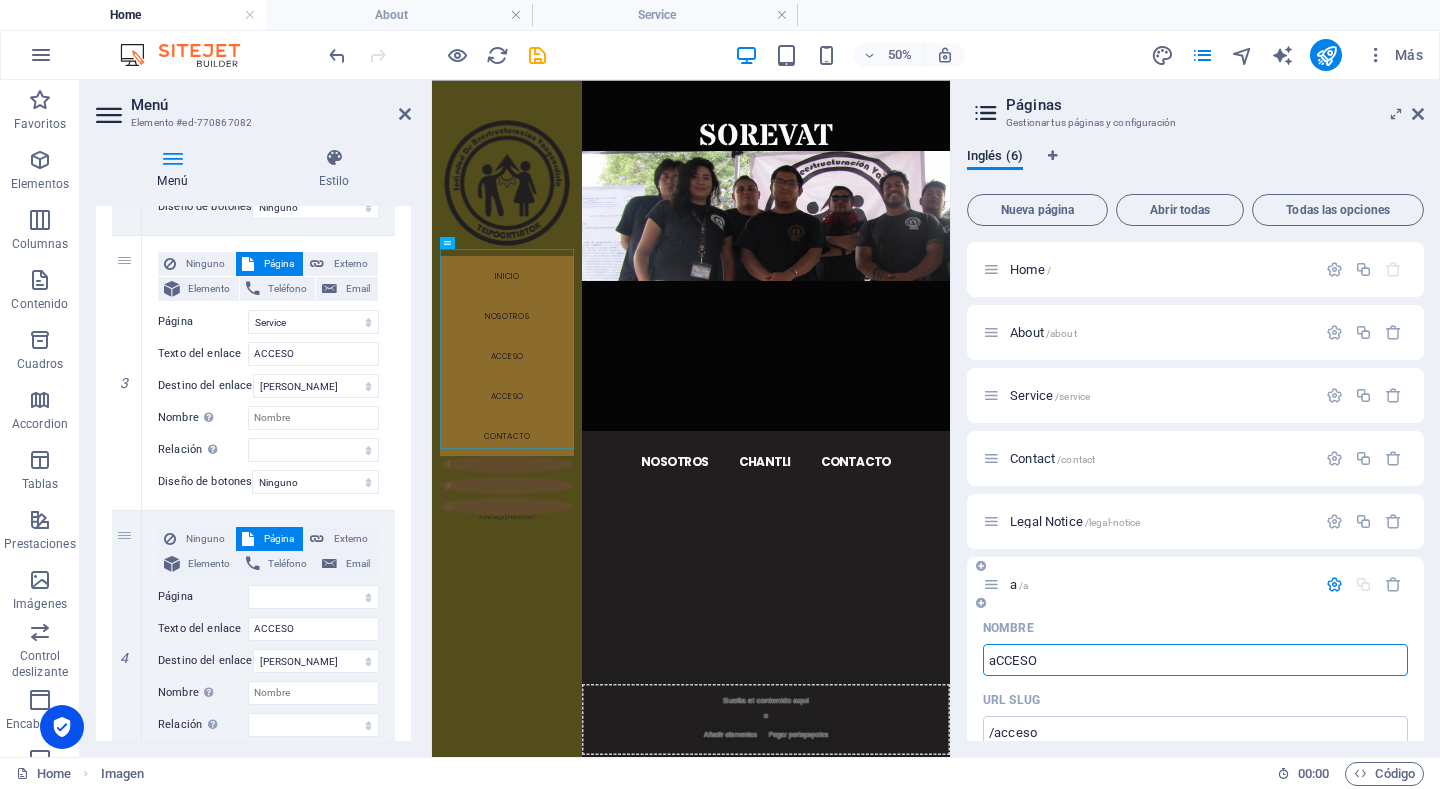 select on "1" 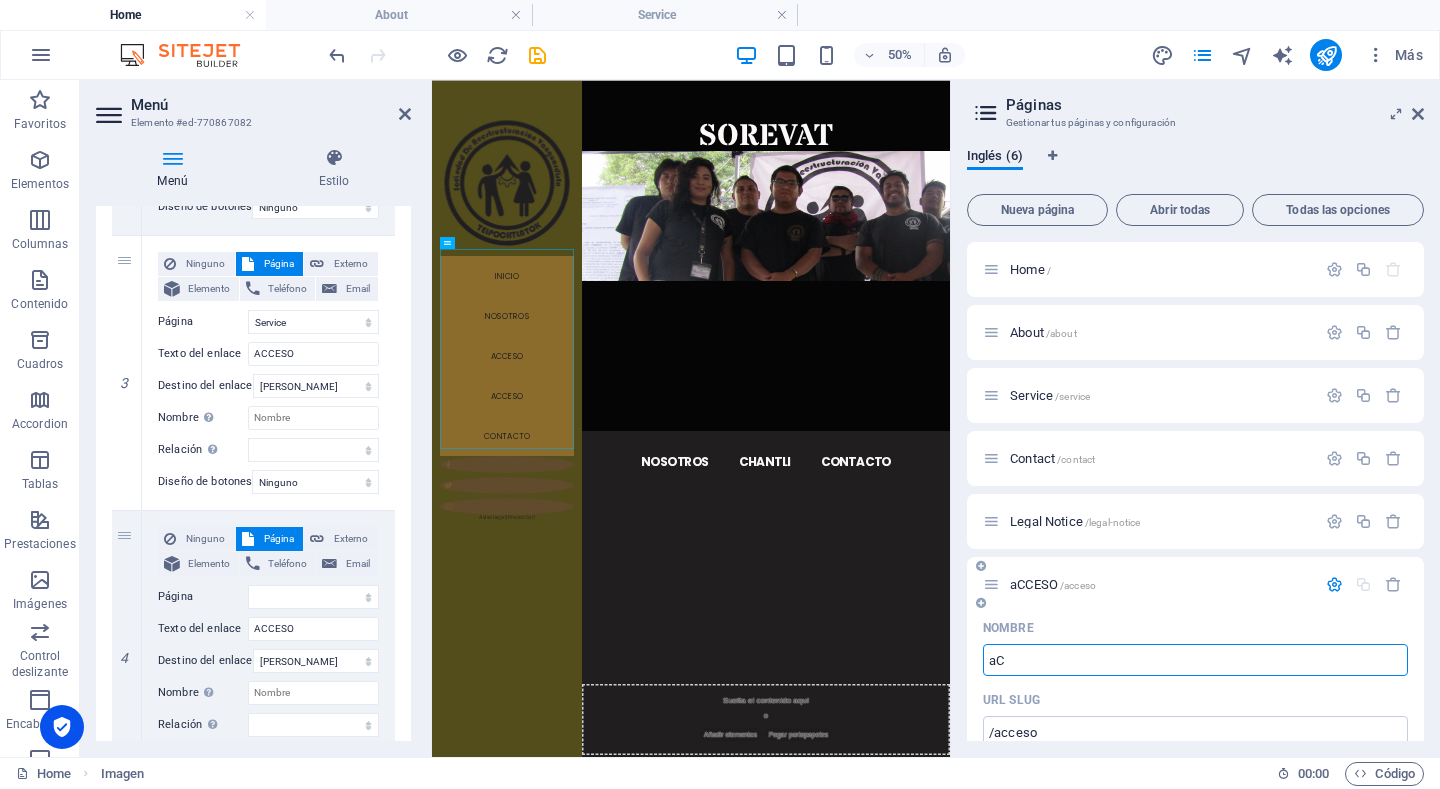 type on "a" 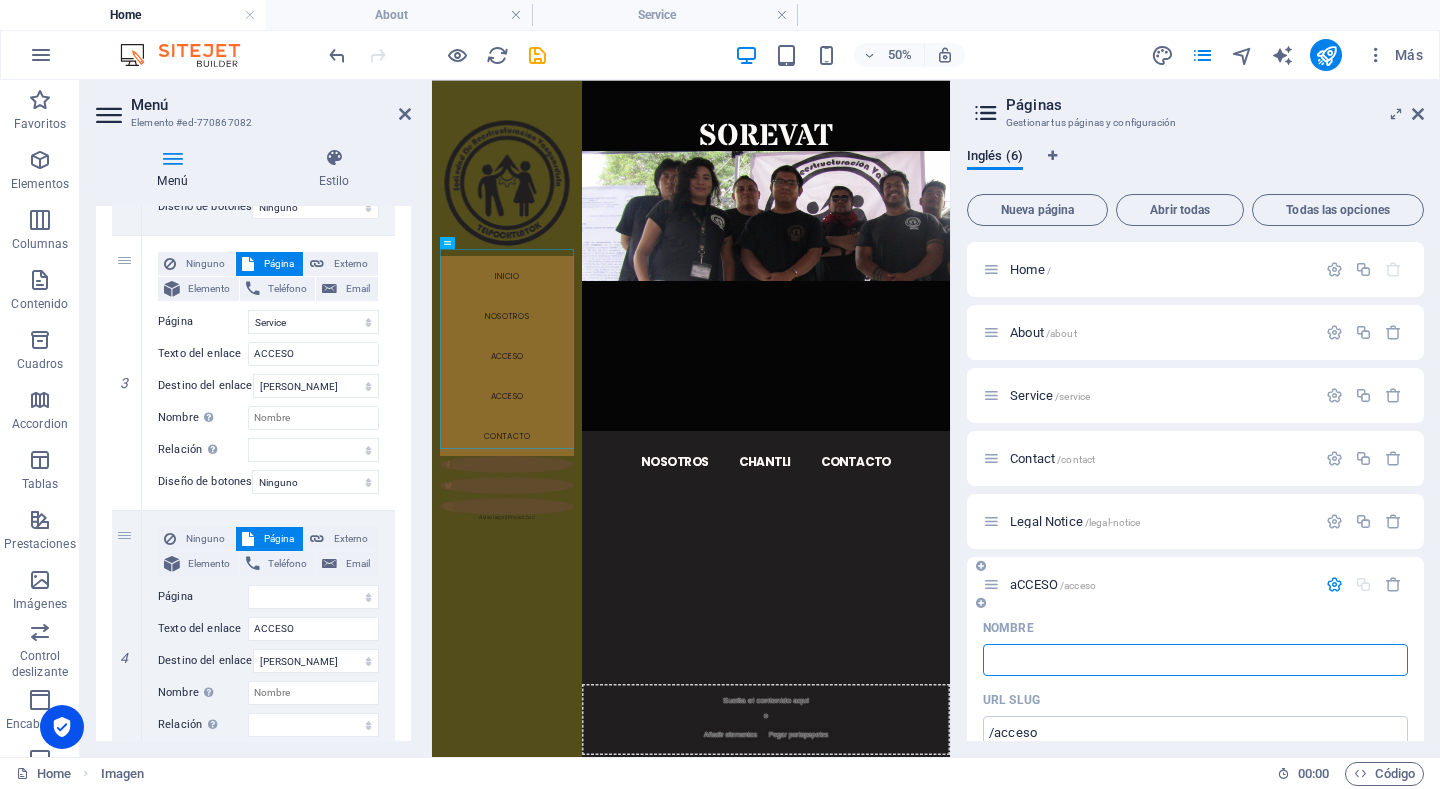 type 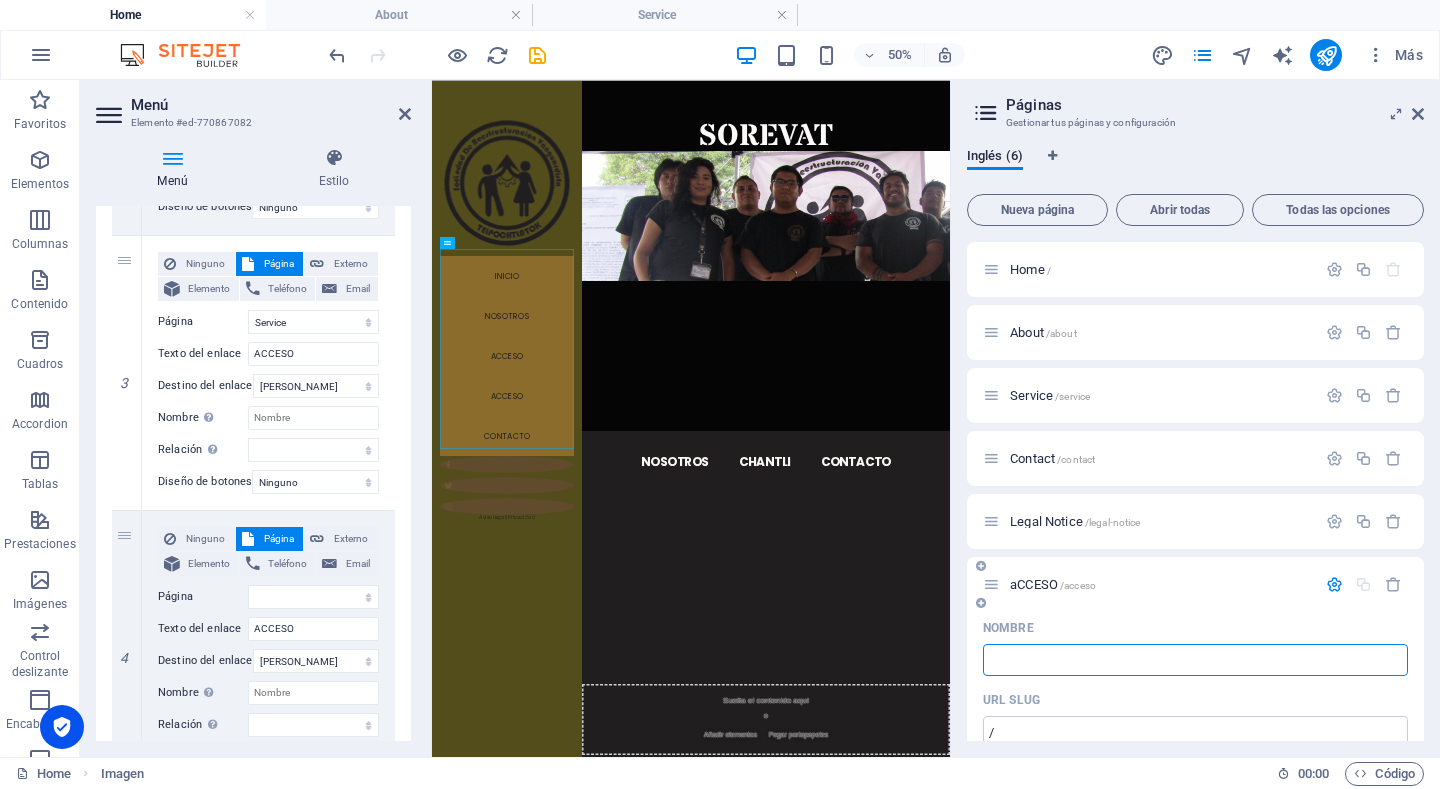 select on "1" 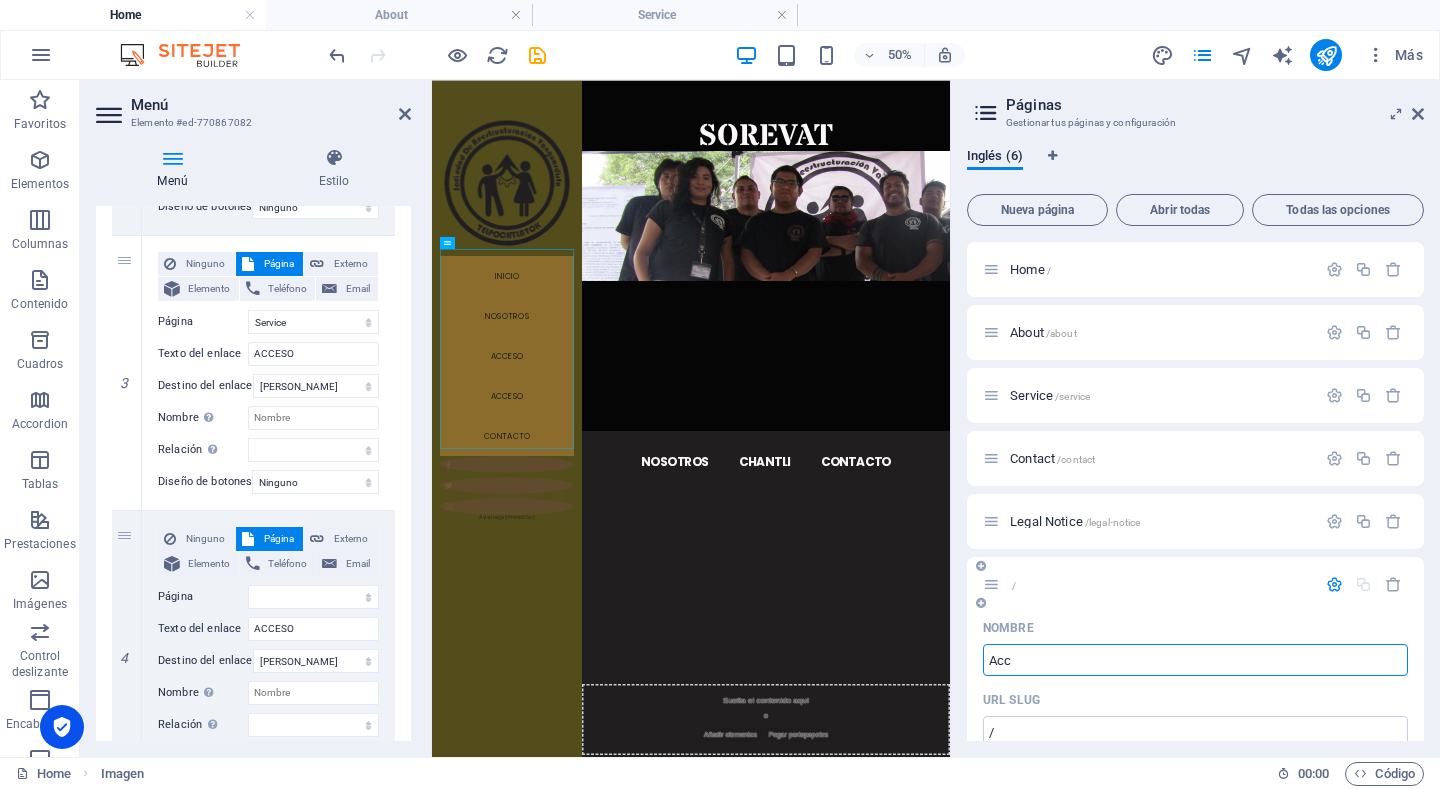 type on "Acce" 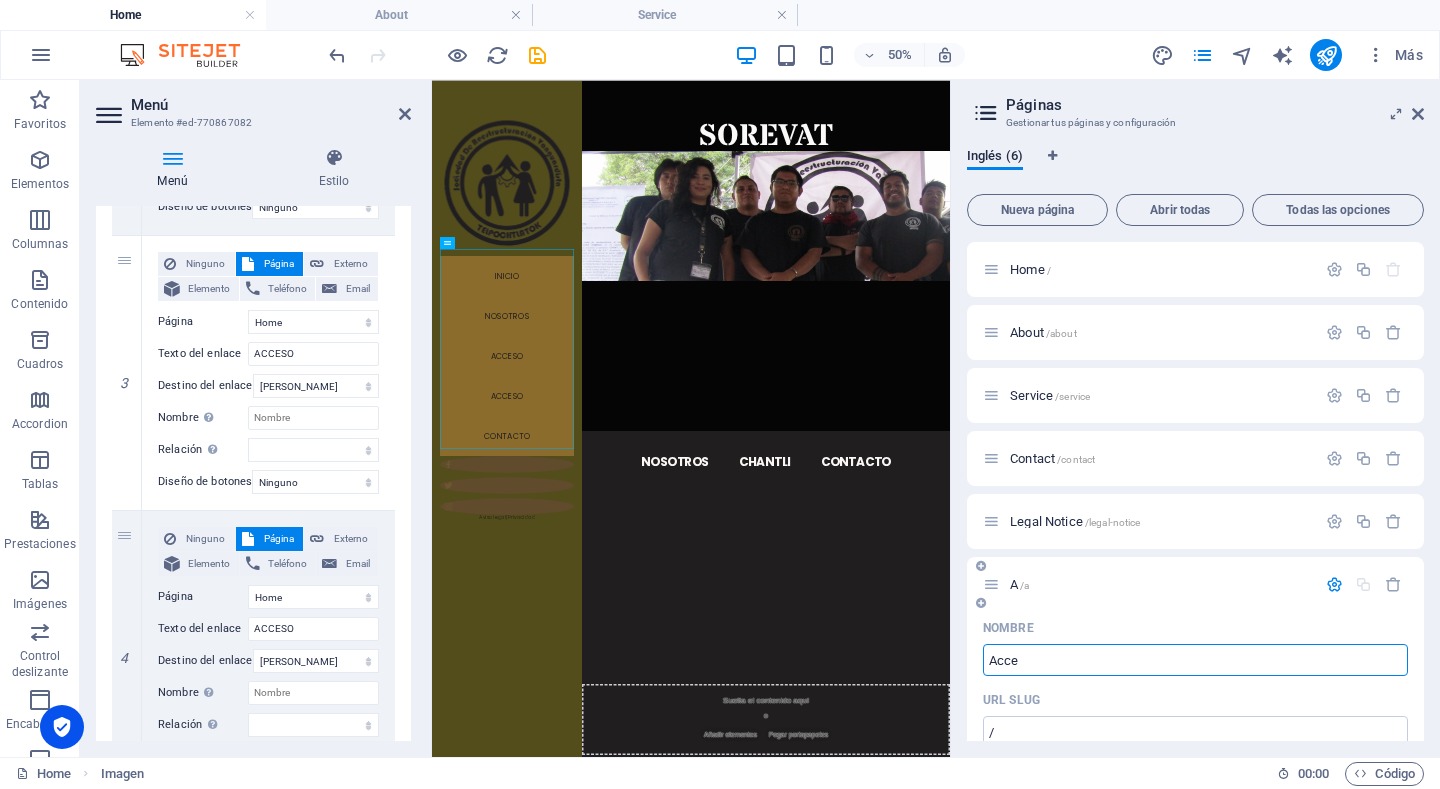 select on "1" 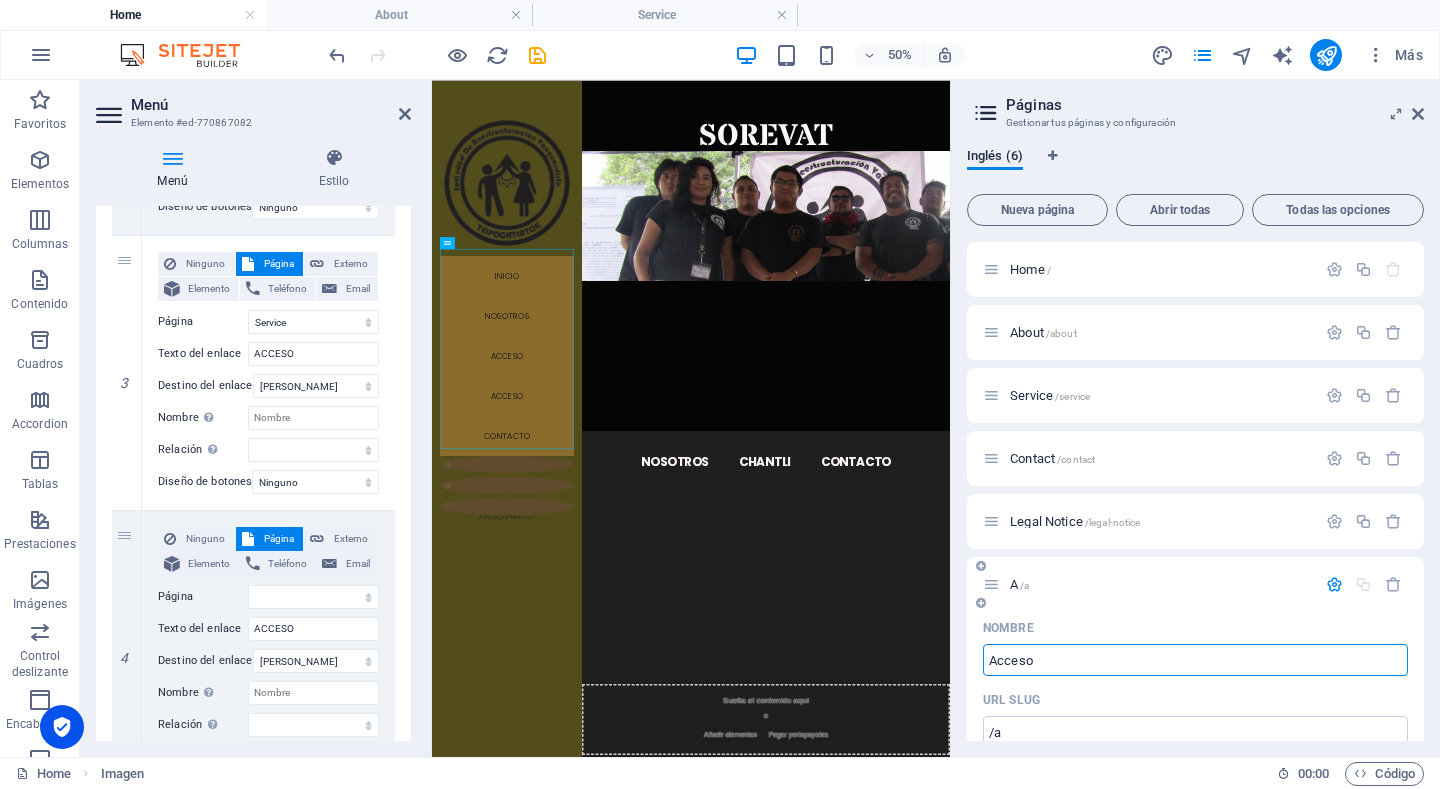 type on "Acceso" 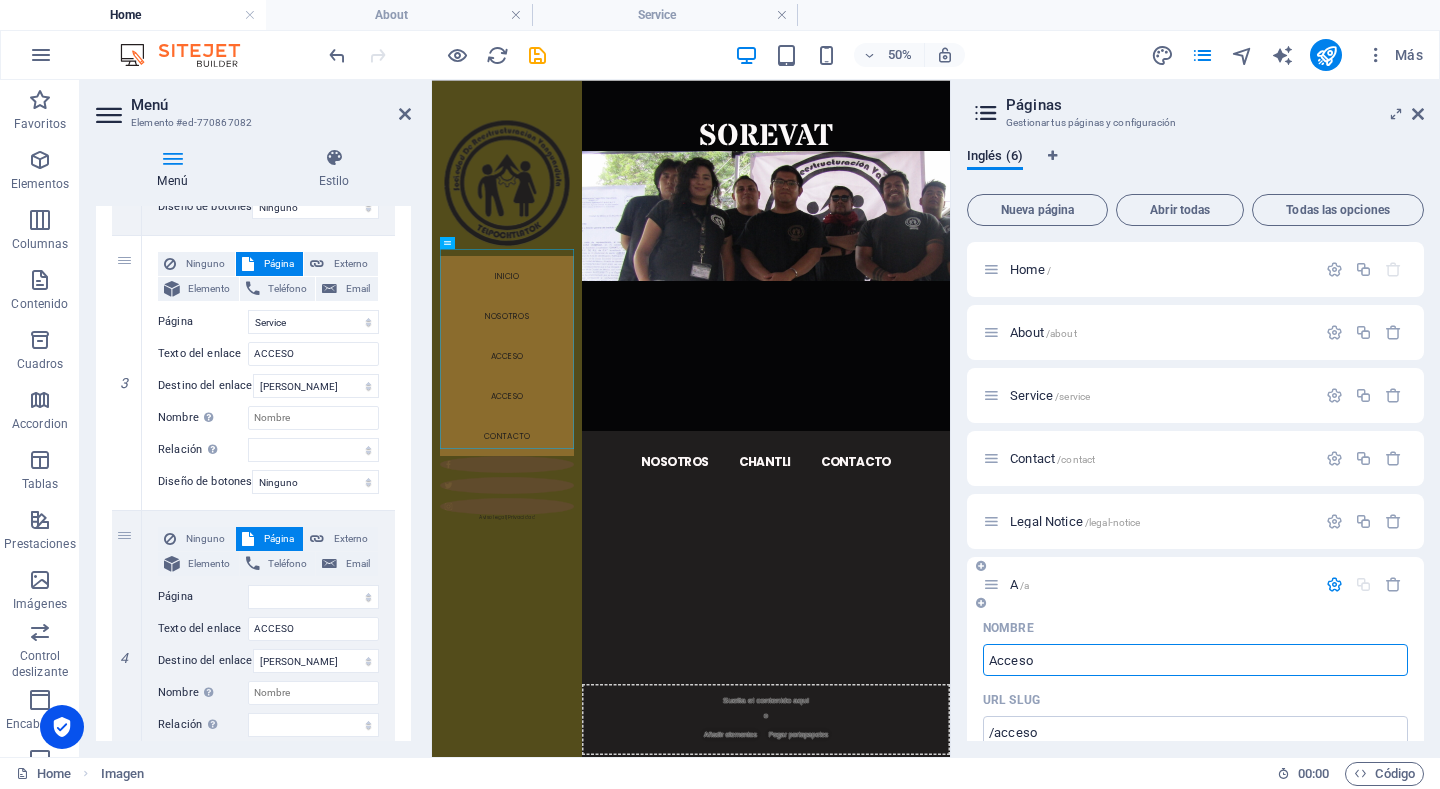 select on "1" 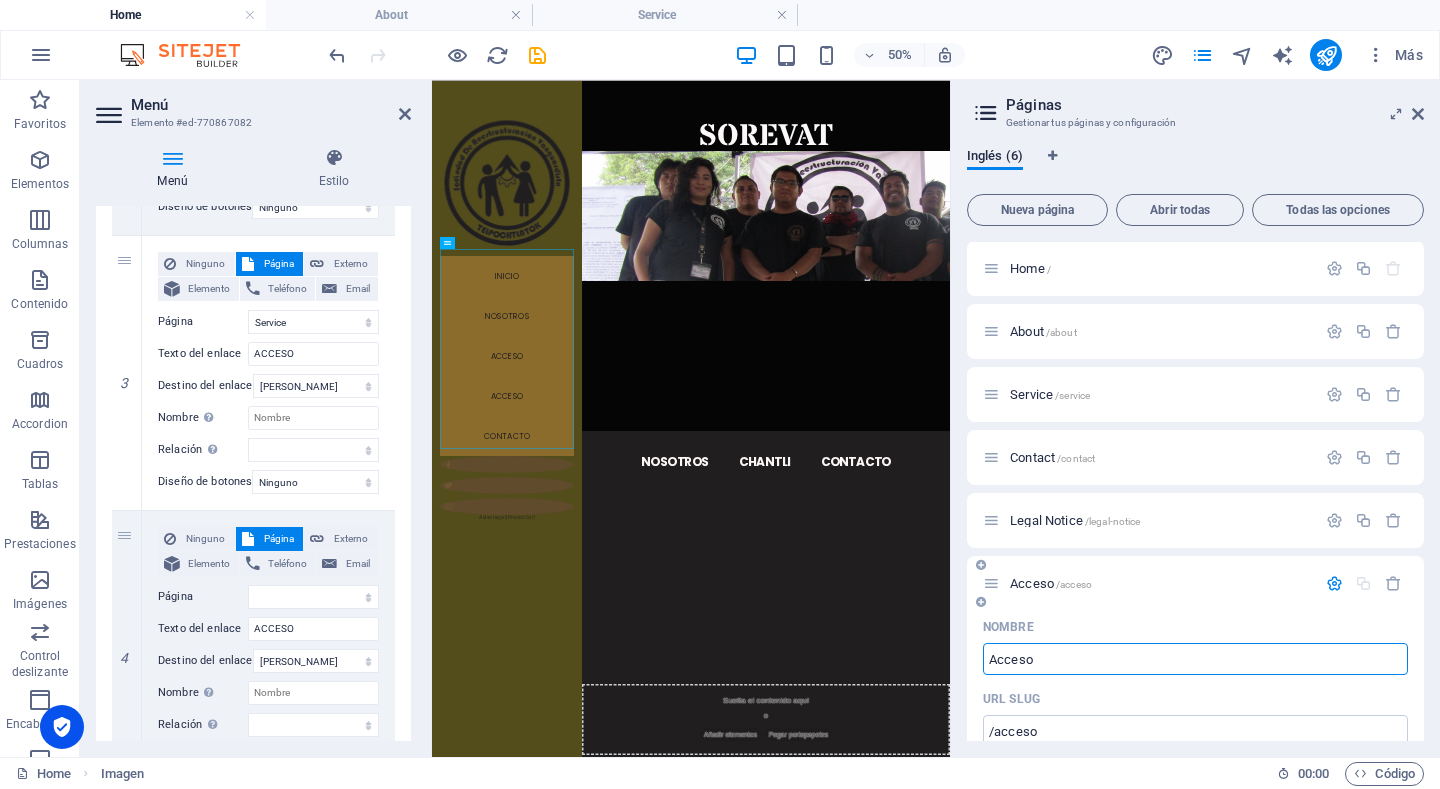 scroll, scrollTop: 0, scrollLeft: 0, axis: both 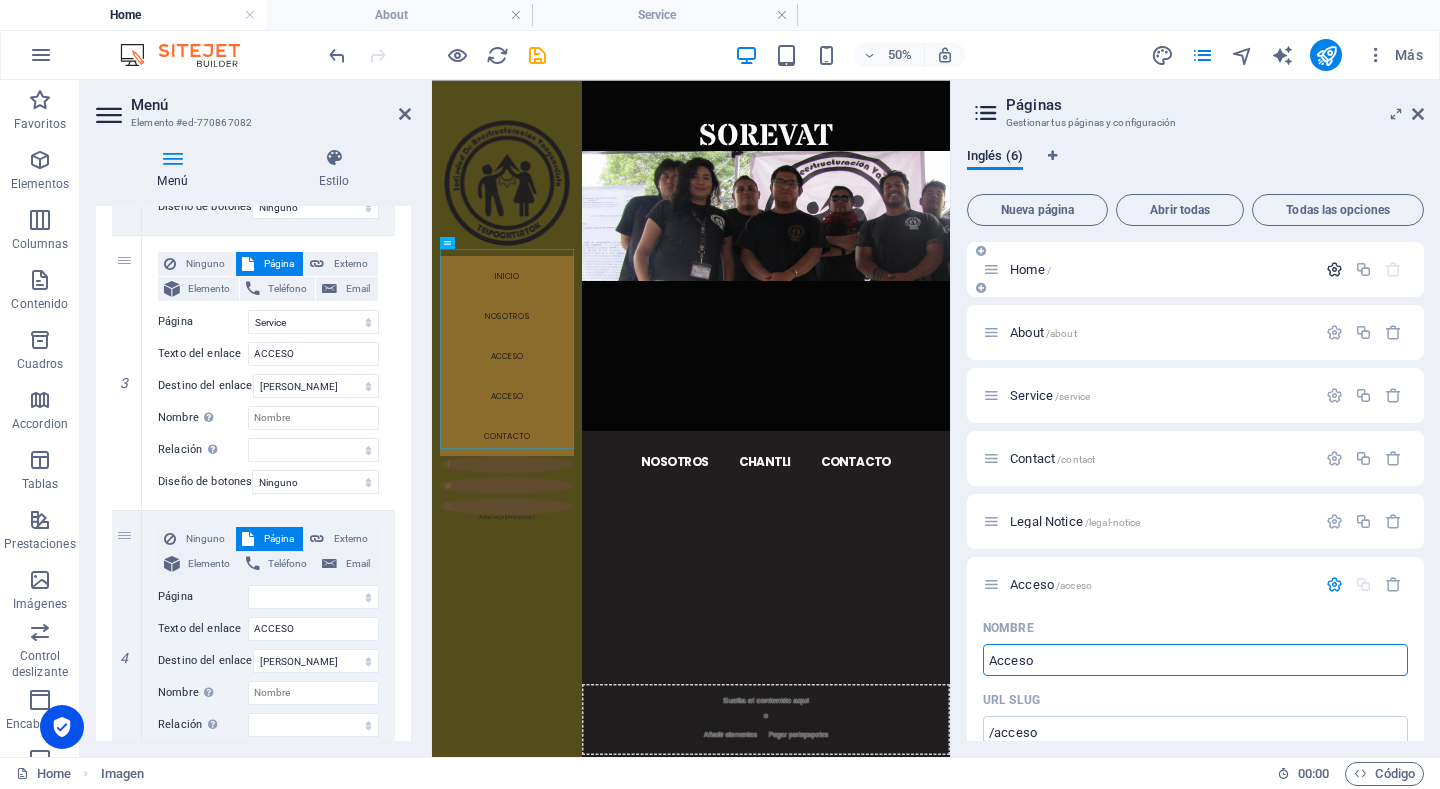 type on "Acceso" 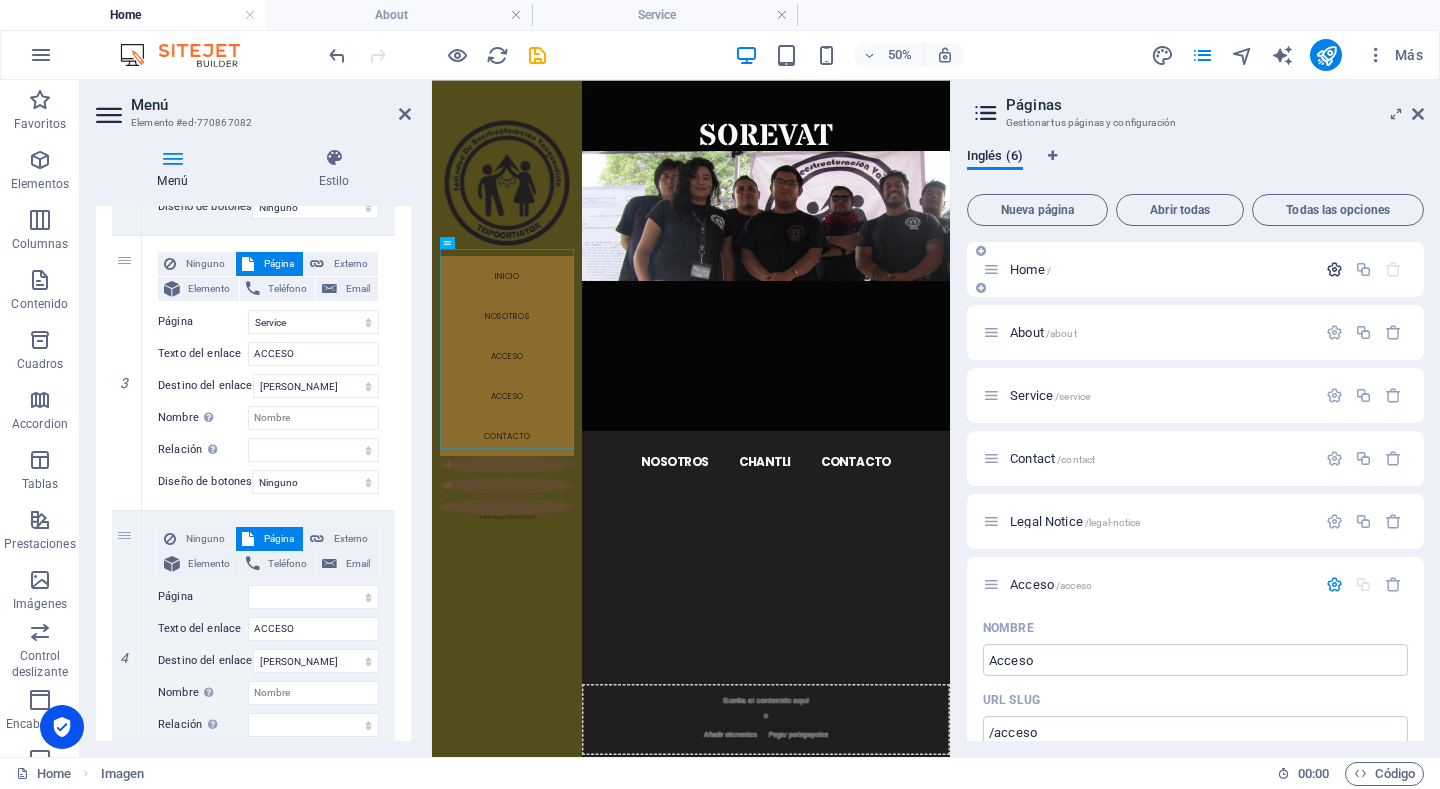 click at bounding box center (1334, 269) 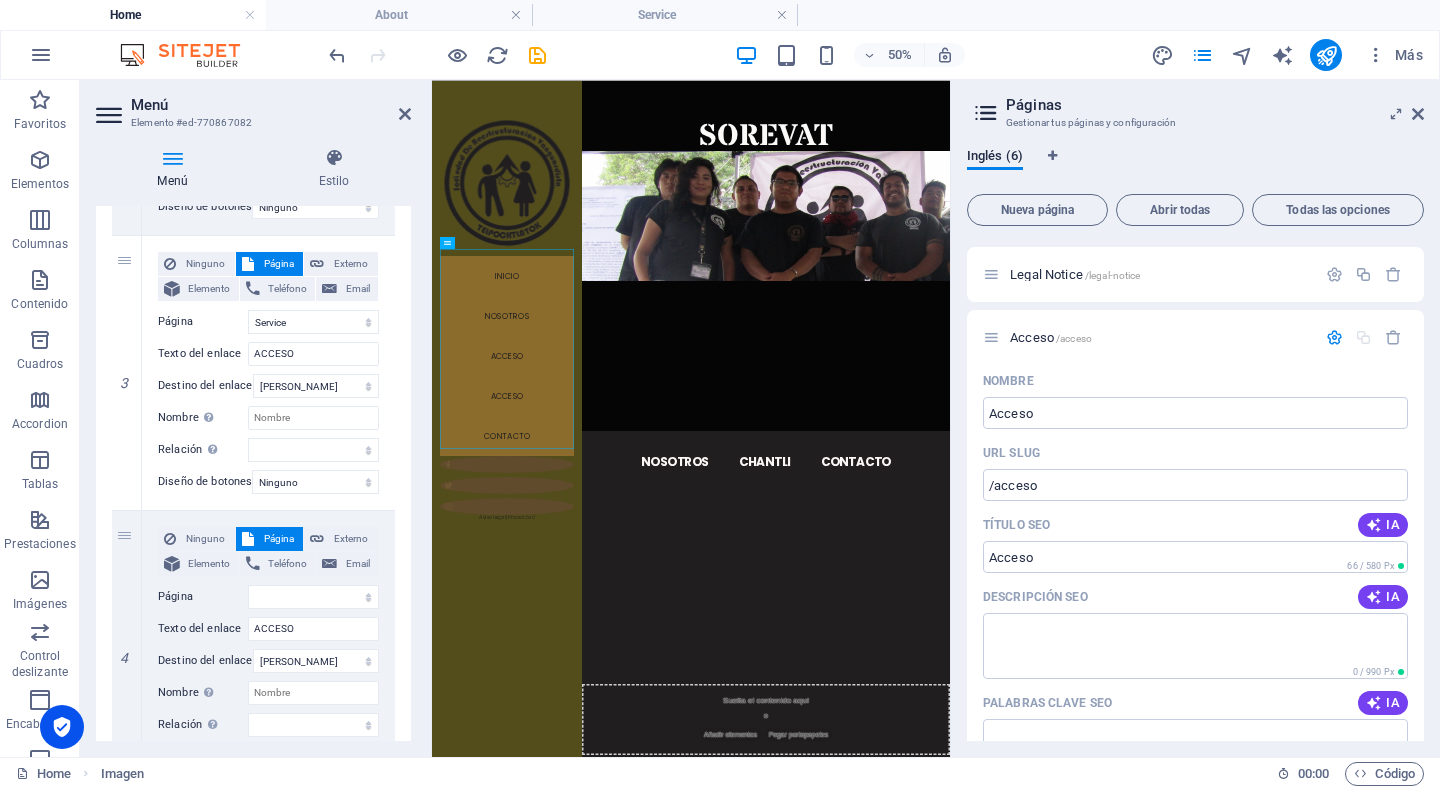 scroll, scrollTop: 1000, scrollLeft: 0, axis: vertical 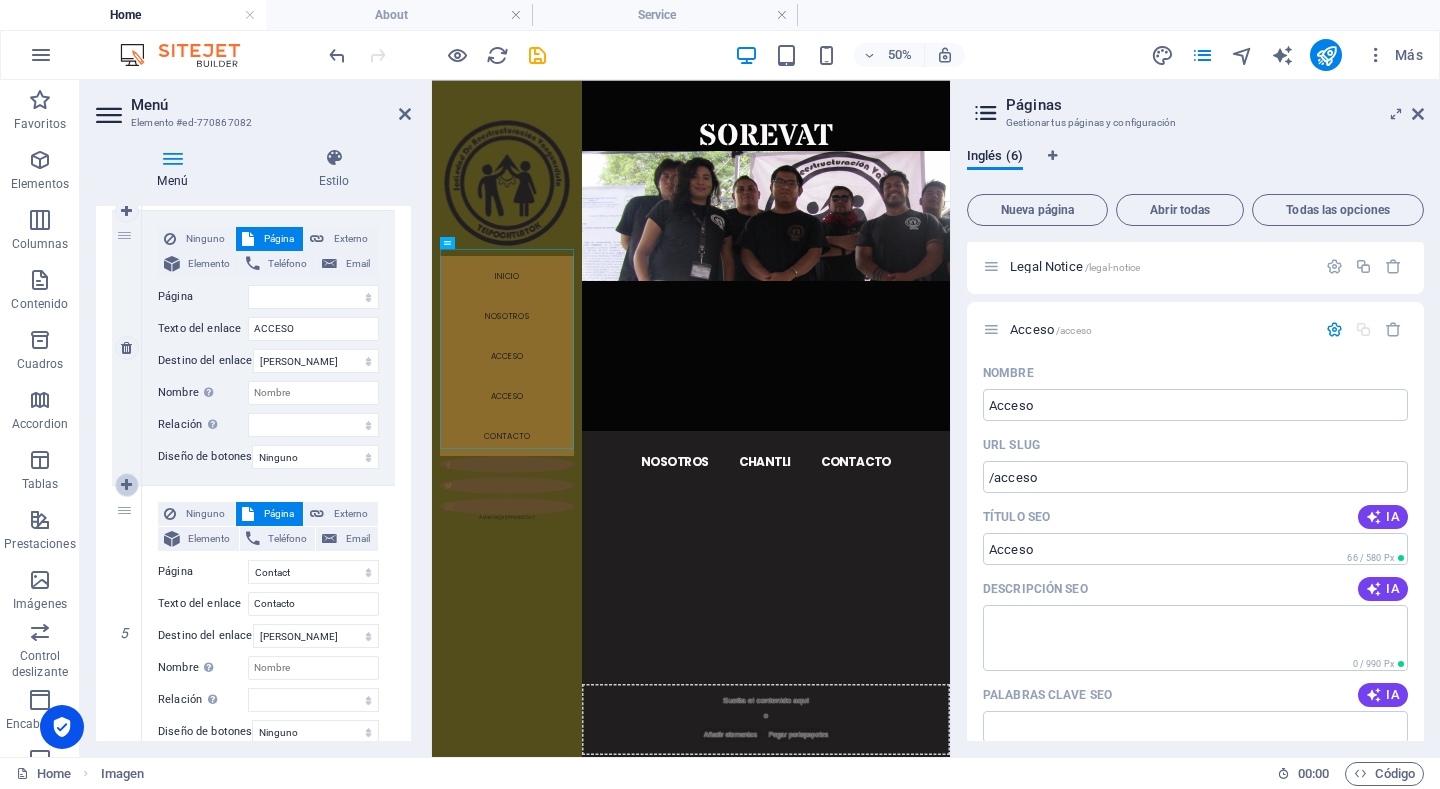 click at bounding box center (126, 485) 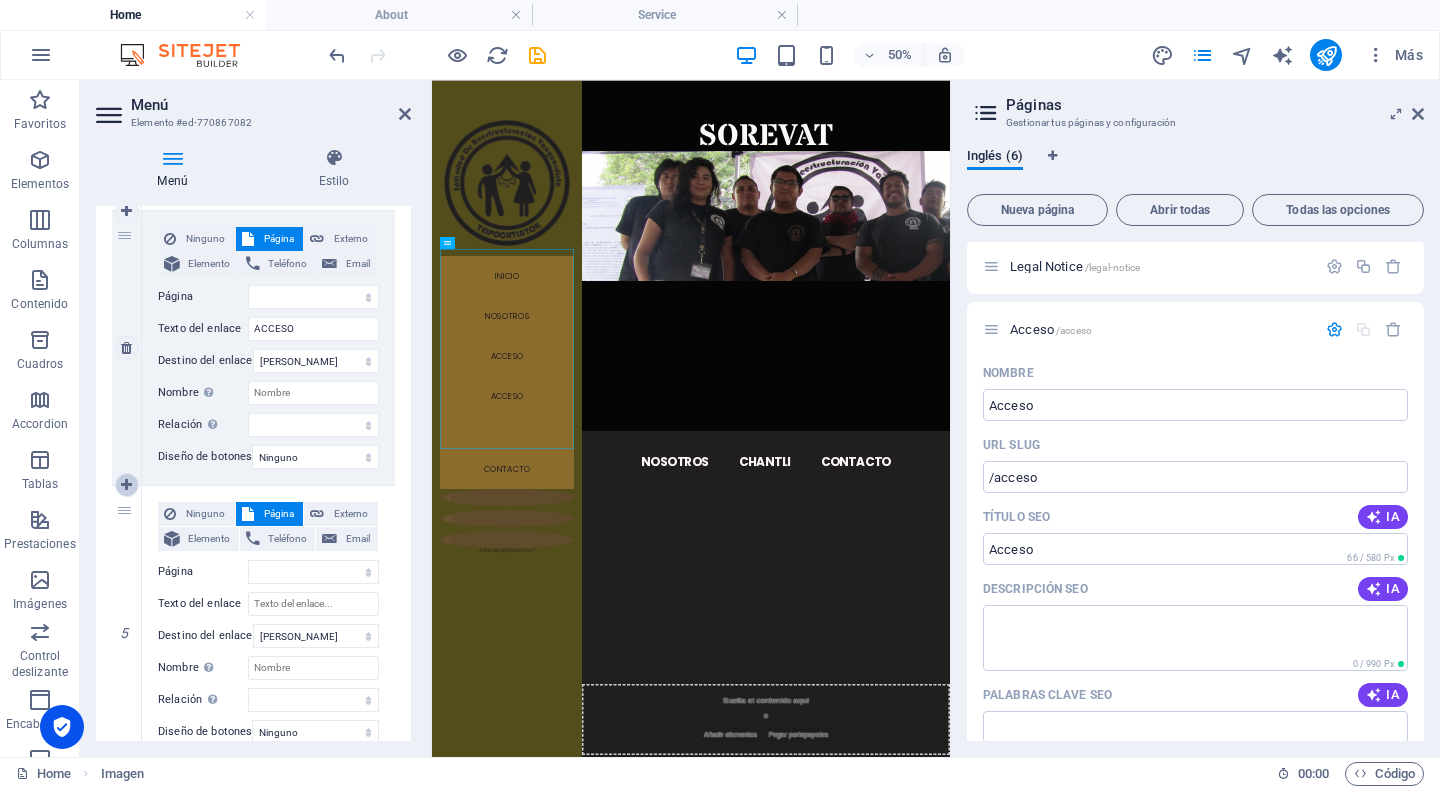 select on "3" 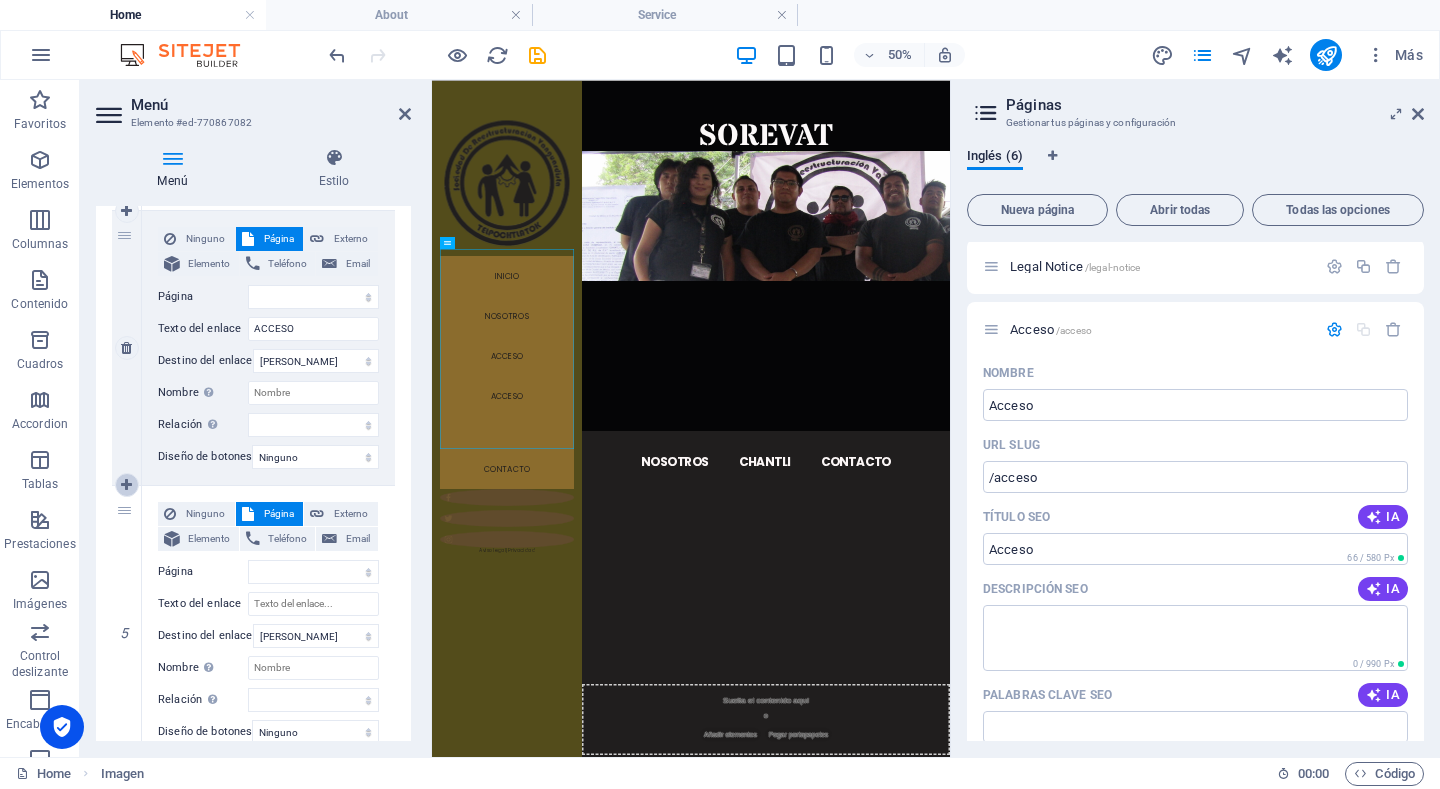 select 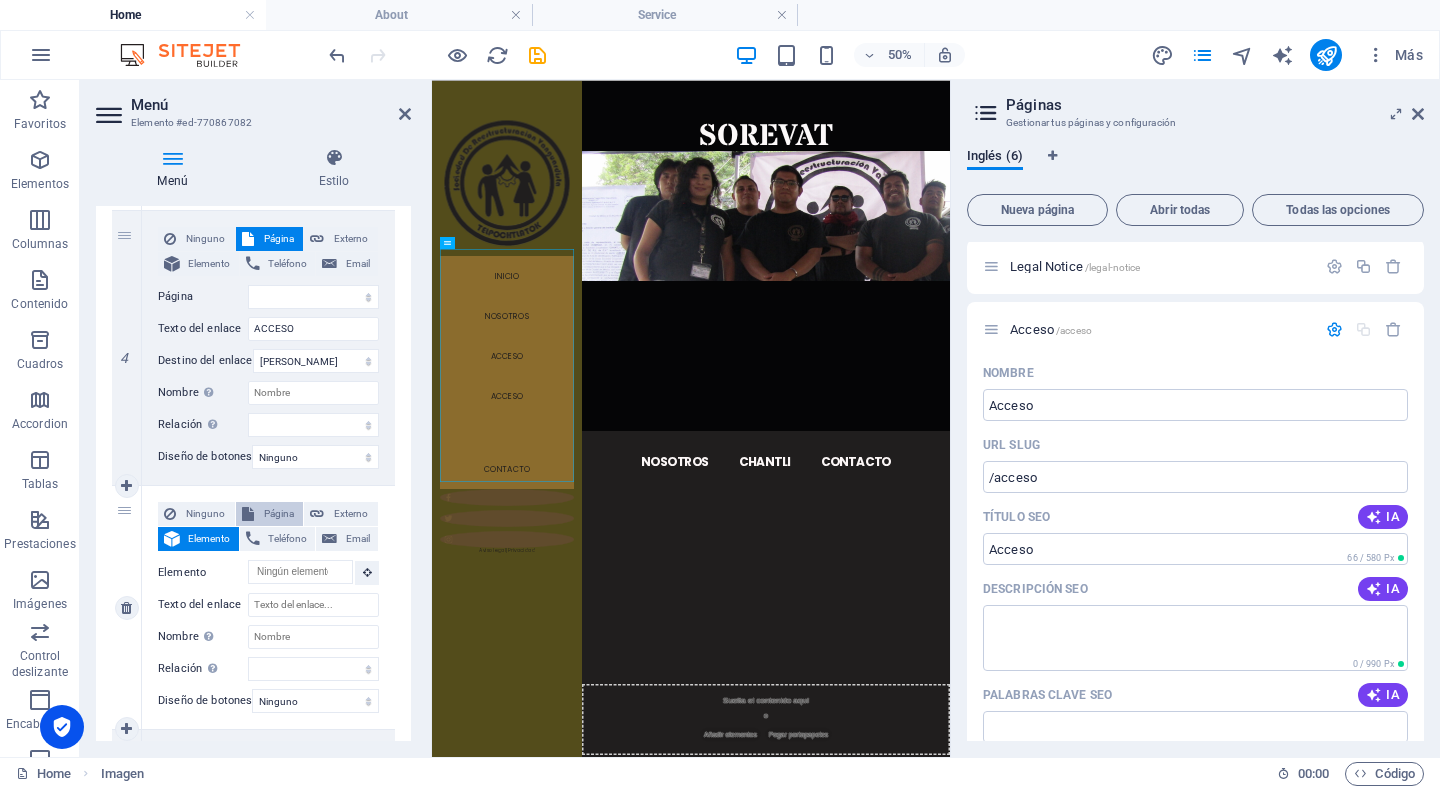click on "Página" at bounding box center [279, 514] 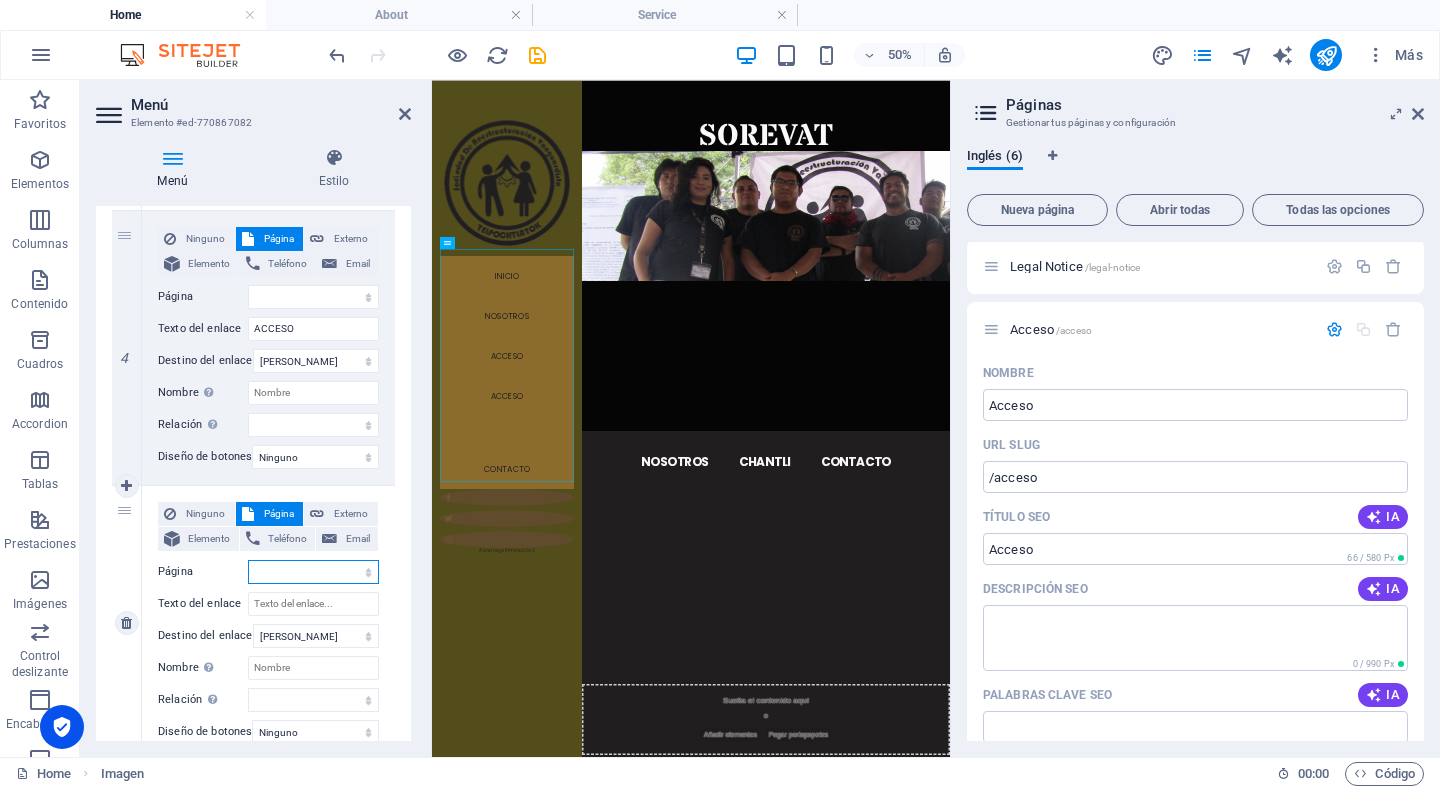 click on "Home About Service Contact Legal Notice Acceso" at bounding box center (313, 572) 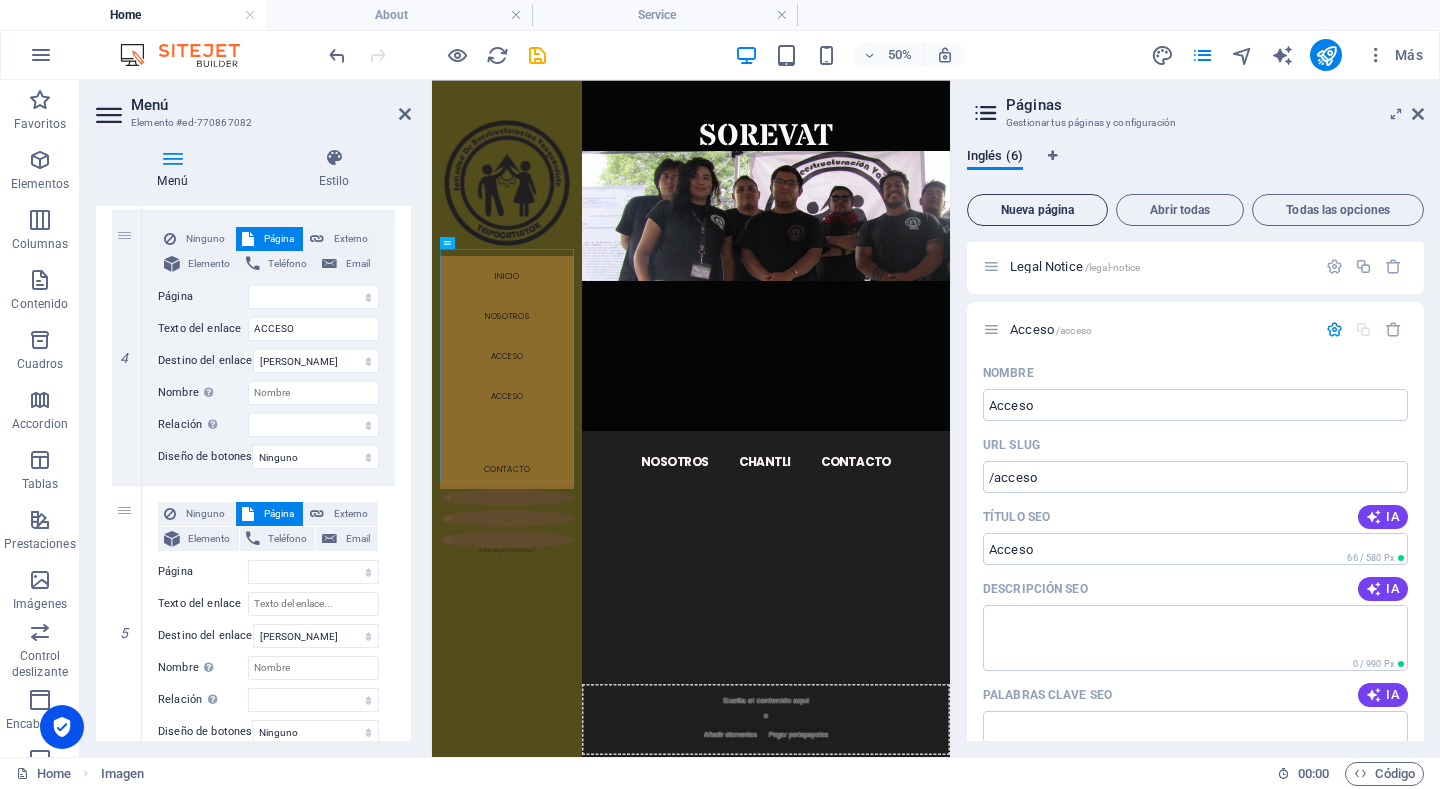 click on "Nueva página" at bounding box center (1037, 210) 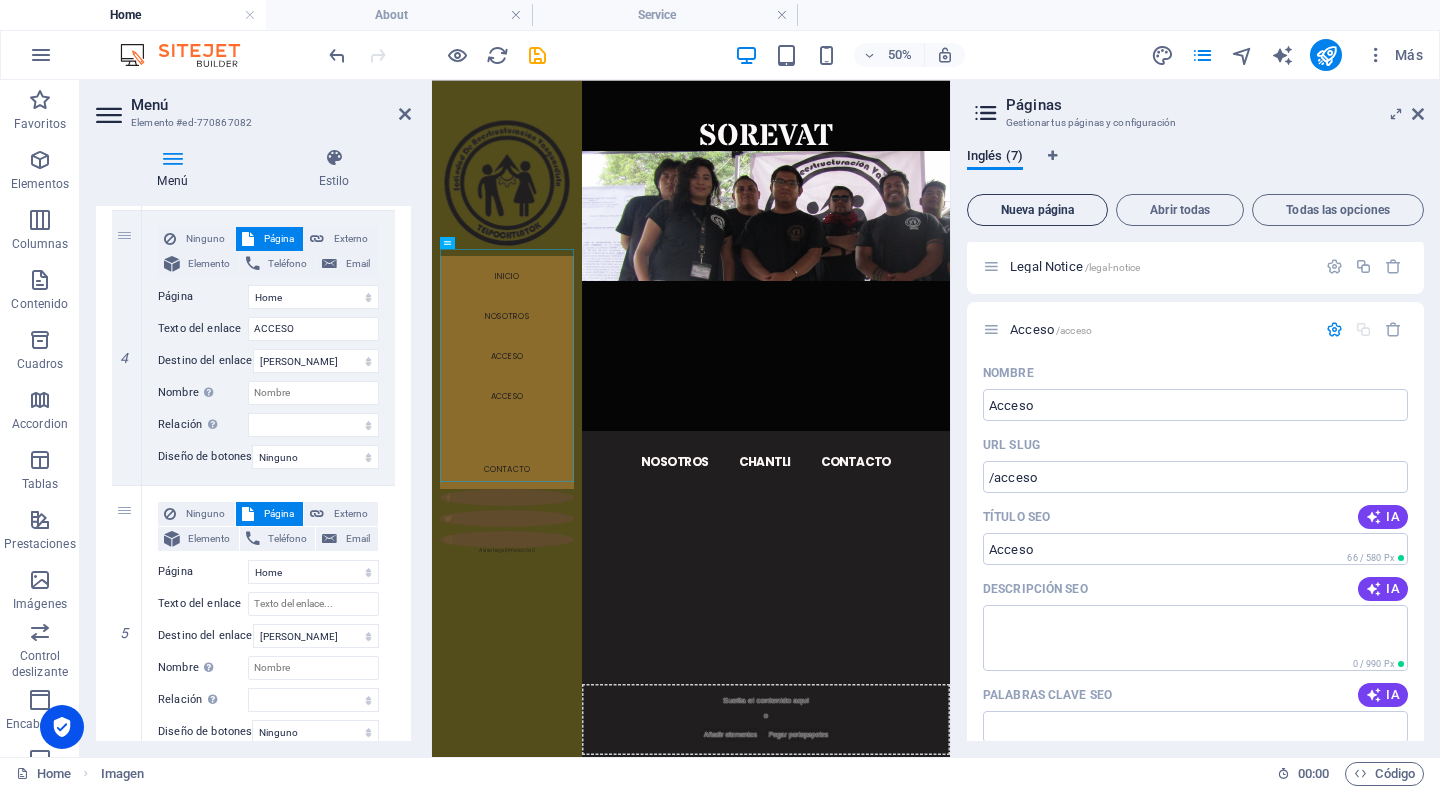 select 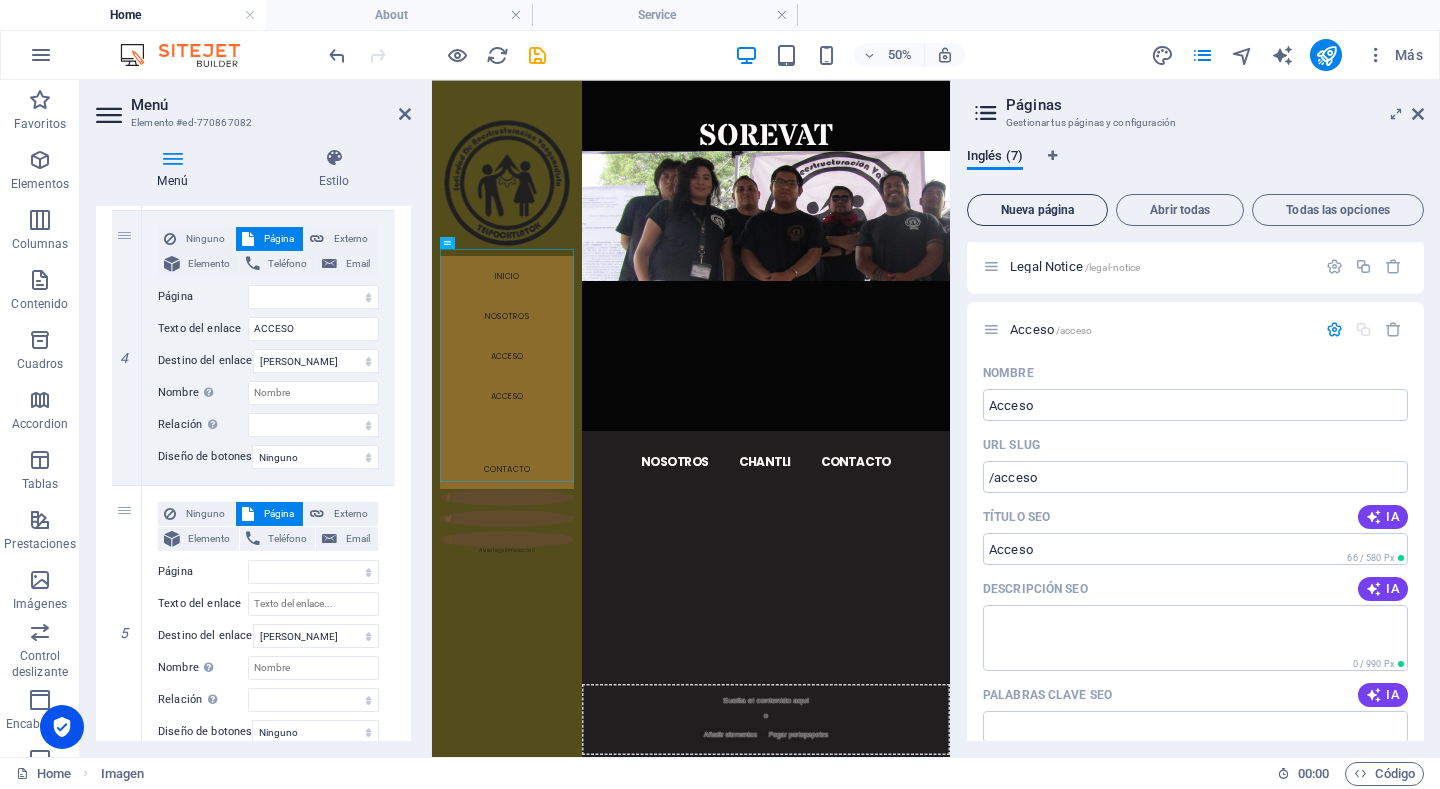 scroll, scrollTop: 1702, scrollLeft: 0, axis: vertical 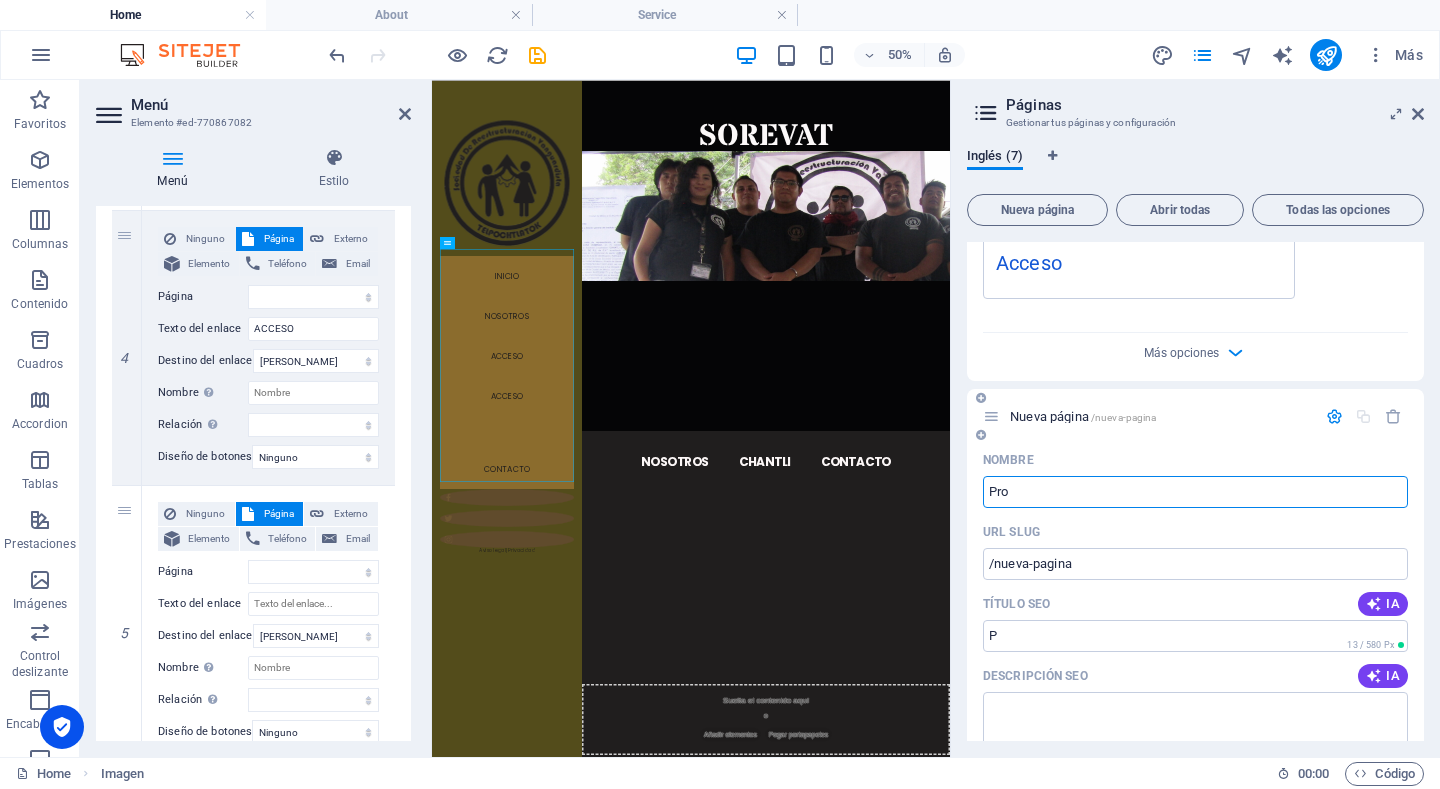 type on "Proy" 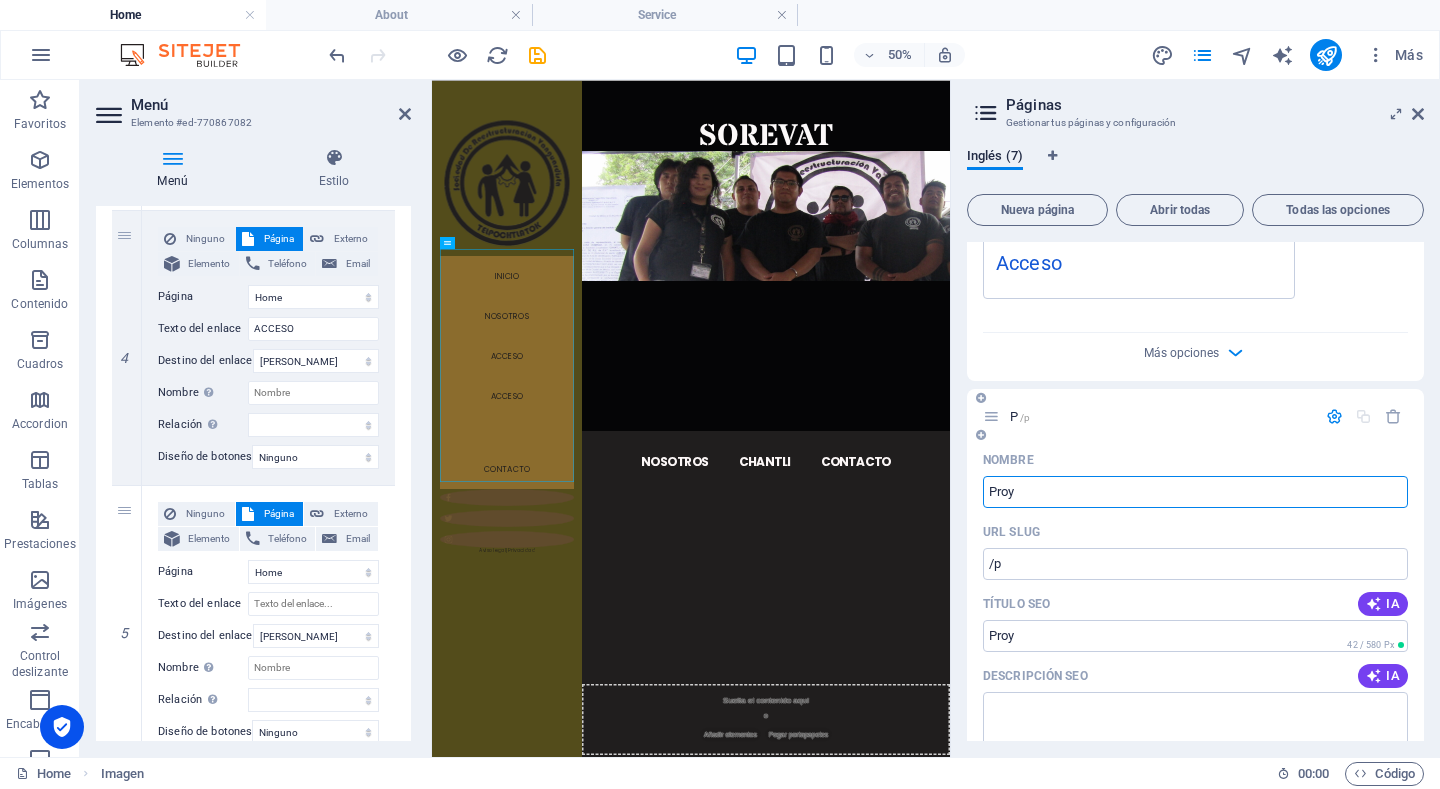 select 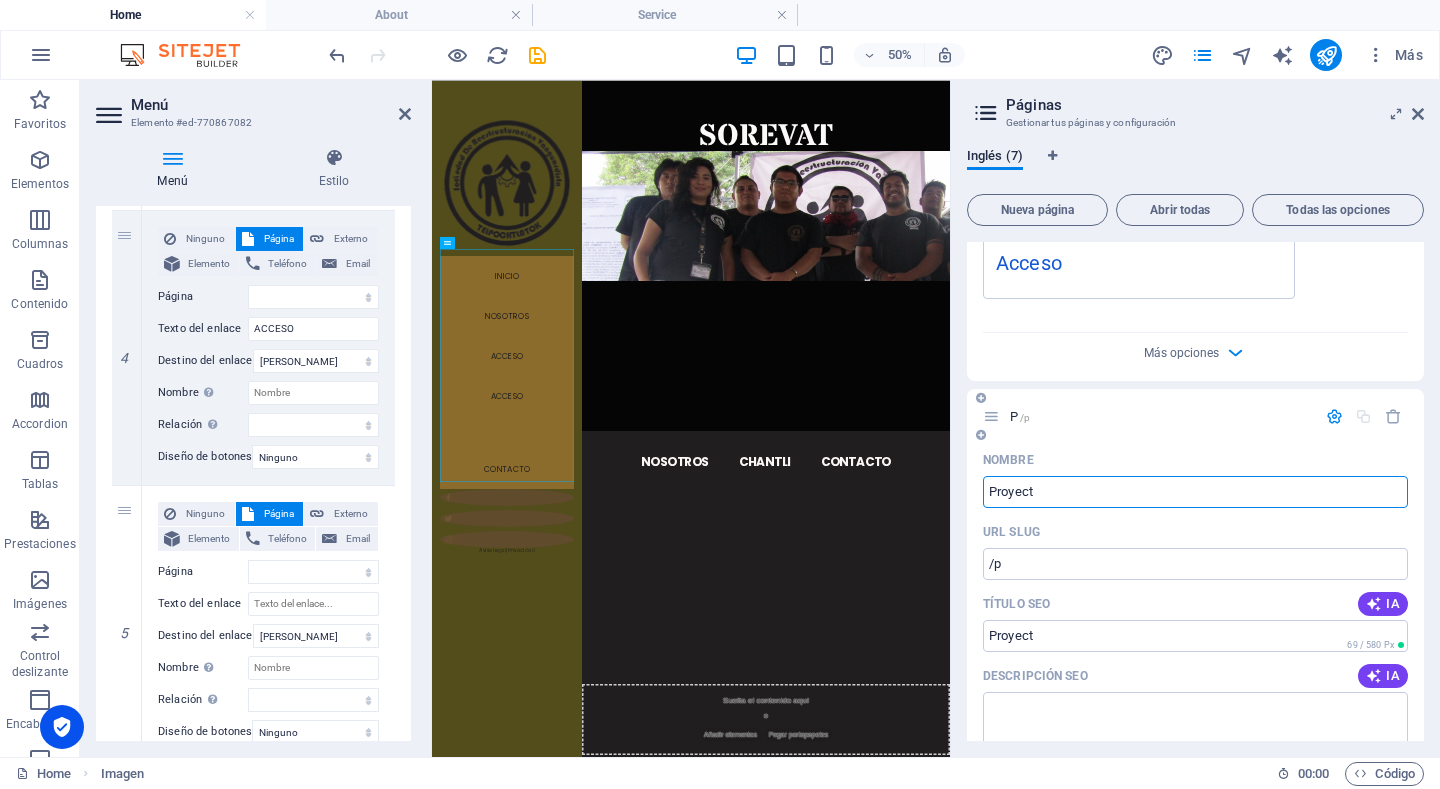 type on "Proyecto" 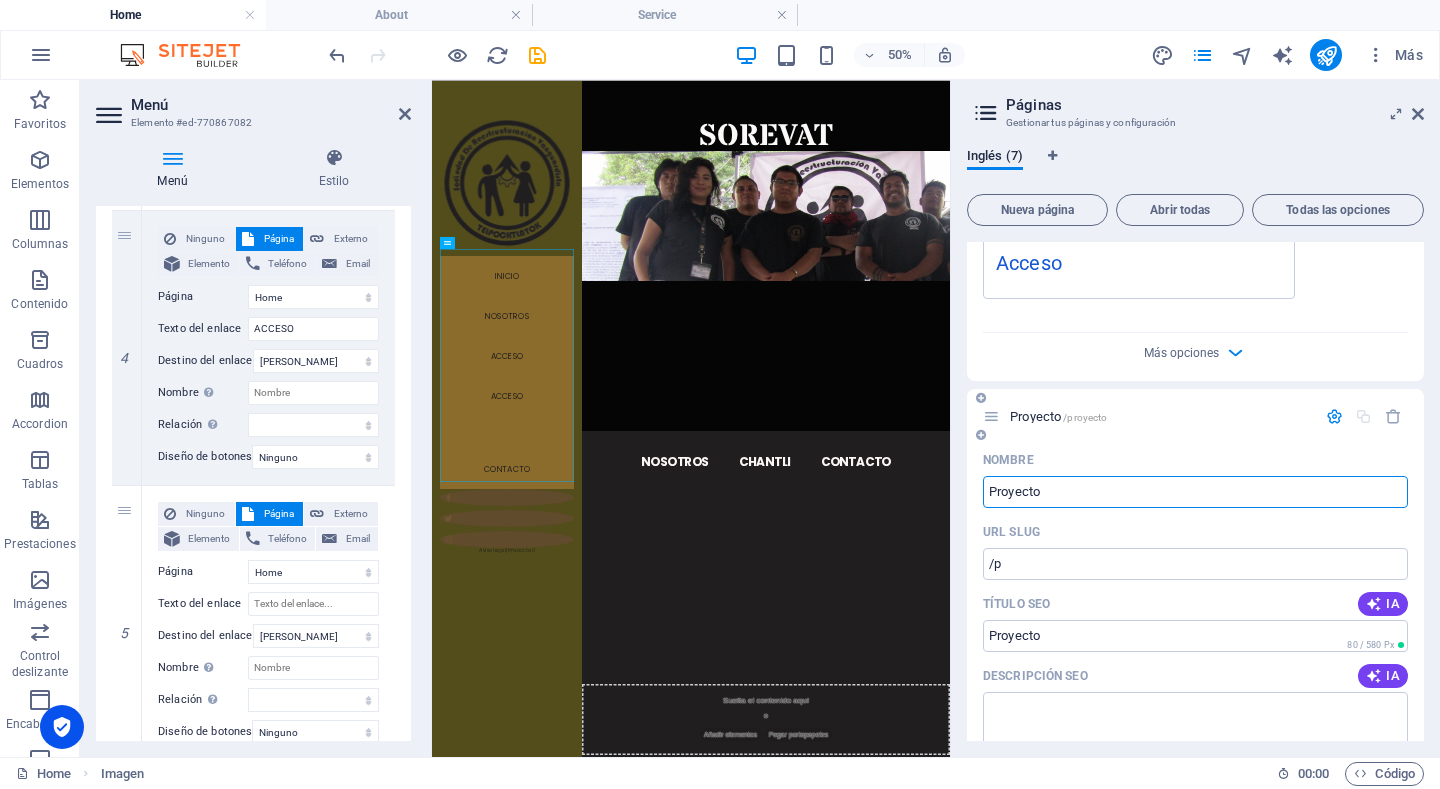 select 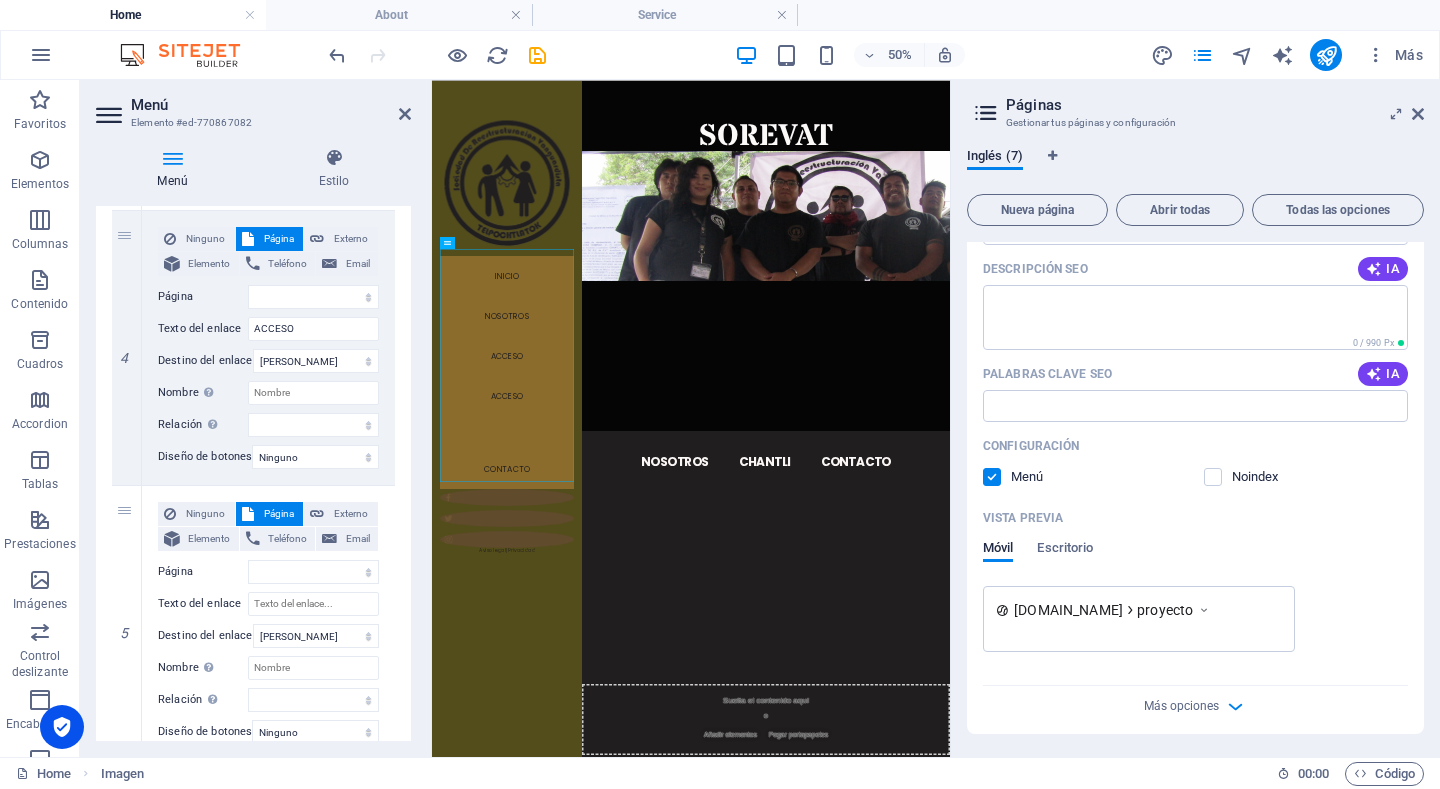 scroll, scrollTop: 2110, scrollLeft: 0, axis: vertical 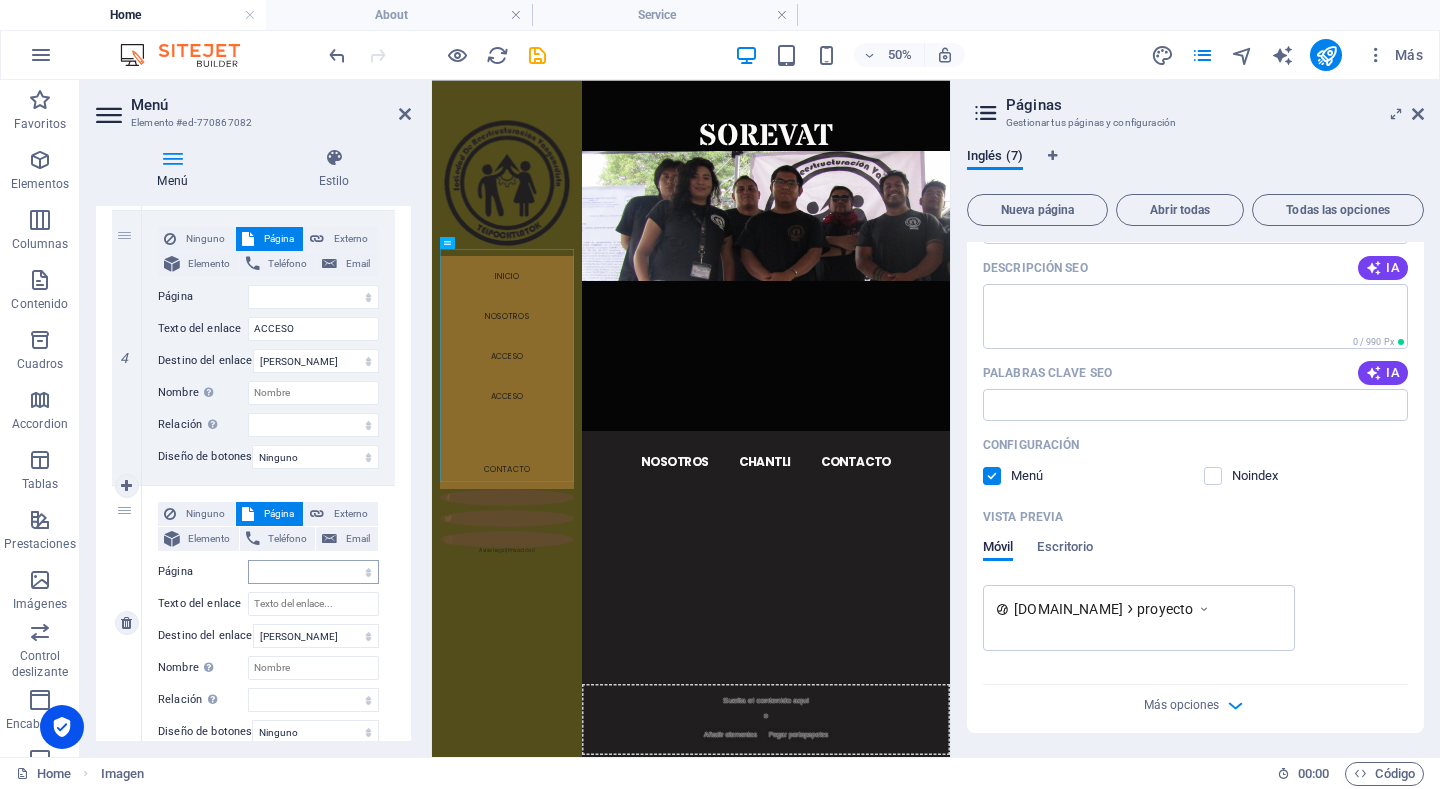 type on "Proyecto" 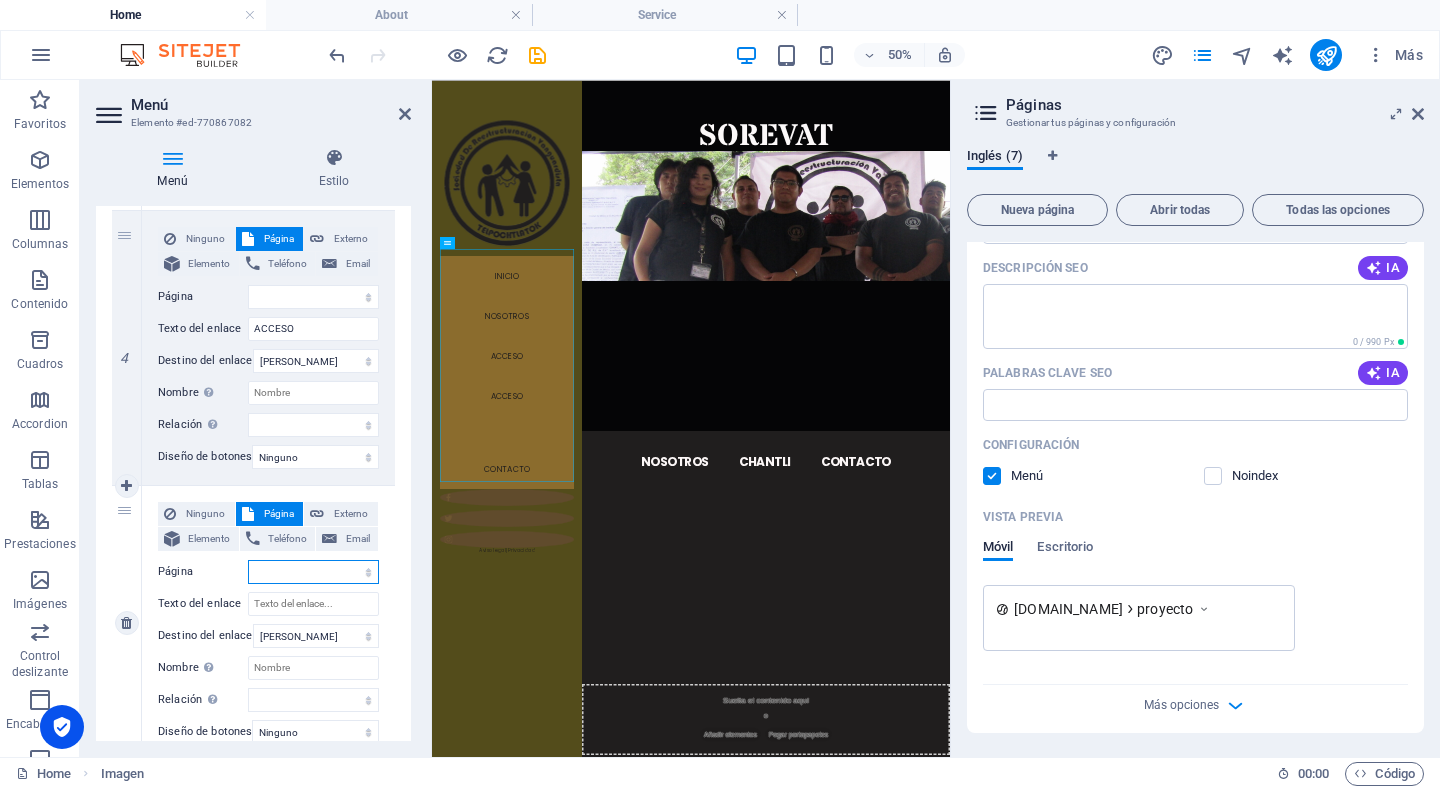 click on "Home About Service Contact Legal Notice Acceso Proyecto" at bounding box center [313, 572] 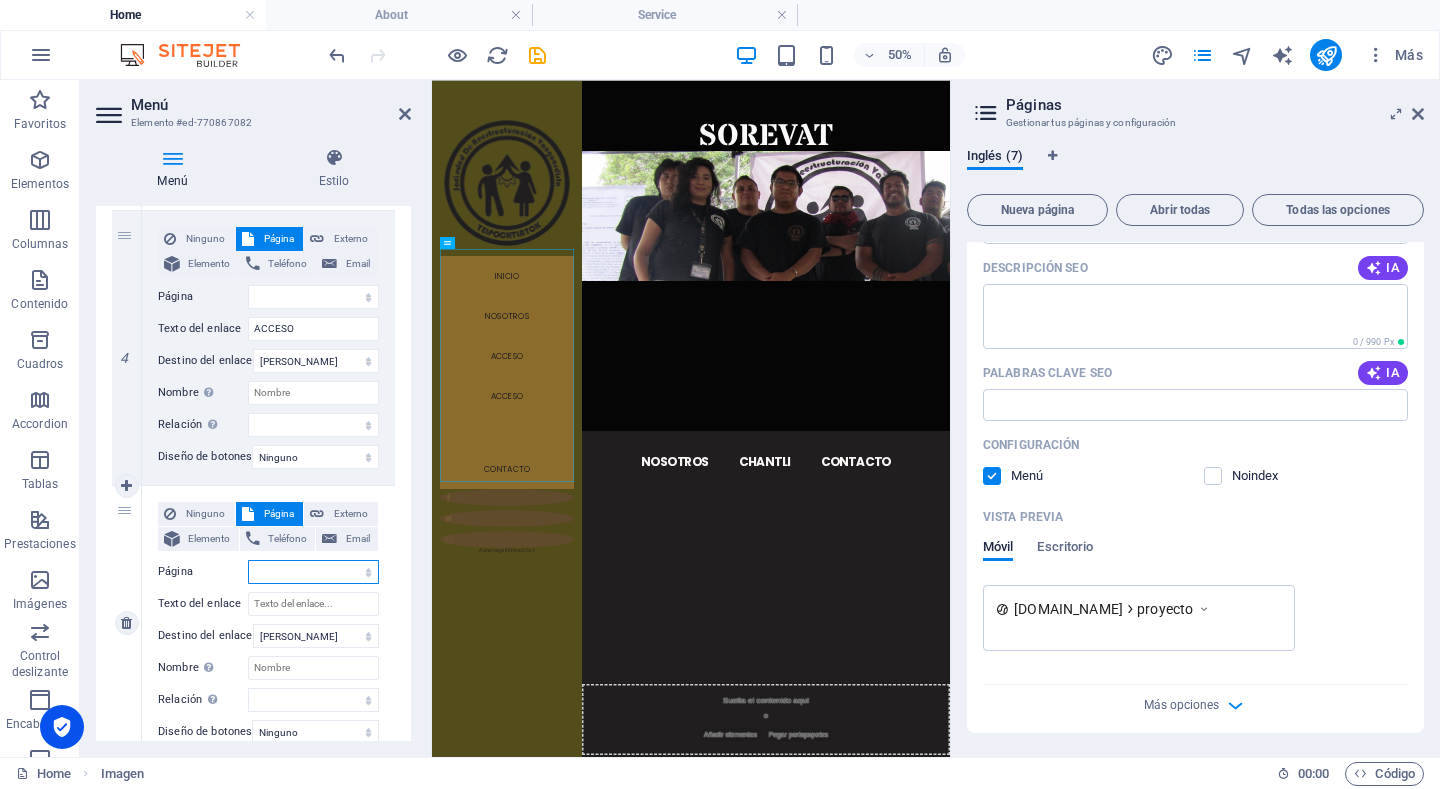 select on "6" 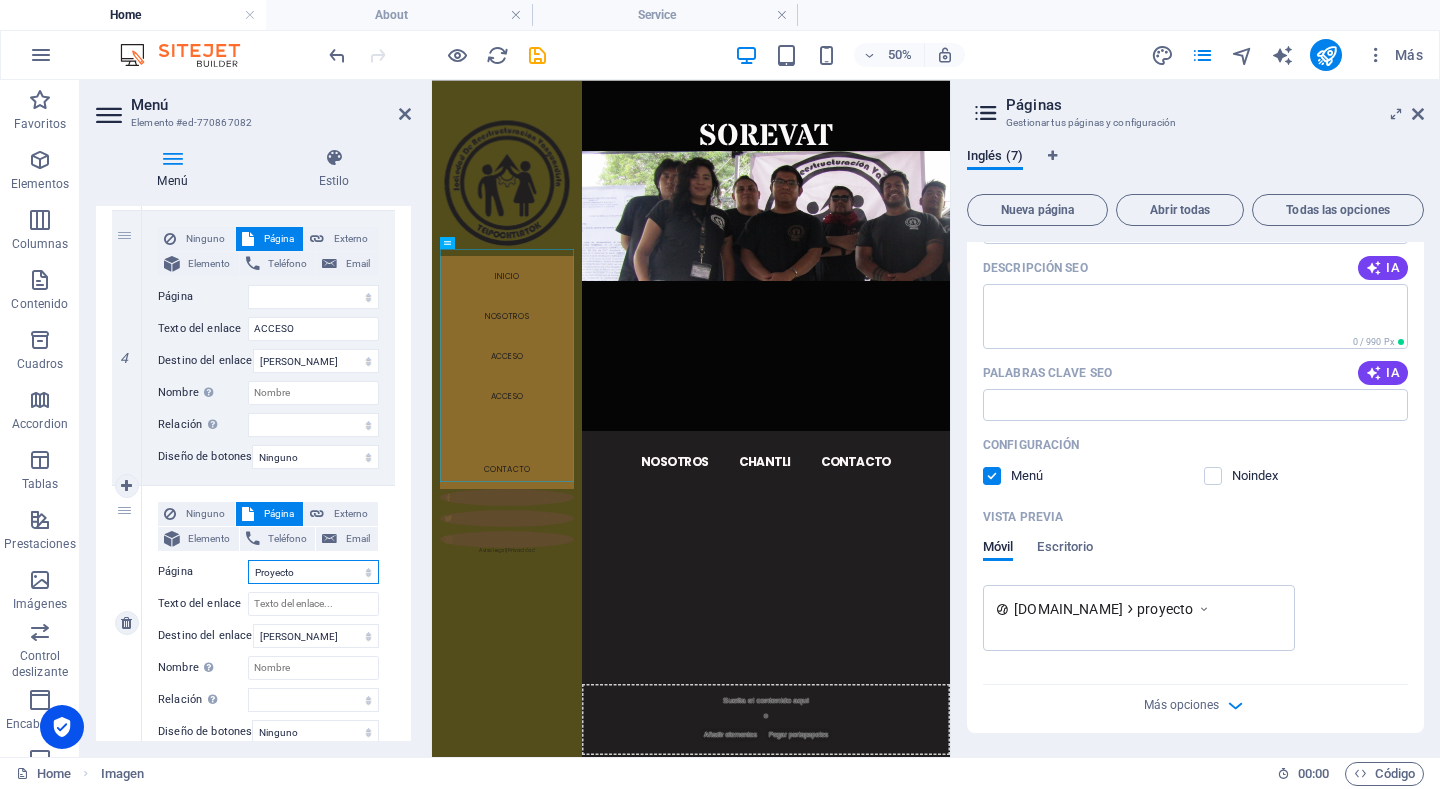 click on "Home About Service Contact Legal Notice Acceso Proyecto" at bounding box center (313, 572) 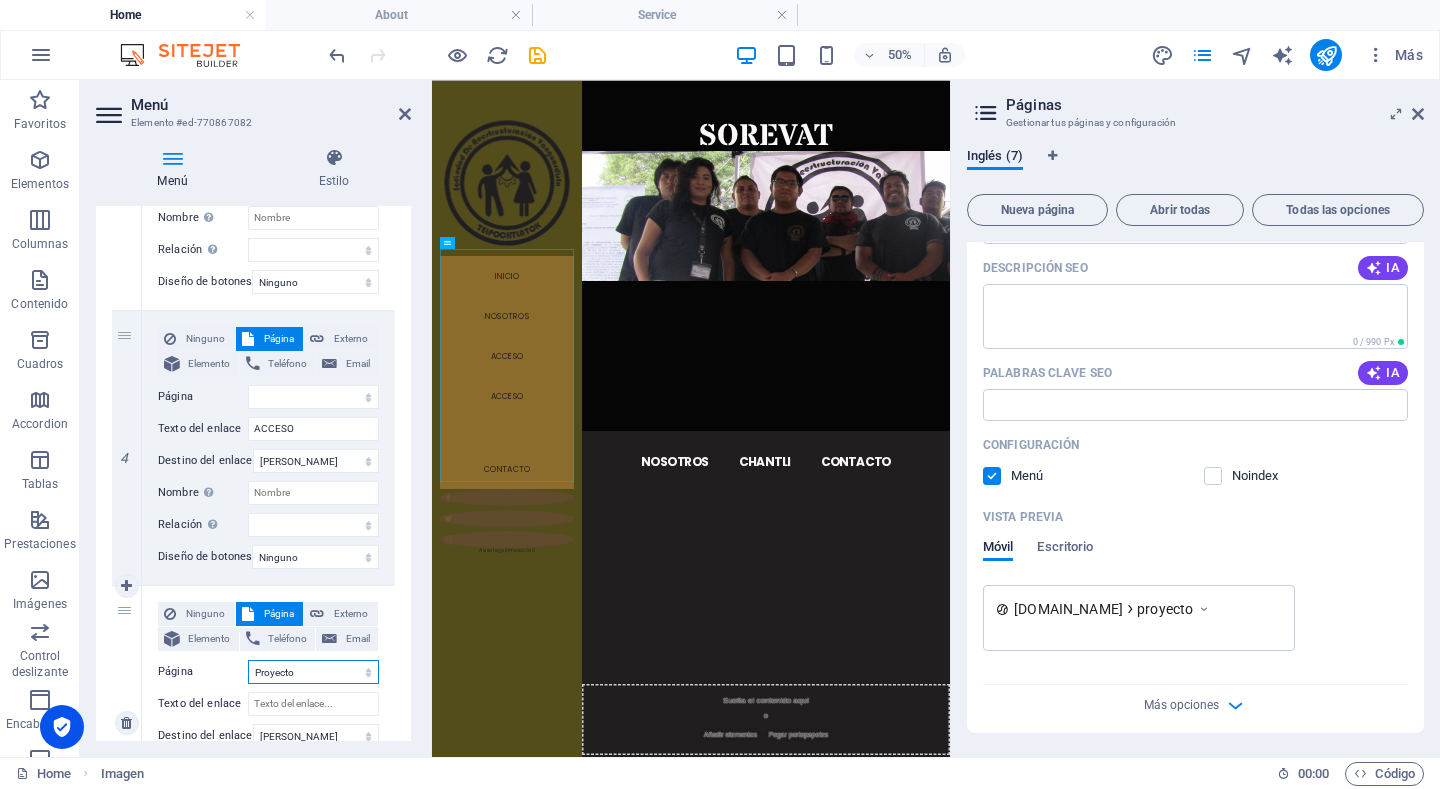 scroll, scrollTop: 1126, scrollLeft: 0, axis: vertical 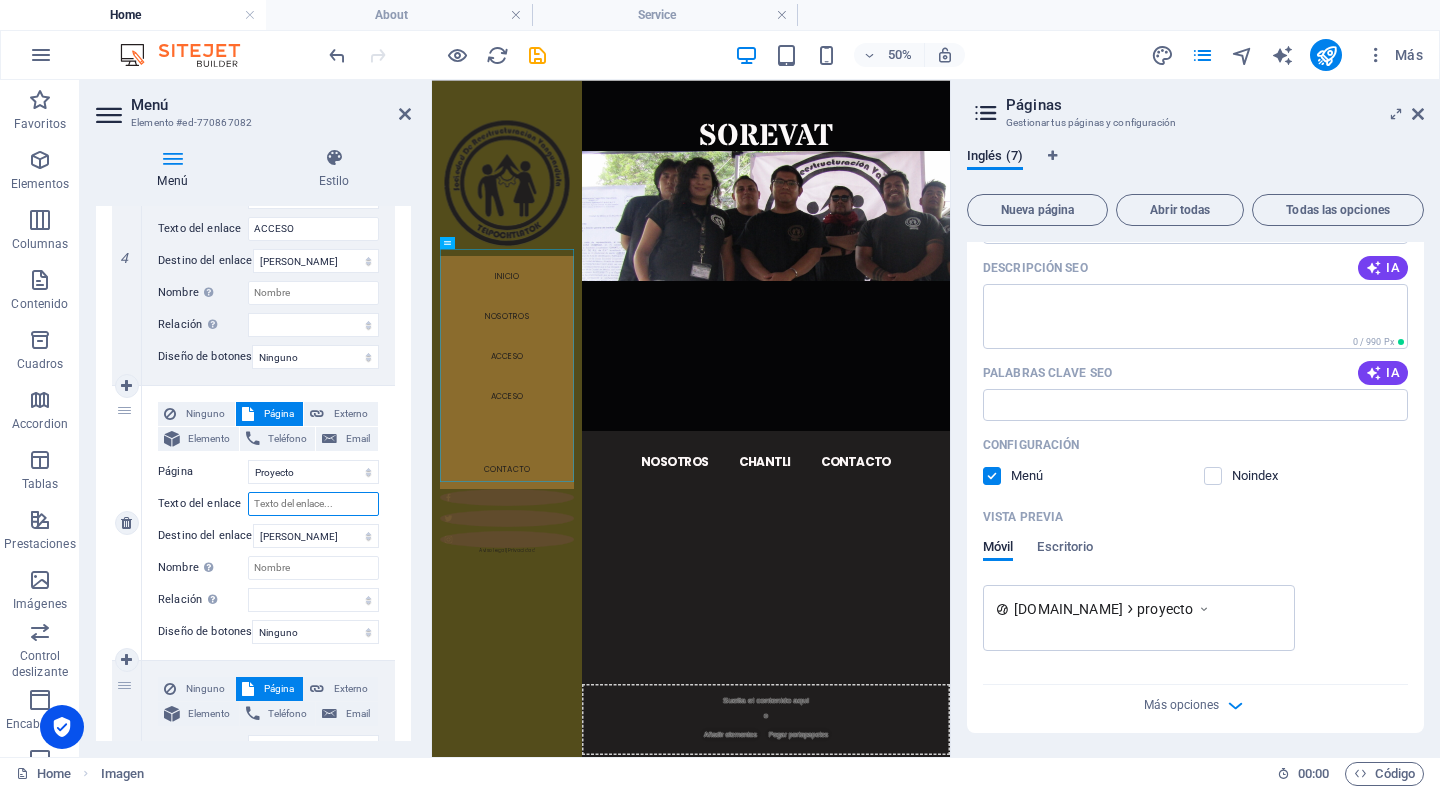 click on "Texto del enlace" at bounding box center (313, 504) 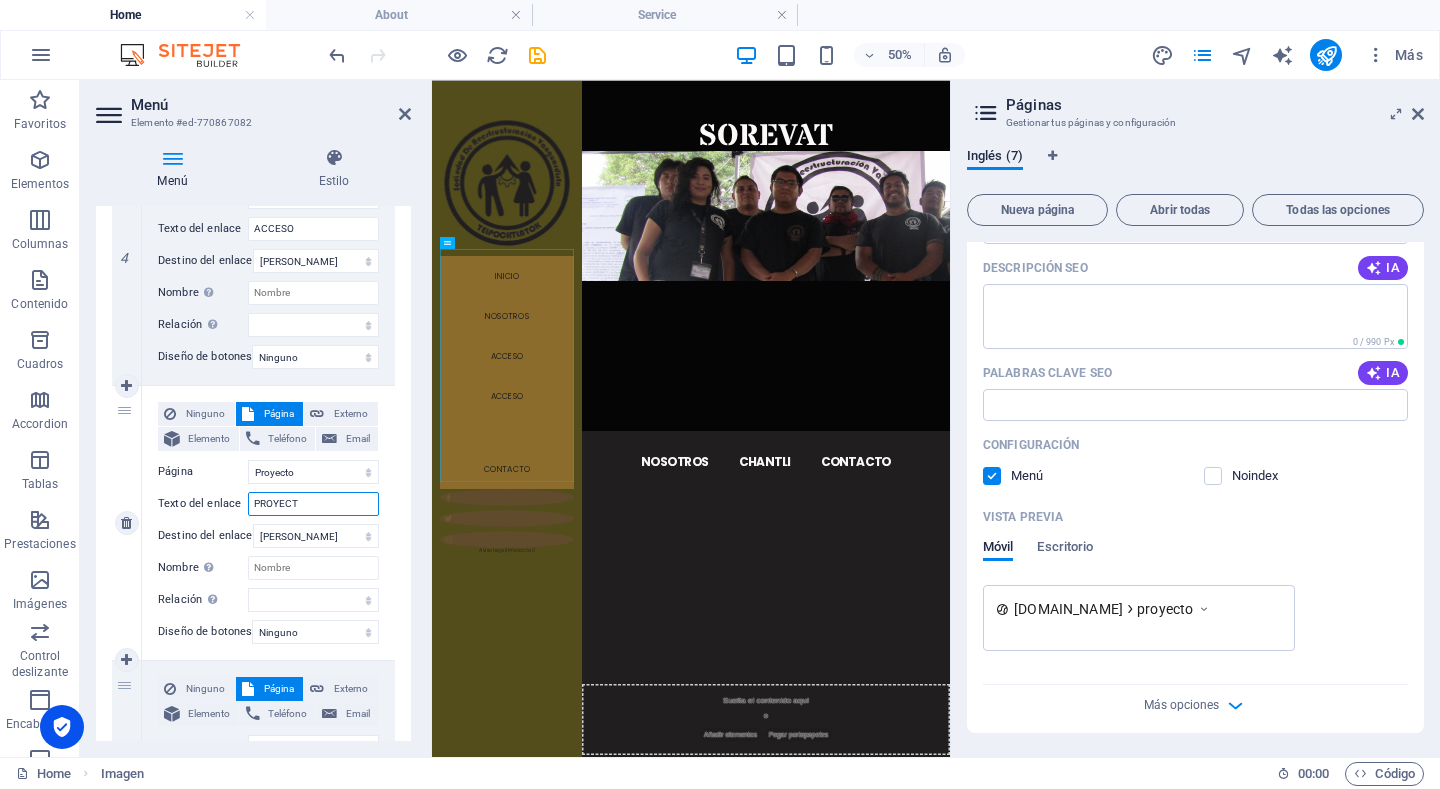 type on "PROYECTO" 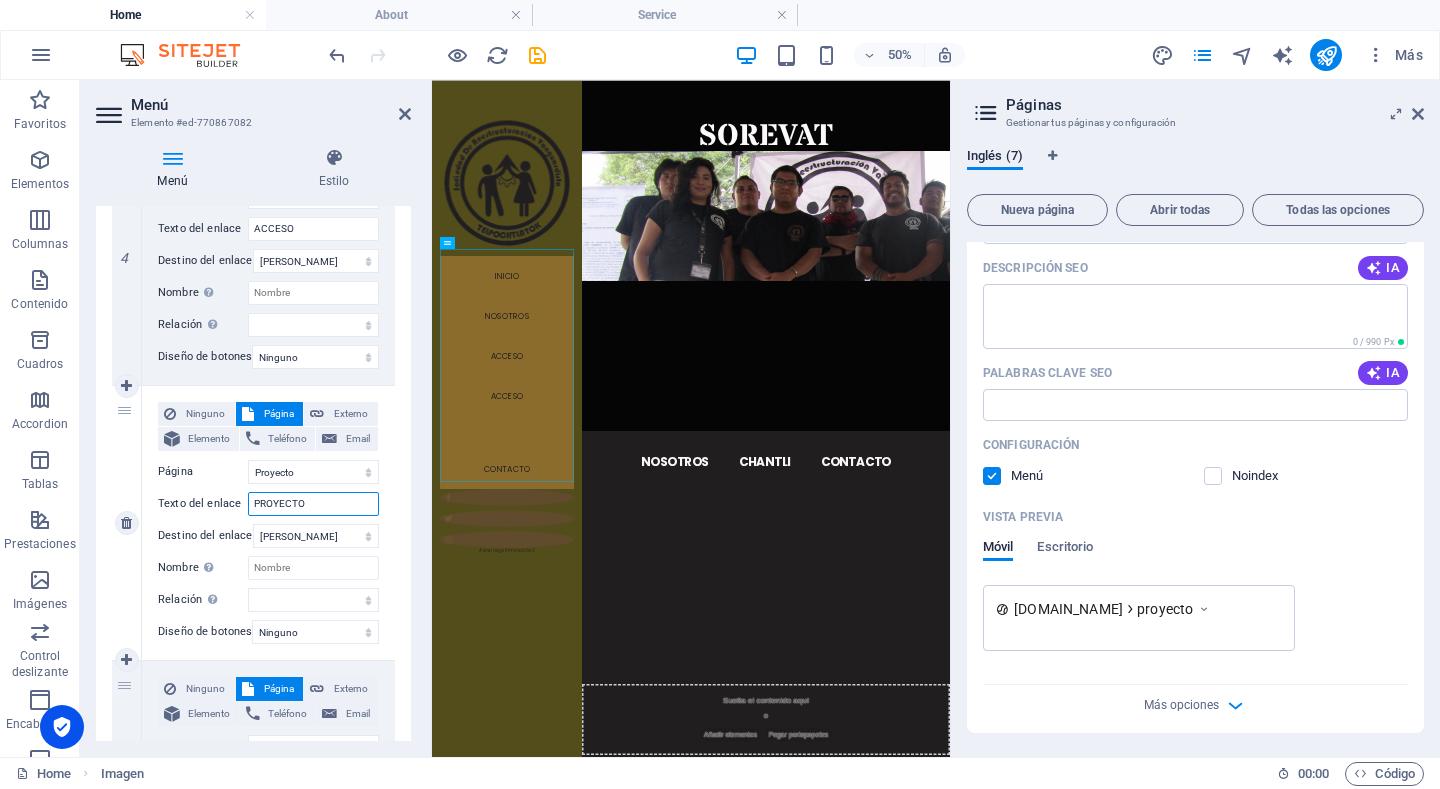 select 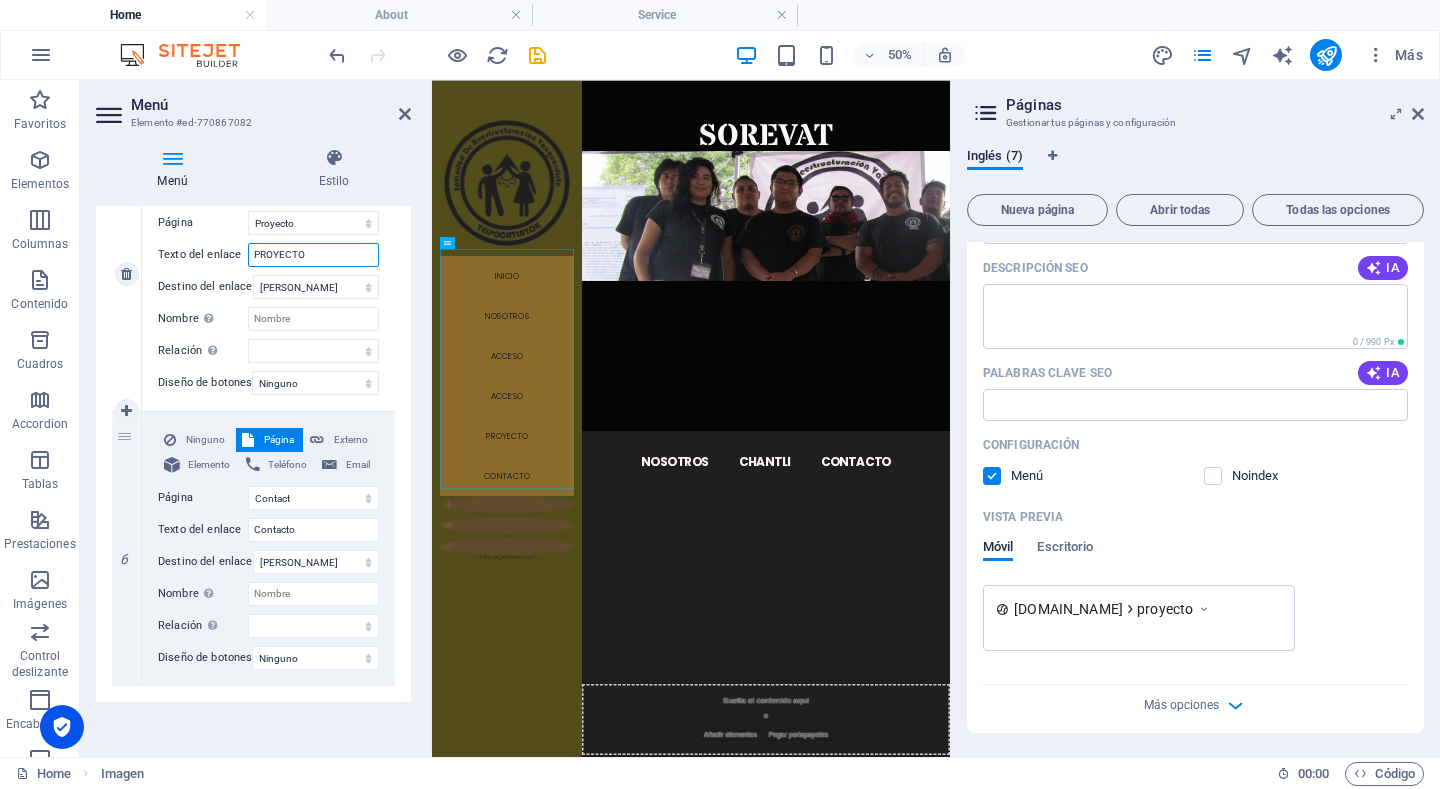 scroll, scrollTop: 1376, scrollLeft: 0, axis: vertical 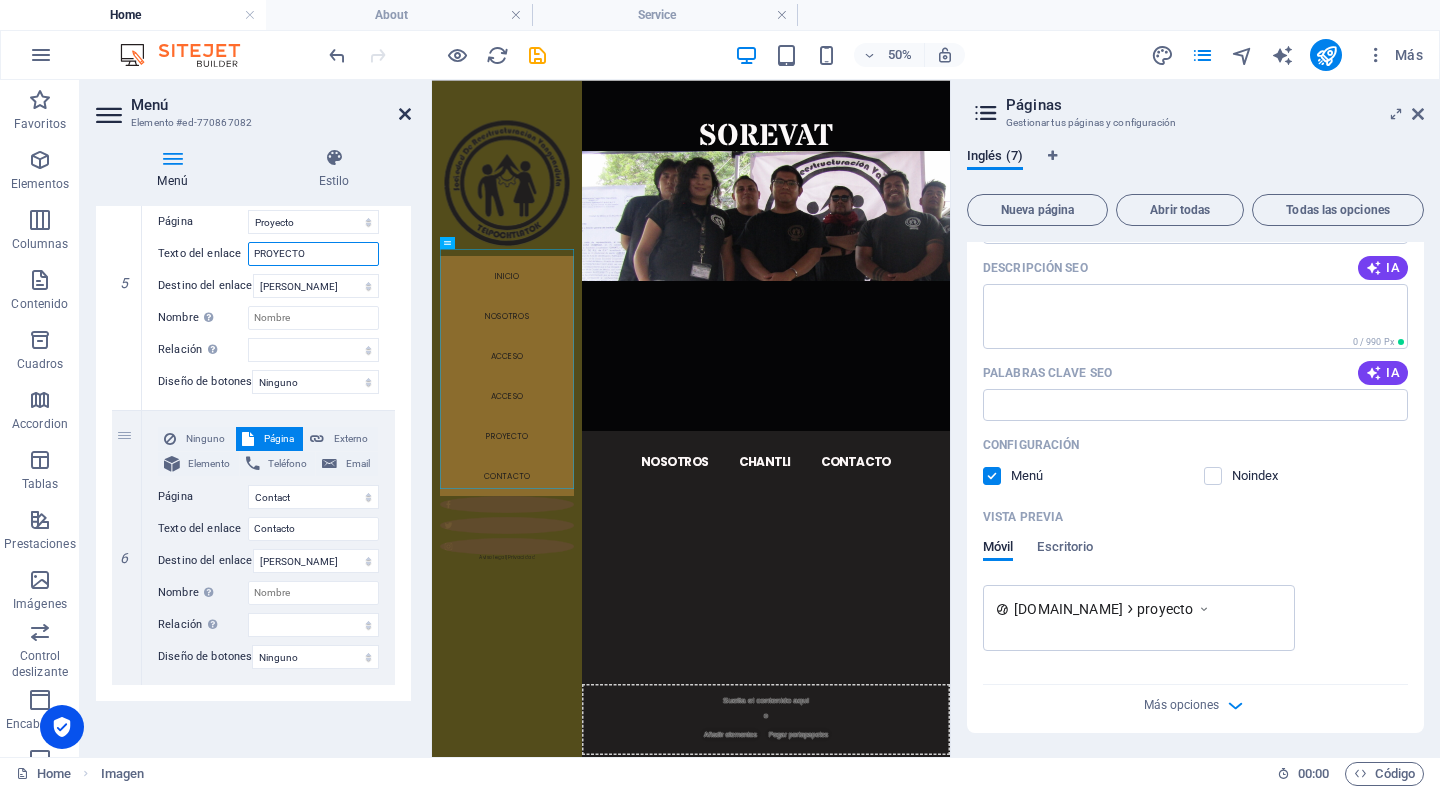 type on "PROYECTO" 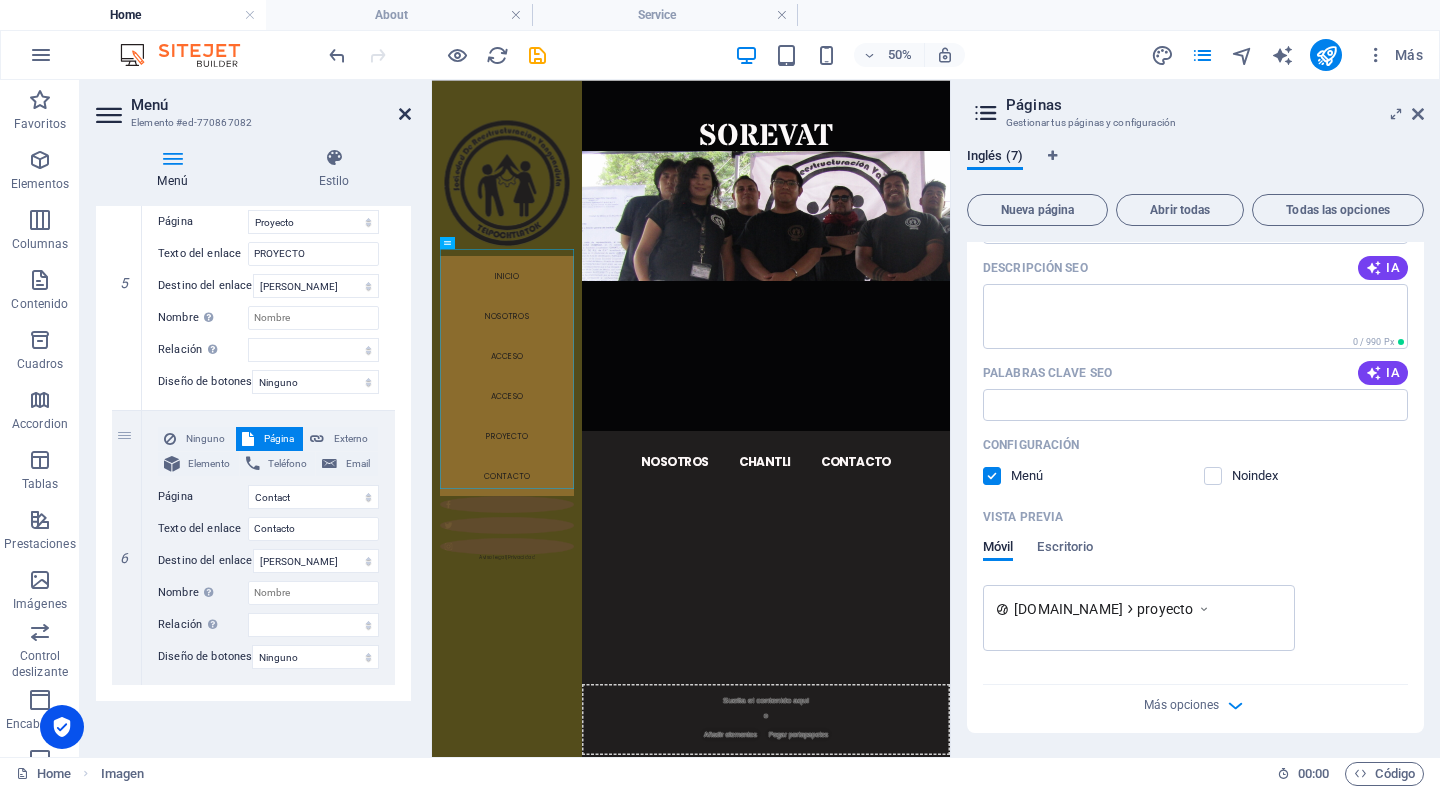 click at bounding box center [405, 114] 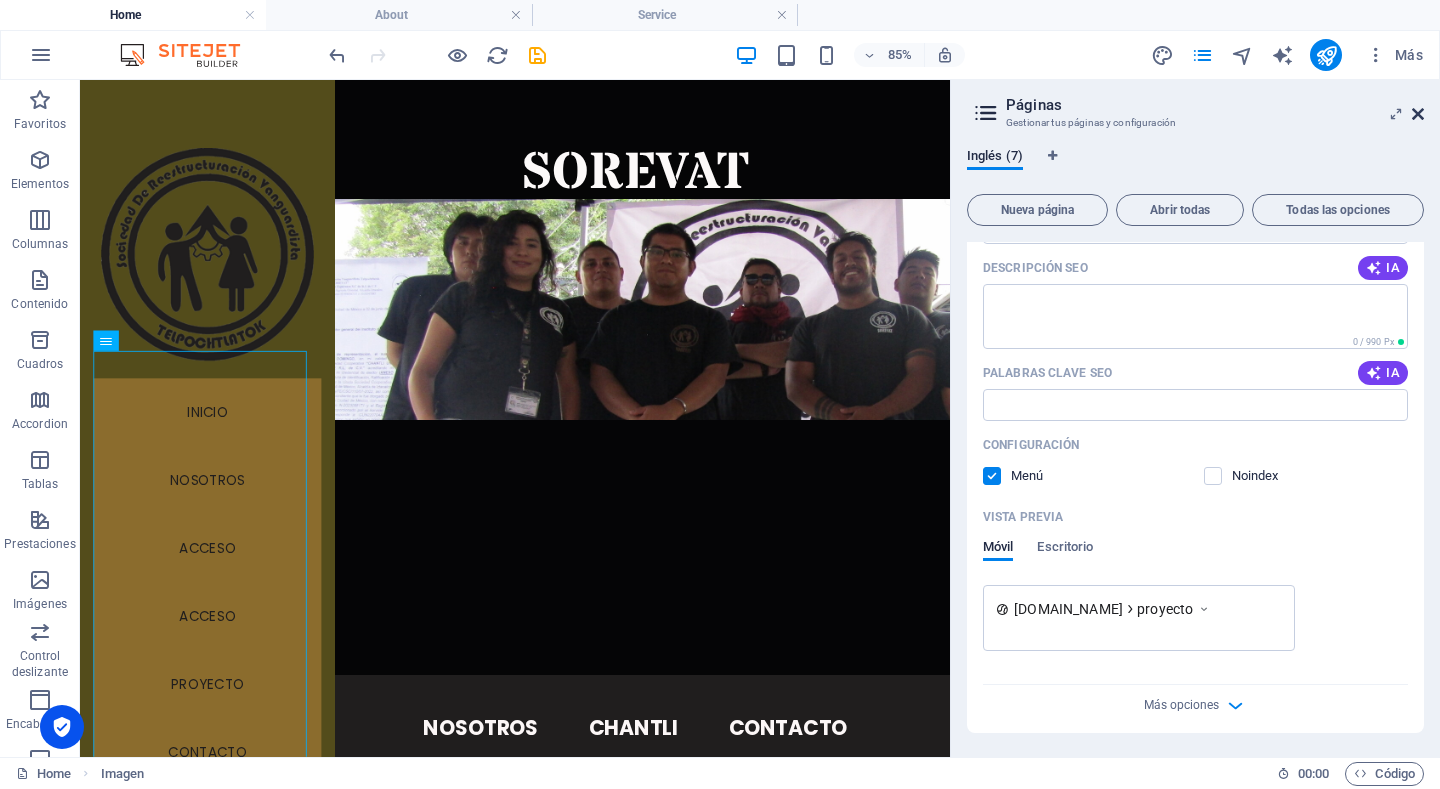 click at bounding box center (1418, 114) 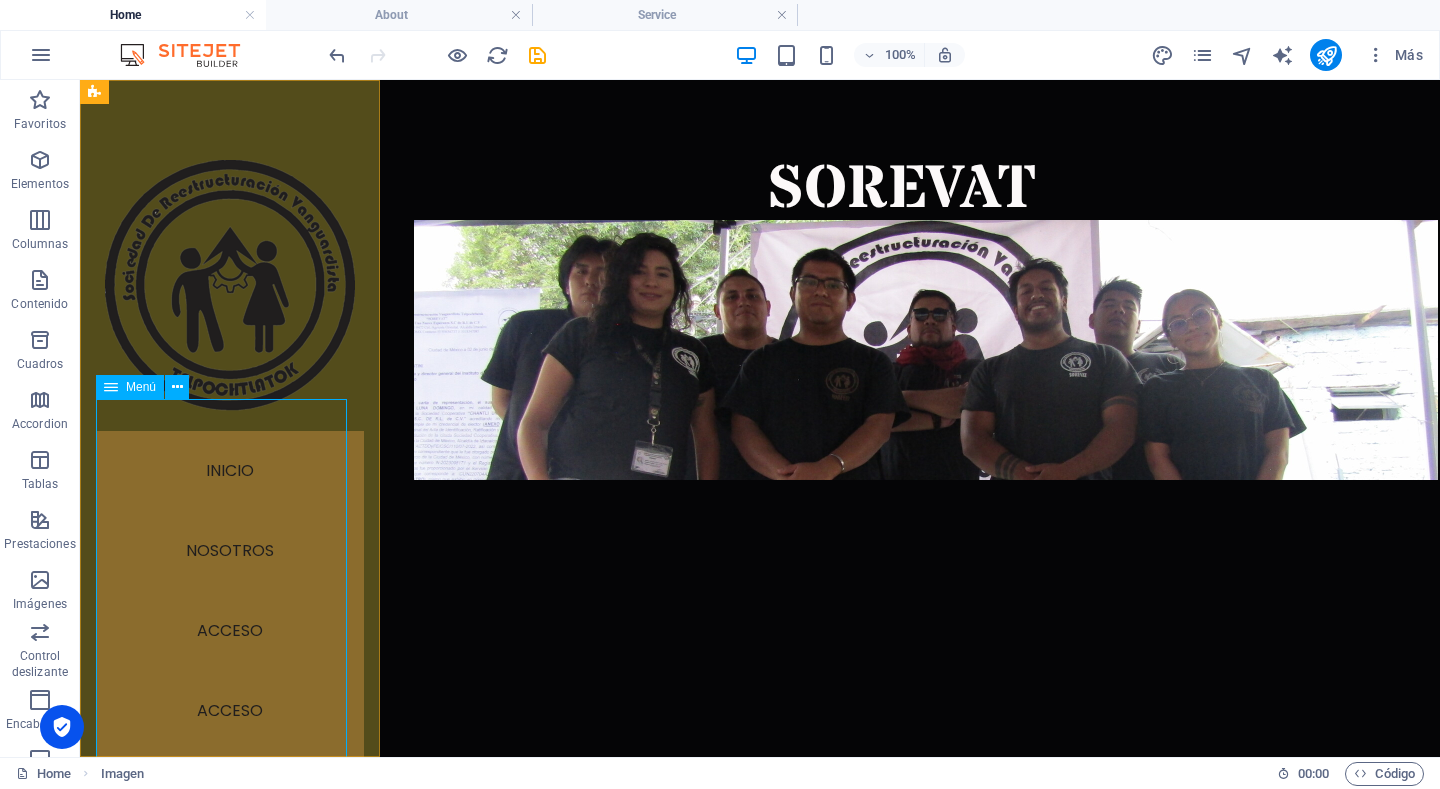 scroll, scrollTop: 230, scrollLeft: 0, axis: vertical 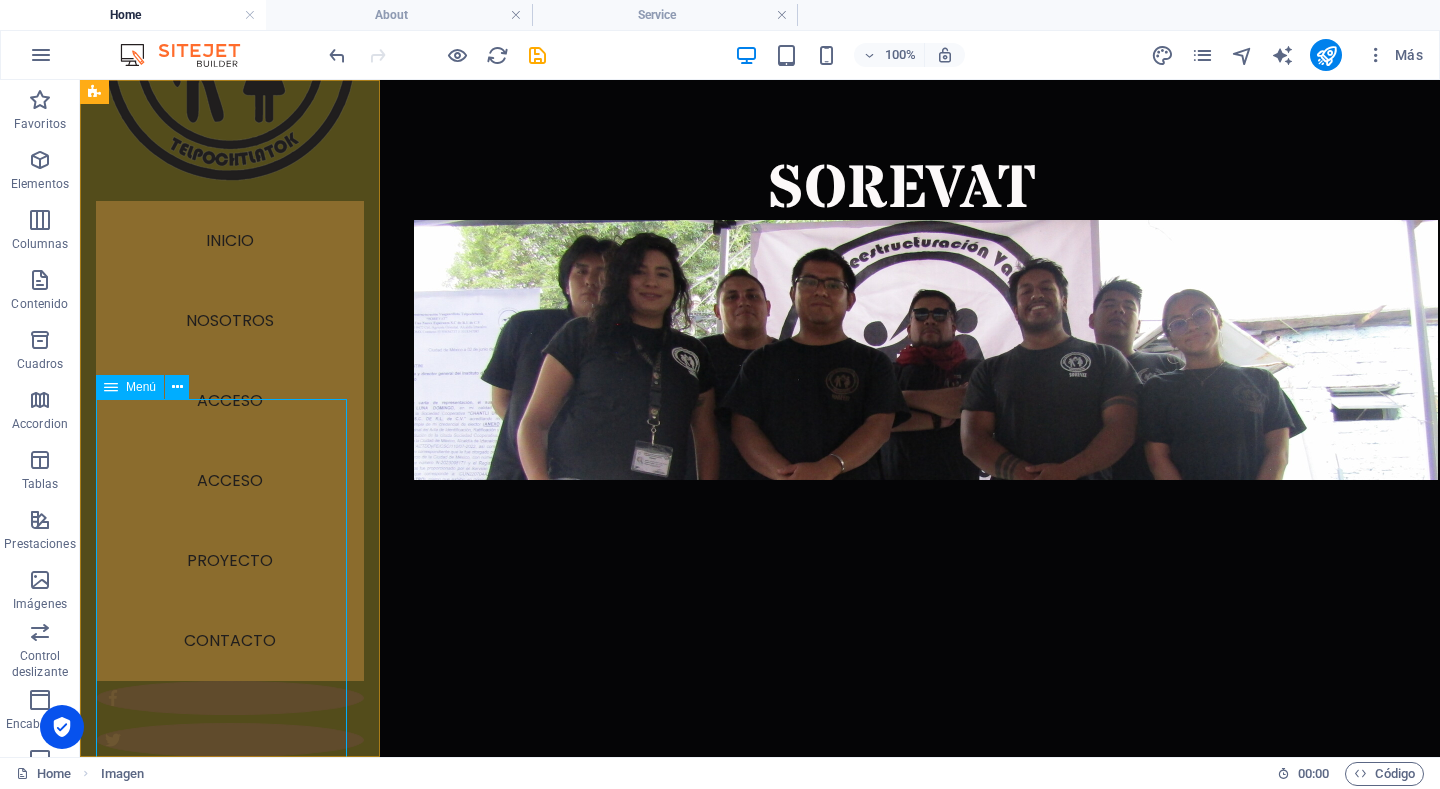 click on "INICIO NOSOTROS ACCESO ACCESO PROYECTO Contacto" at bounding box center (230, 441) 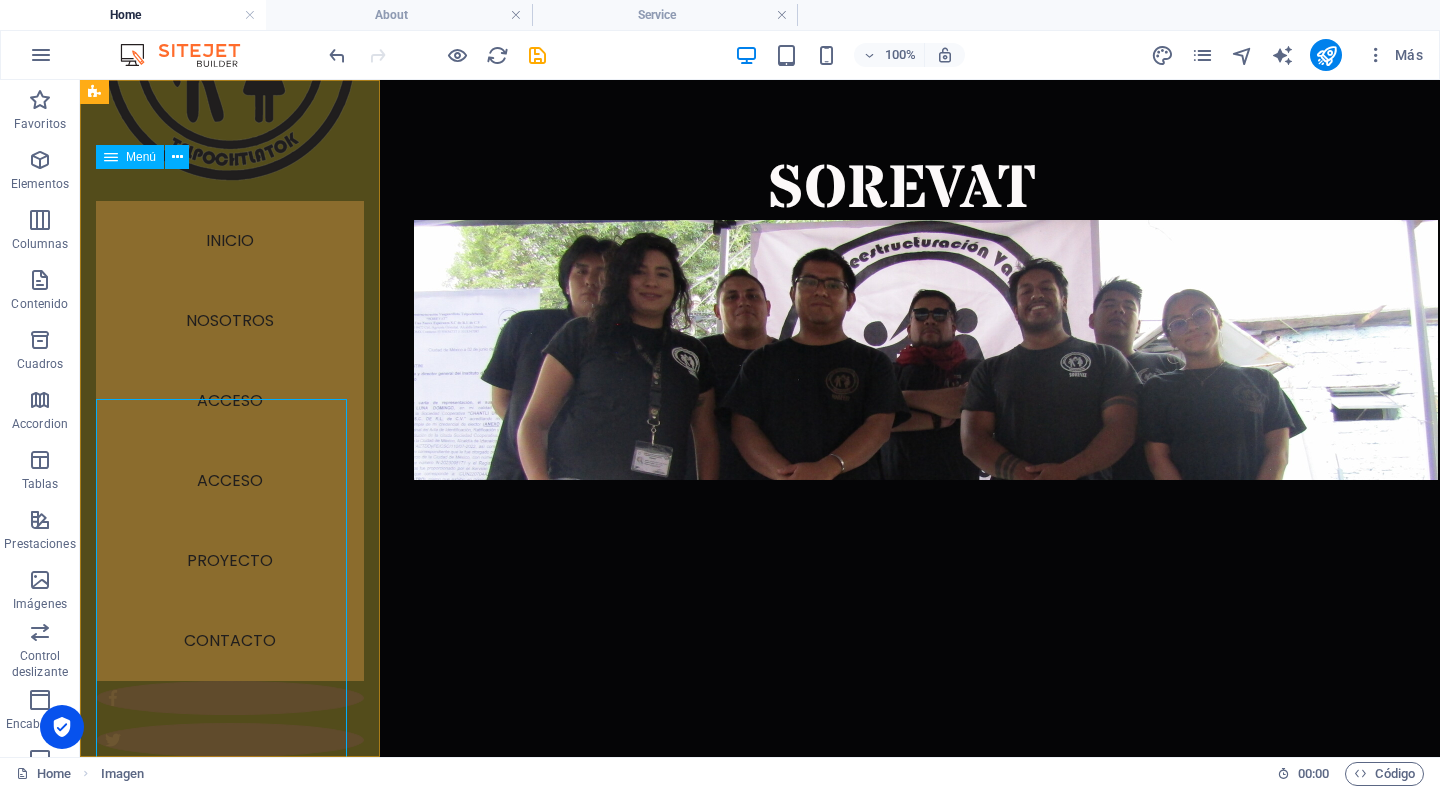click on "INICIO NOSOTROS ACCESO ACCESO PROYECTO Contacto" at bounding box center (230, 441) 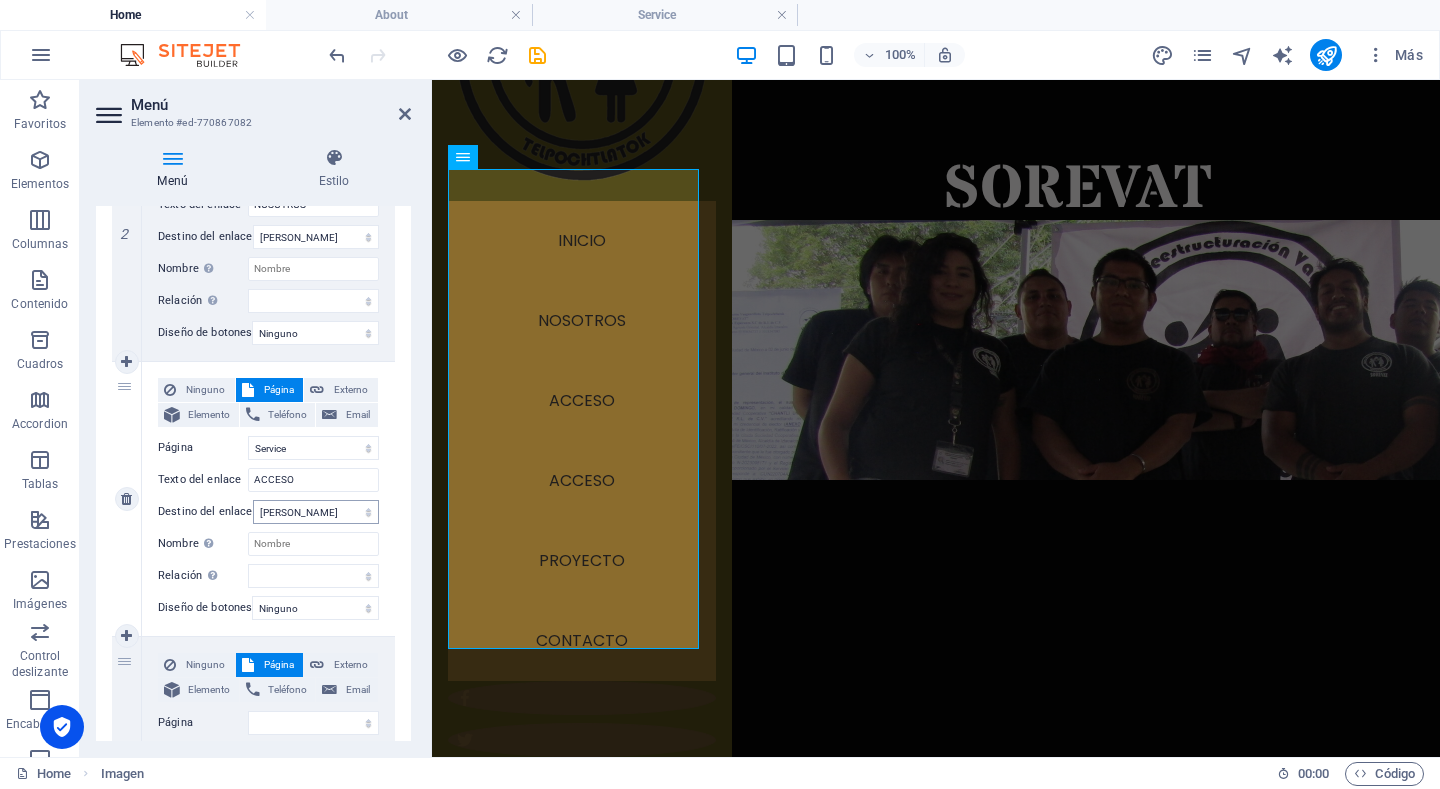 scroll, scrollTop: 400, scrollLeft: 0, axis: vertical 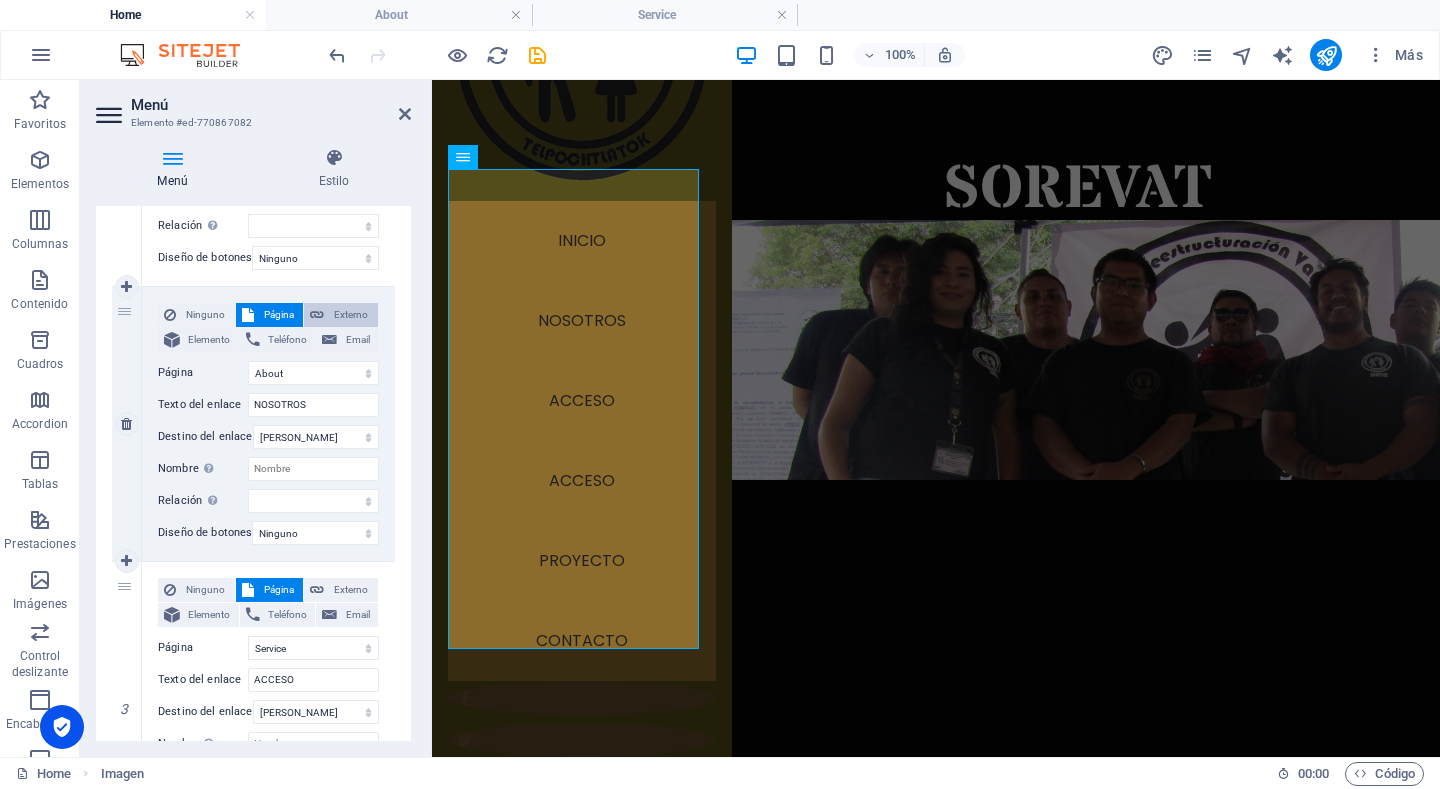 click at bounding box center [317, 315] 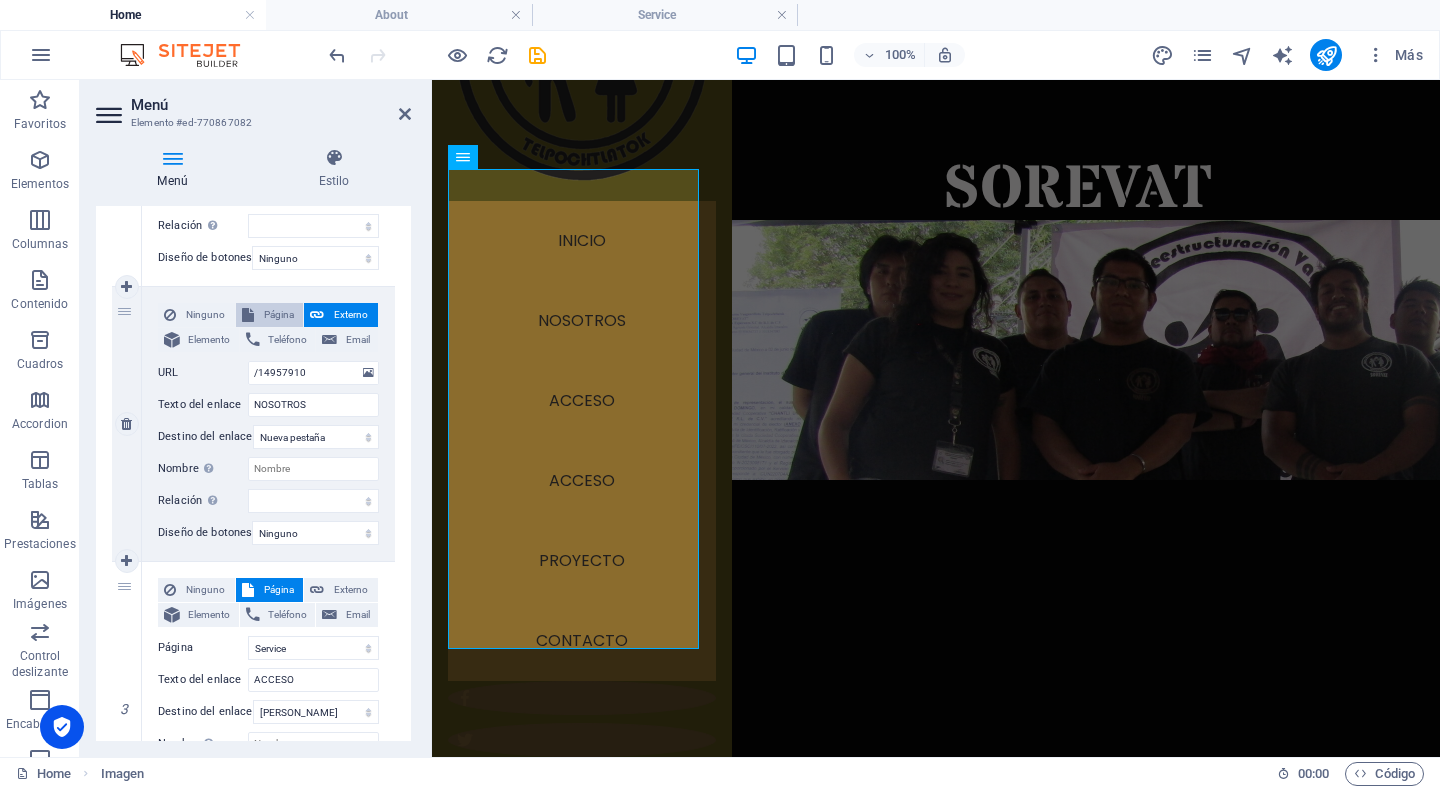 click on "Página" at bounding box center [279, 315] 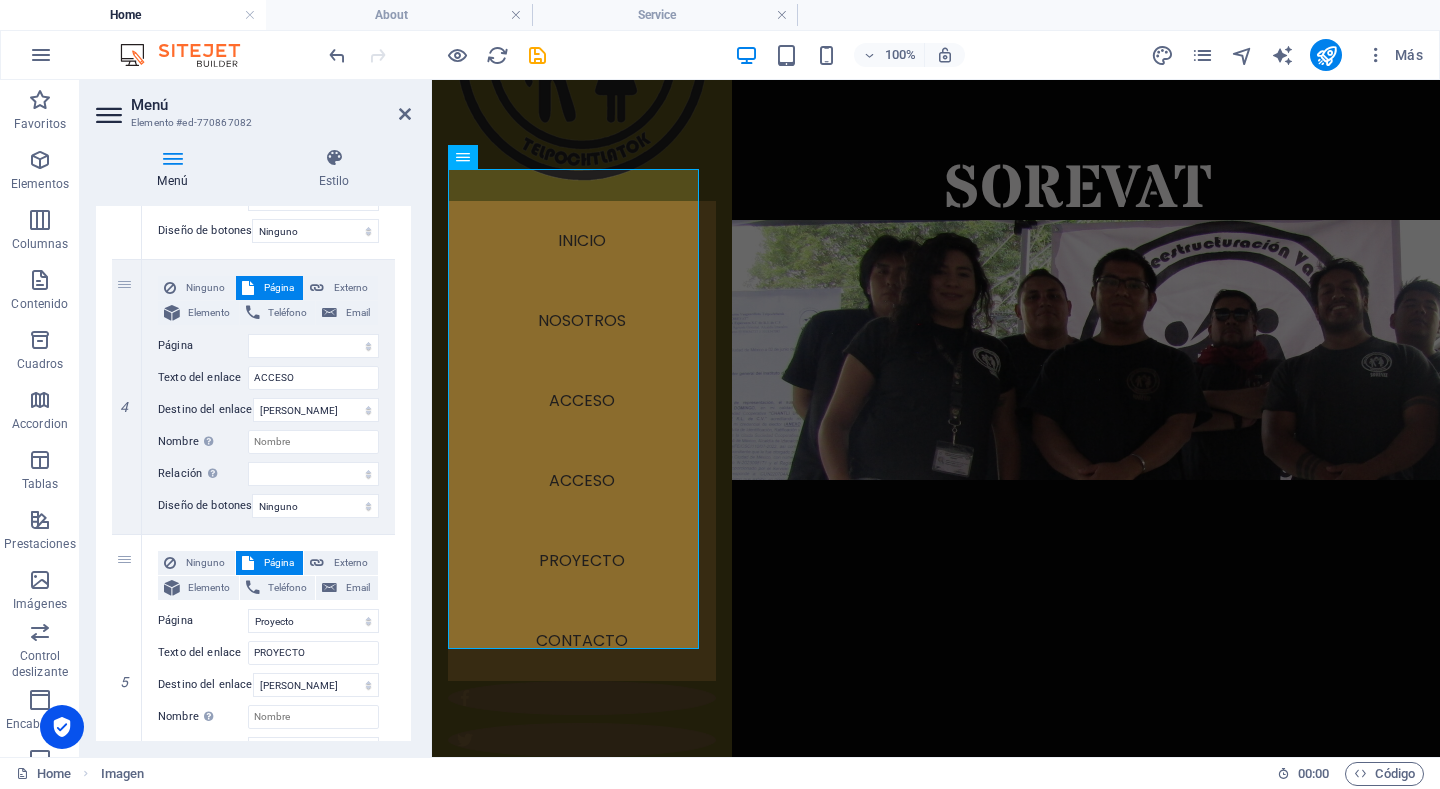 scroll, scrollTop: 976, scrollLeft: 0, axis: vertical 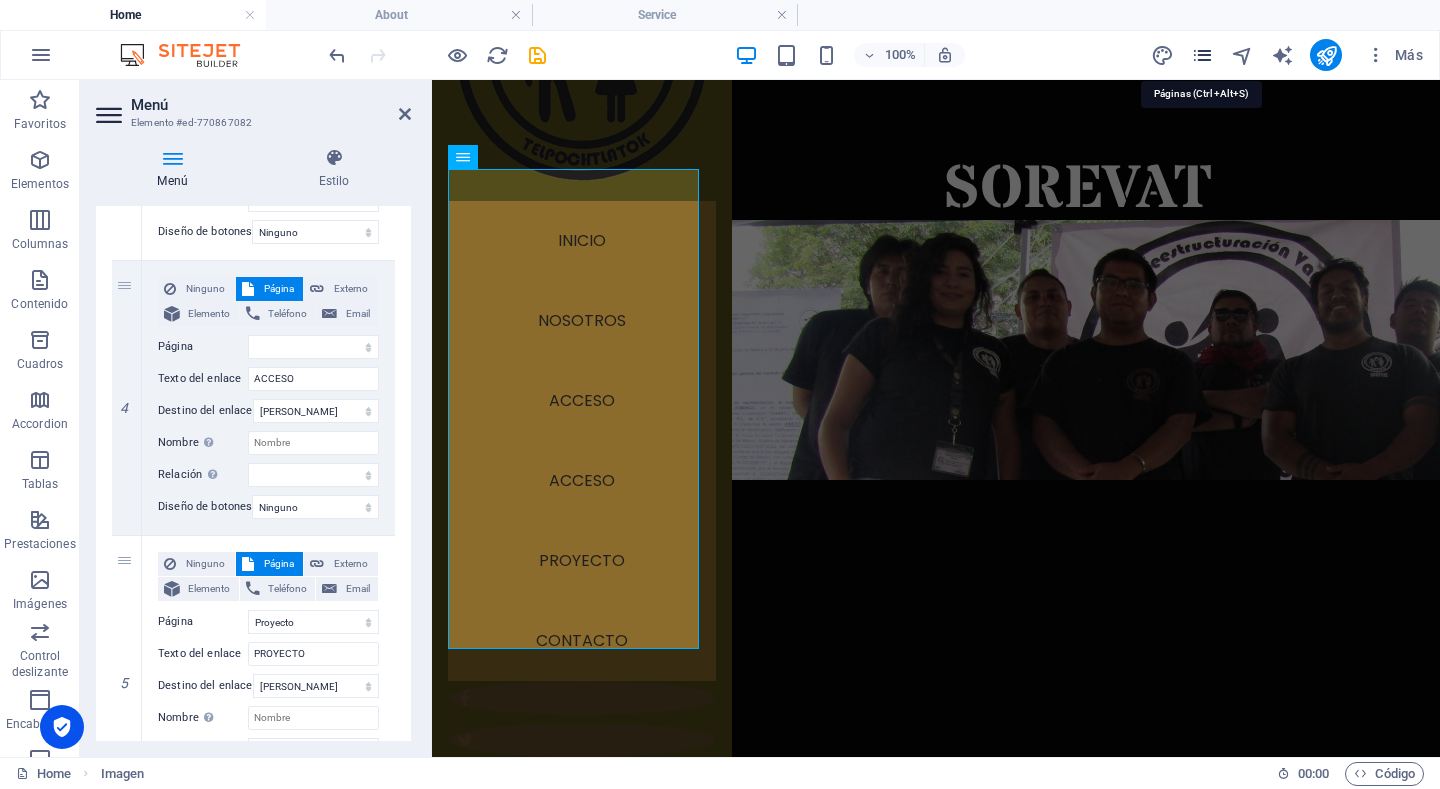 click at bounding box center (1202, 55) 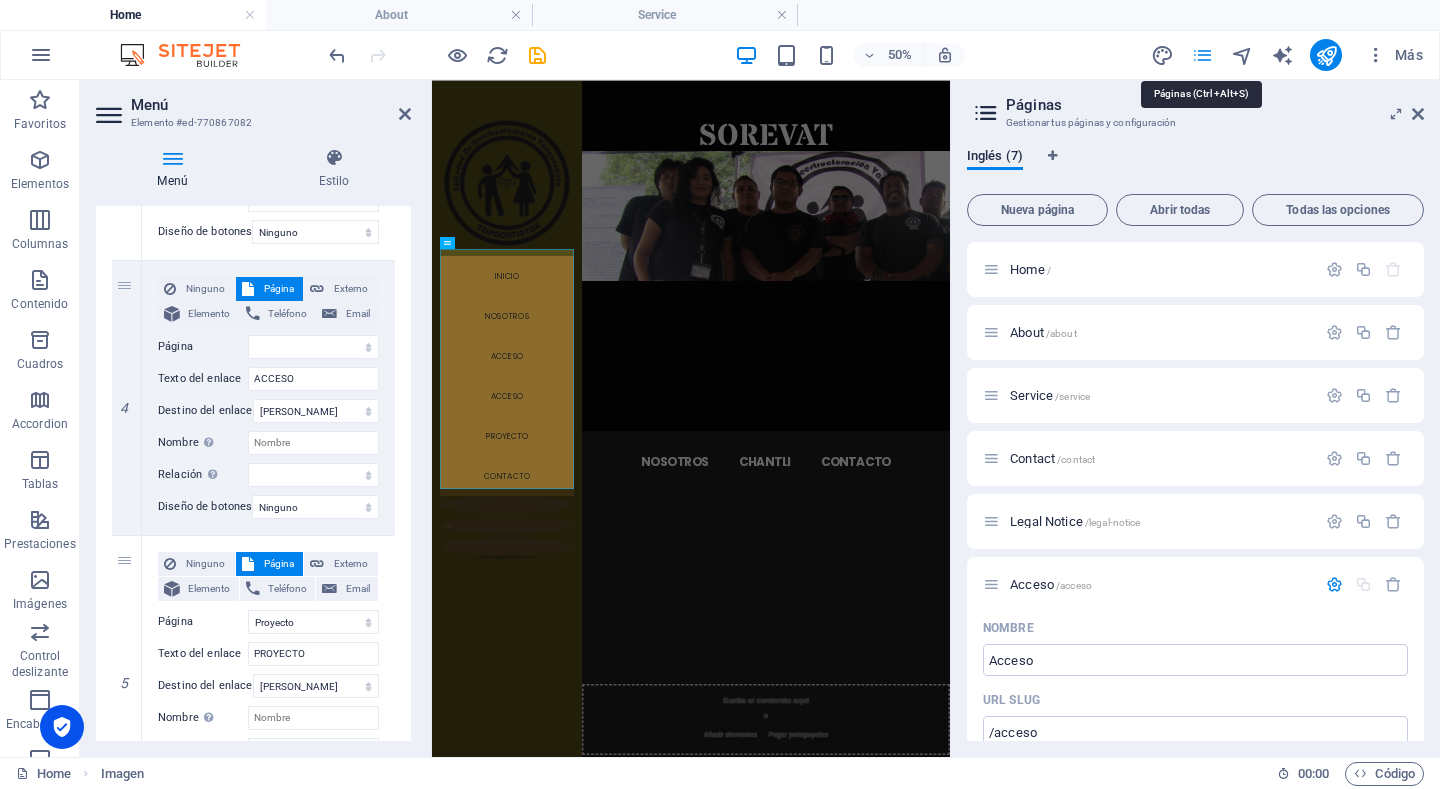 scroll, scrollTop: 0, scrollLeft: 0, axis: both 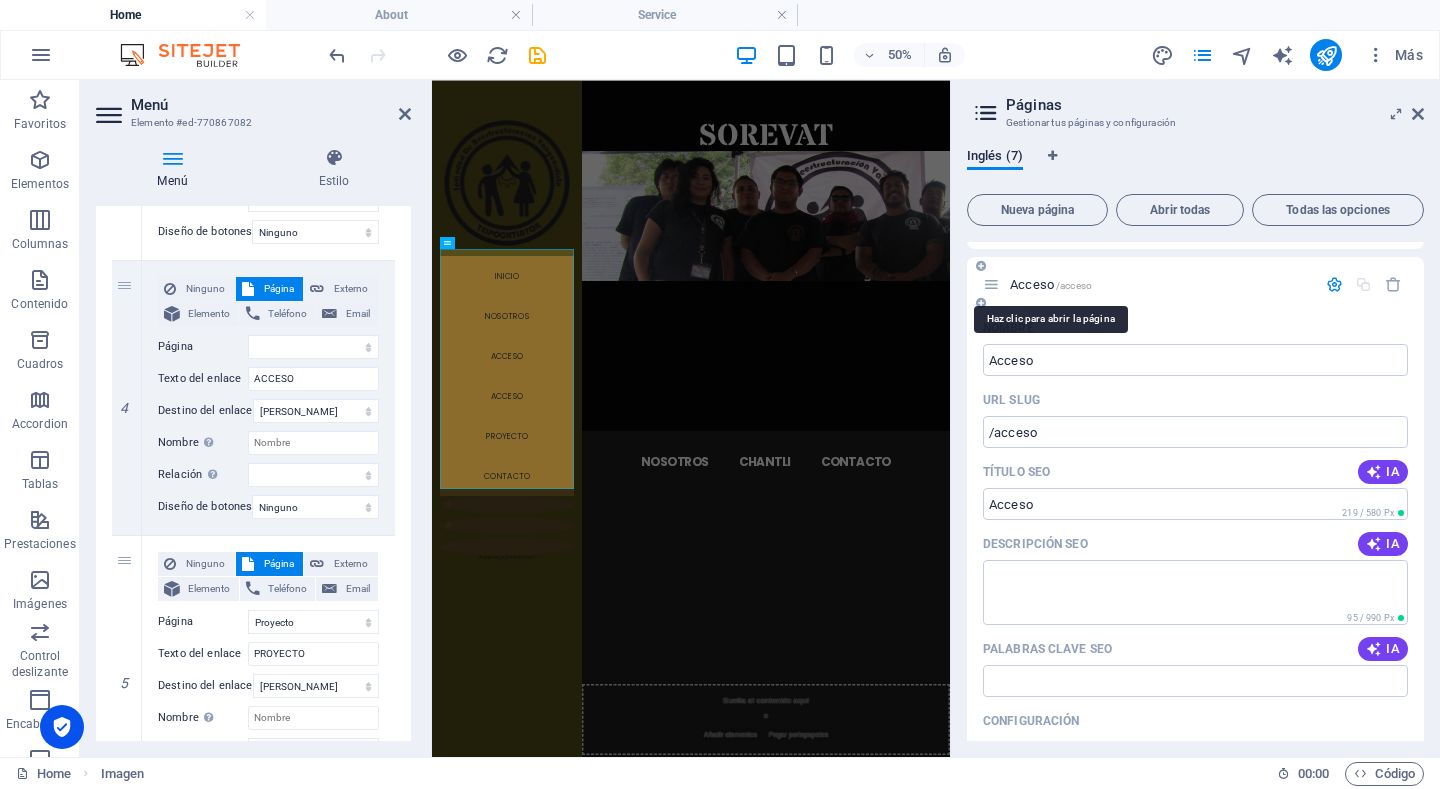 click on "Acceso /acceso" at bounding box center (1051, 284) 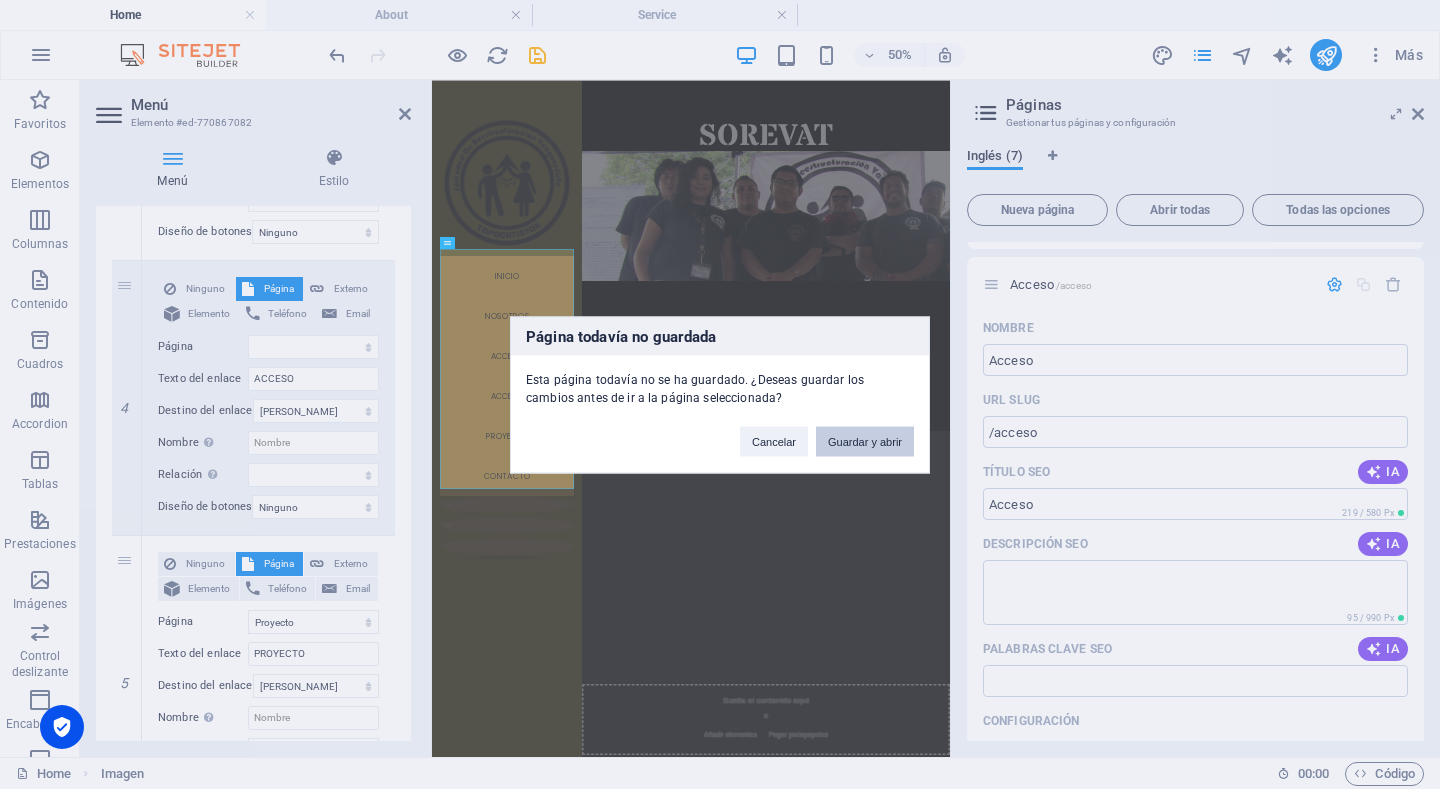 click on "Guardar y abrir" at bounding box center (865, 441) 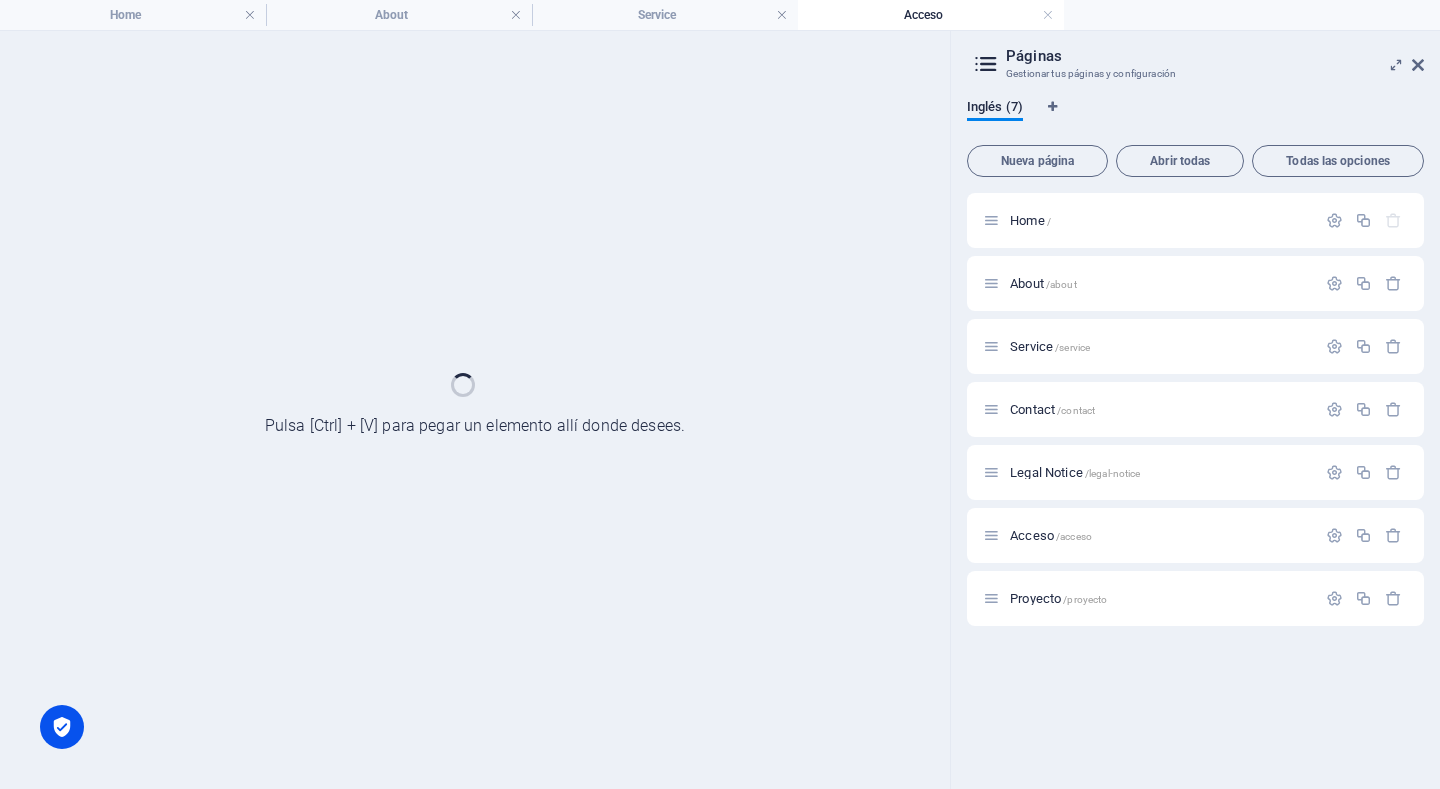 scroll, scrollTop: 0, scrollLeft: 0, axis: both 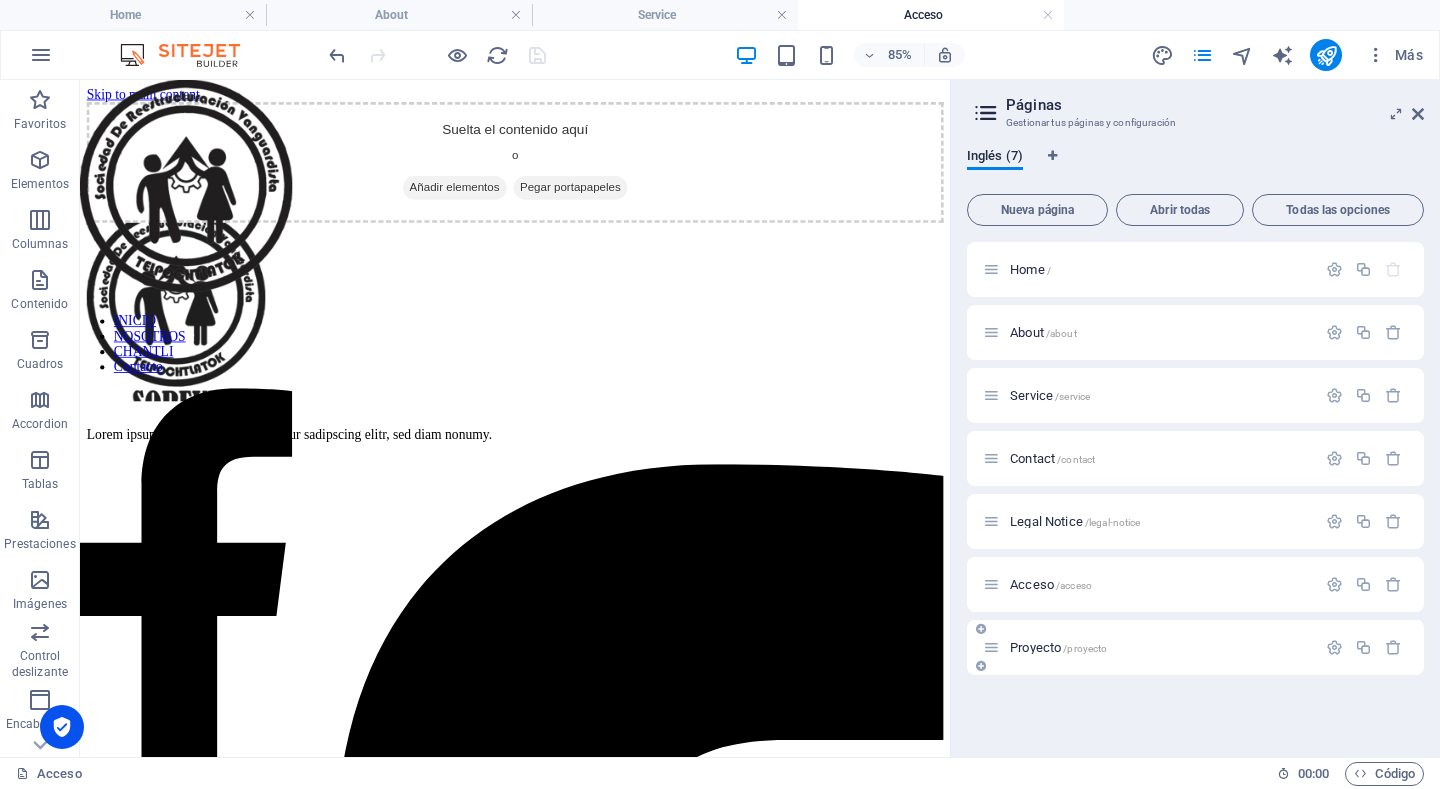 click on "Proyecto /proyecto" at bounding box center [1058, 647] 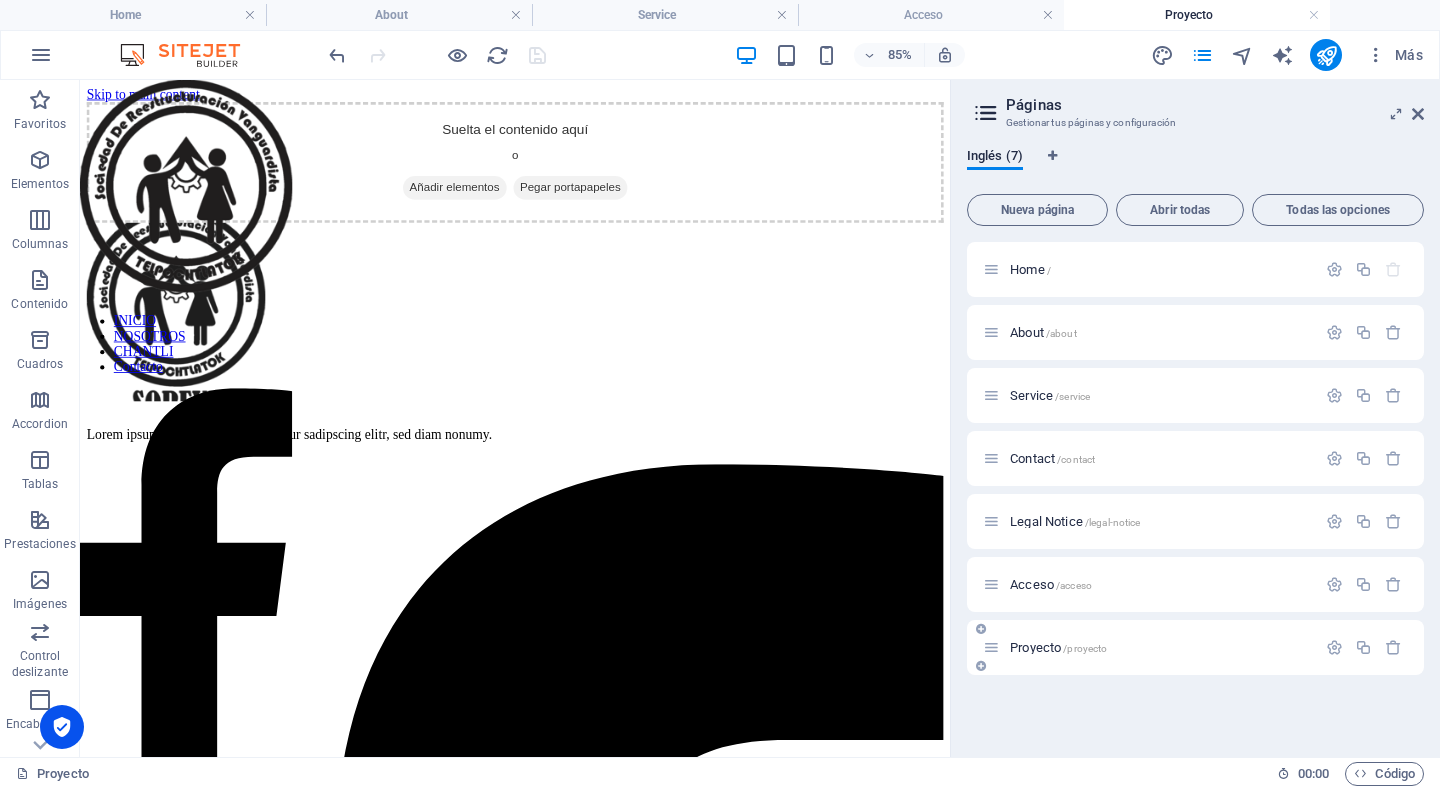 scroll, scrollTop: 0, scrollLeft: 0, axis: both 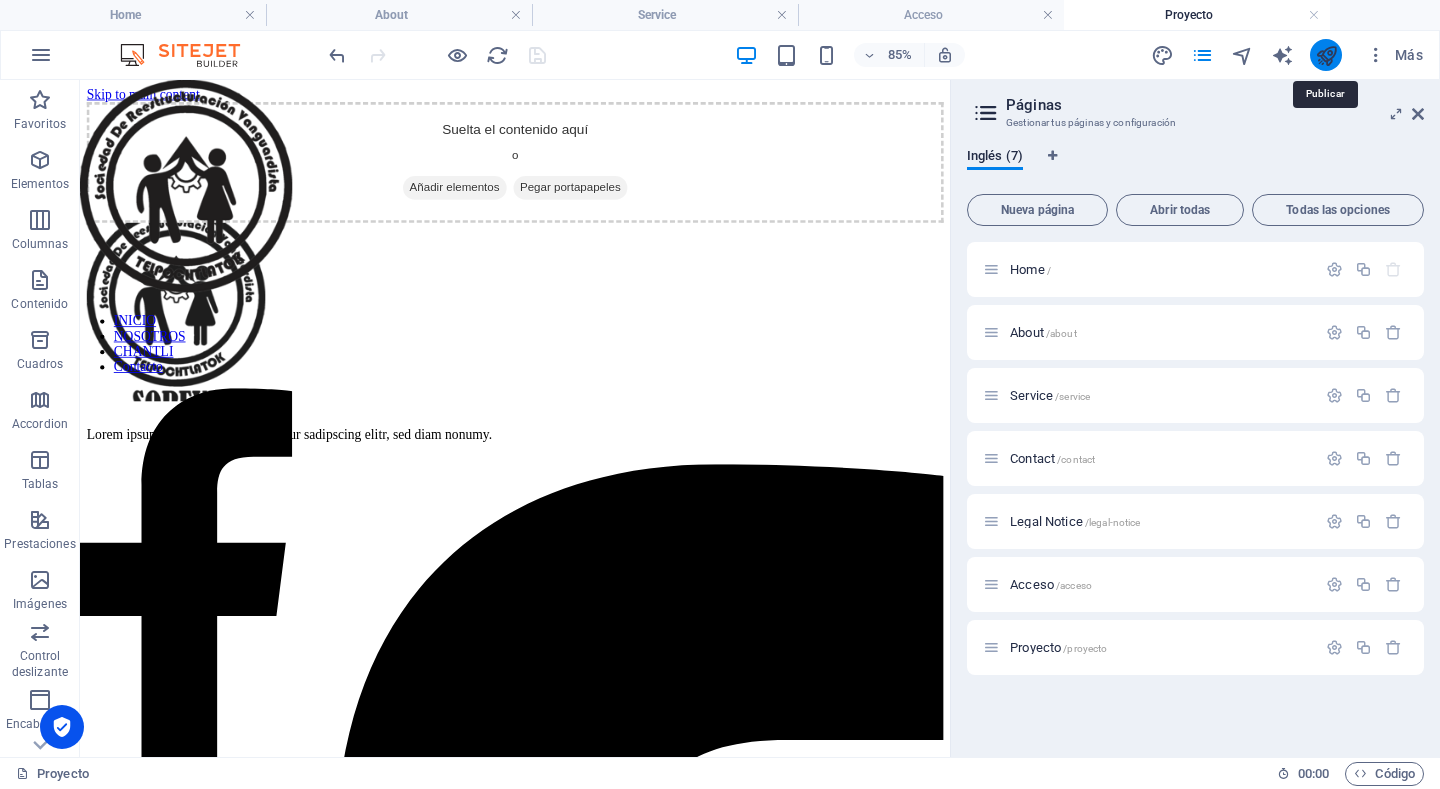 click at bounding box center (1326, 55) 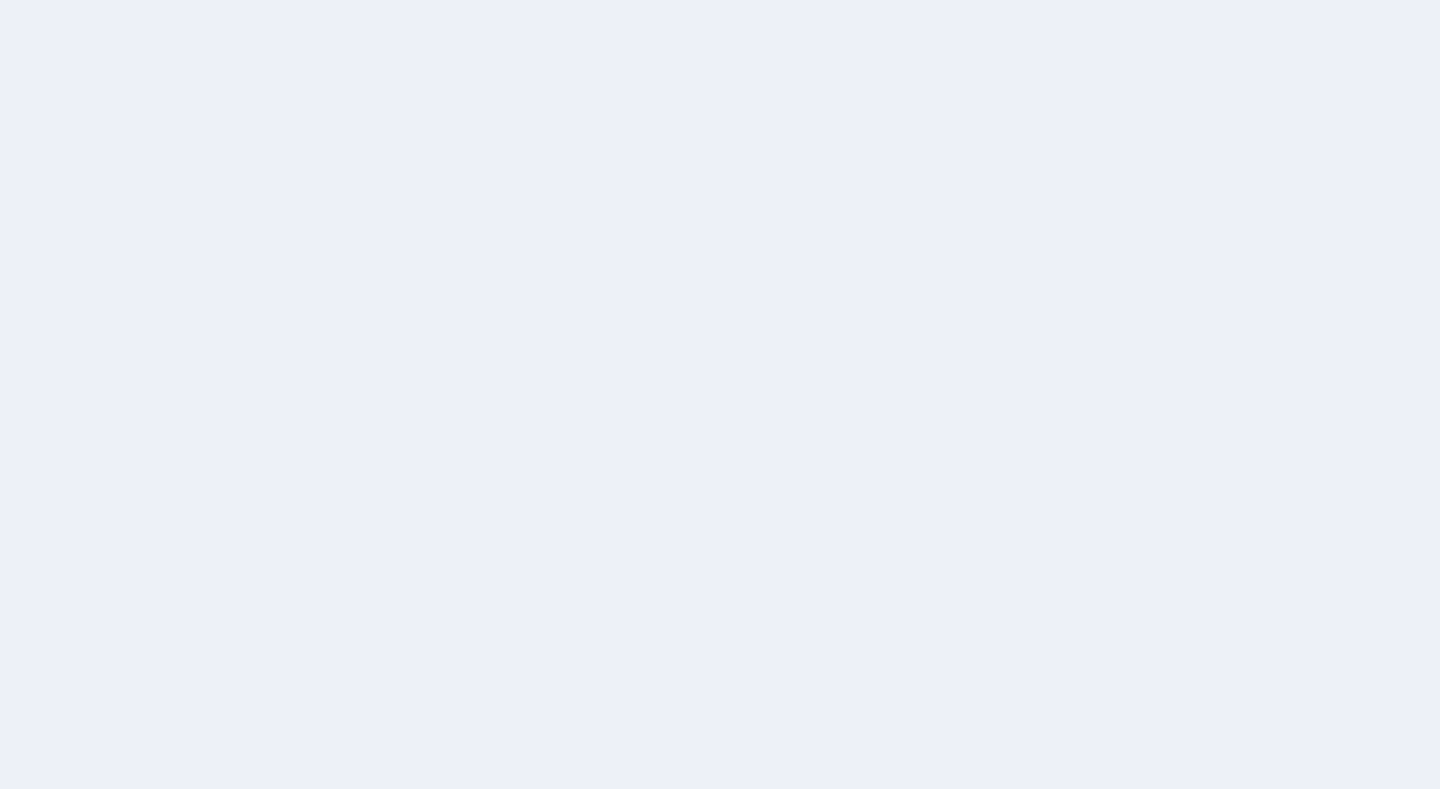 scroll, scrollTop: 0, scrollLeft: 0, axis: both 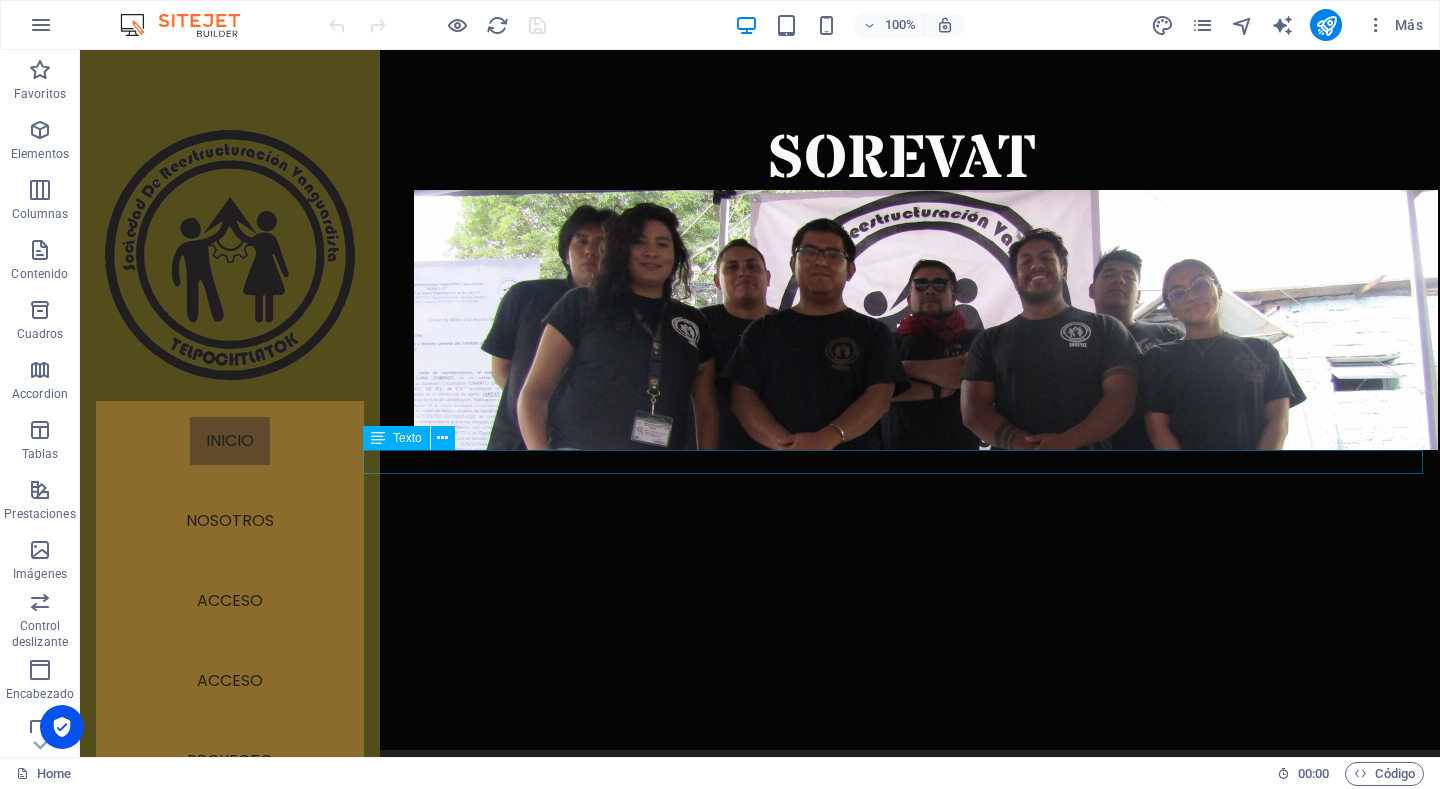 click on "NOSOTROS              CHANTLI              CONTACTO" at bounding box center (901, 812) 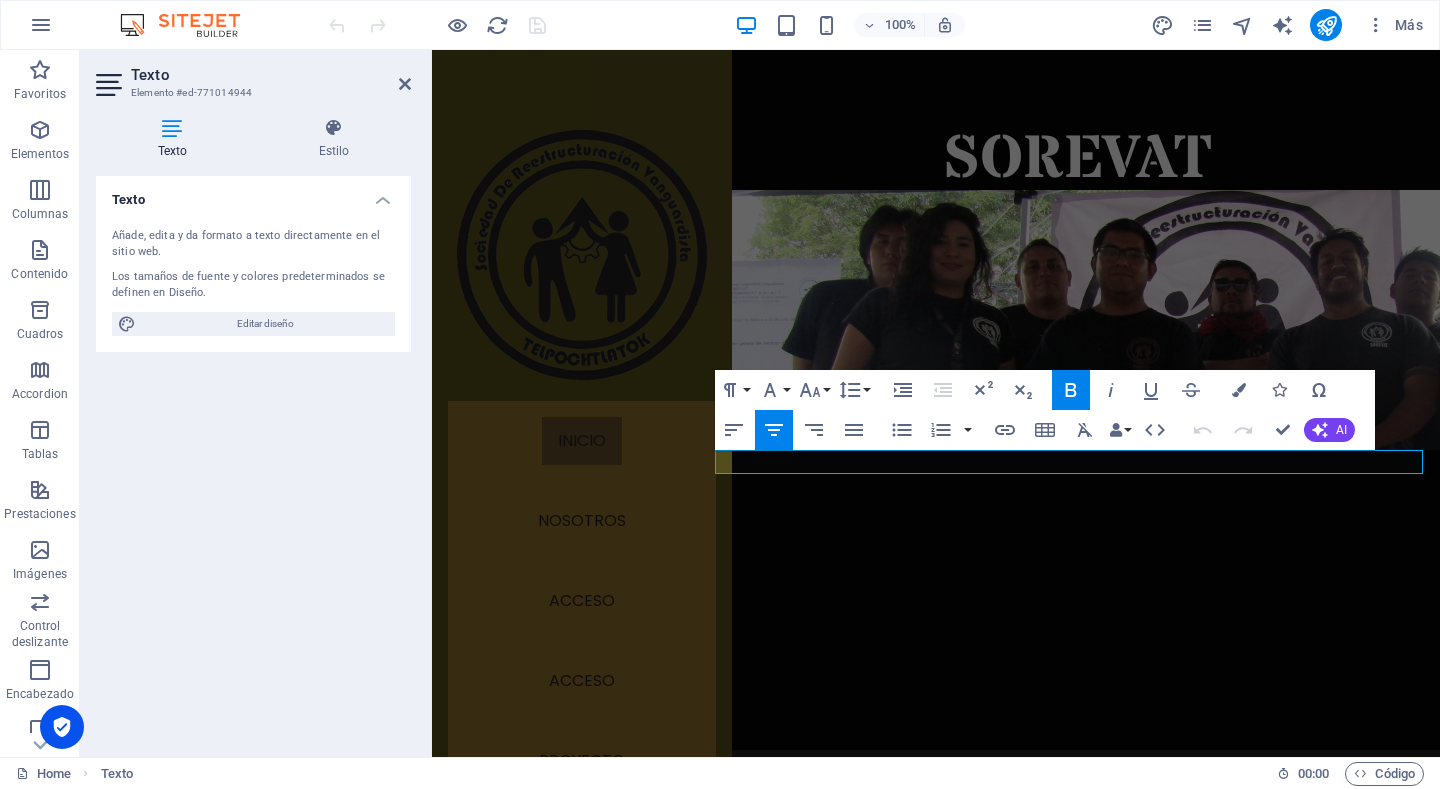 click at bounding box center [1157, 811] 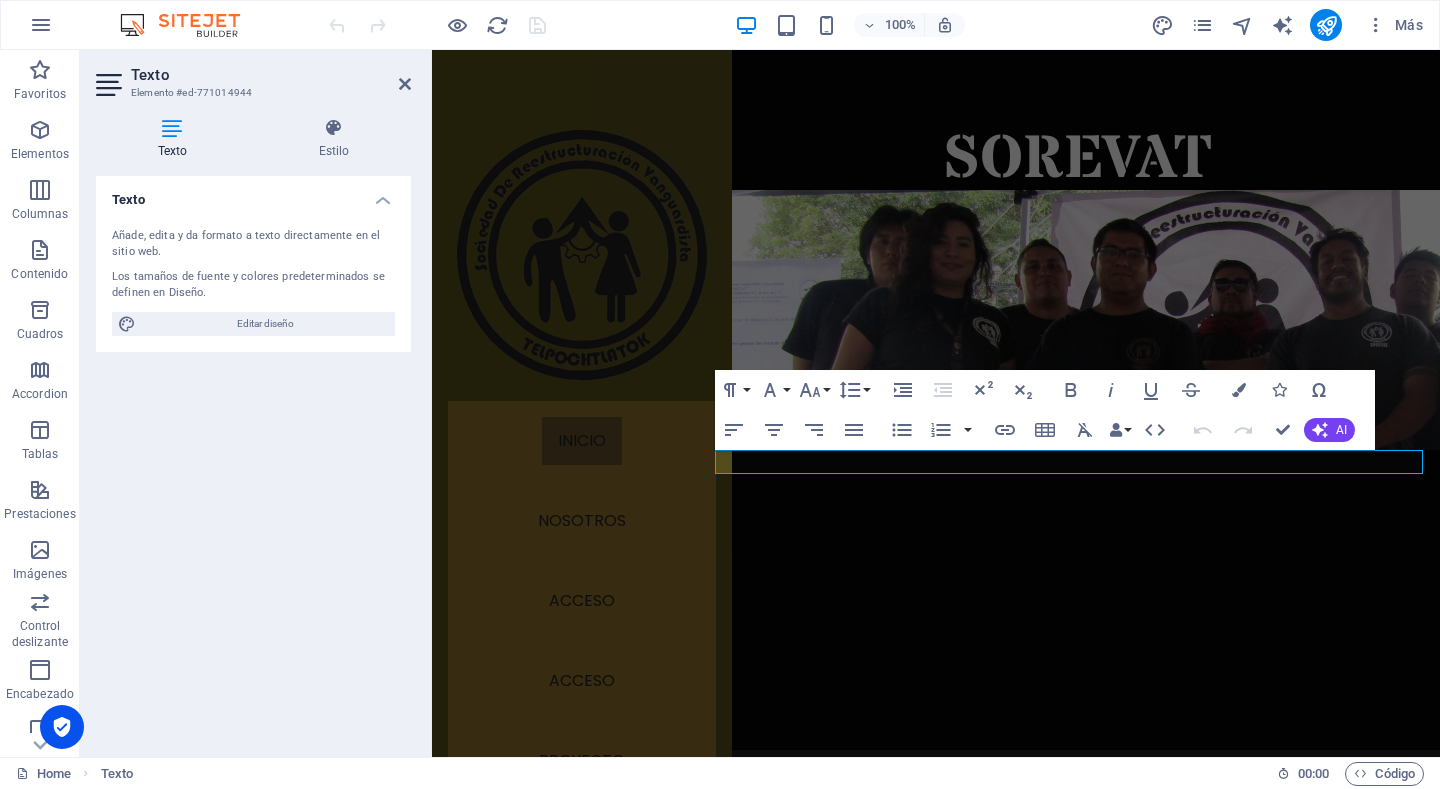 click at bounding box center (1157, 811) 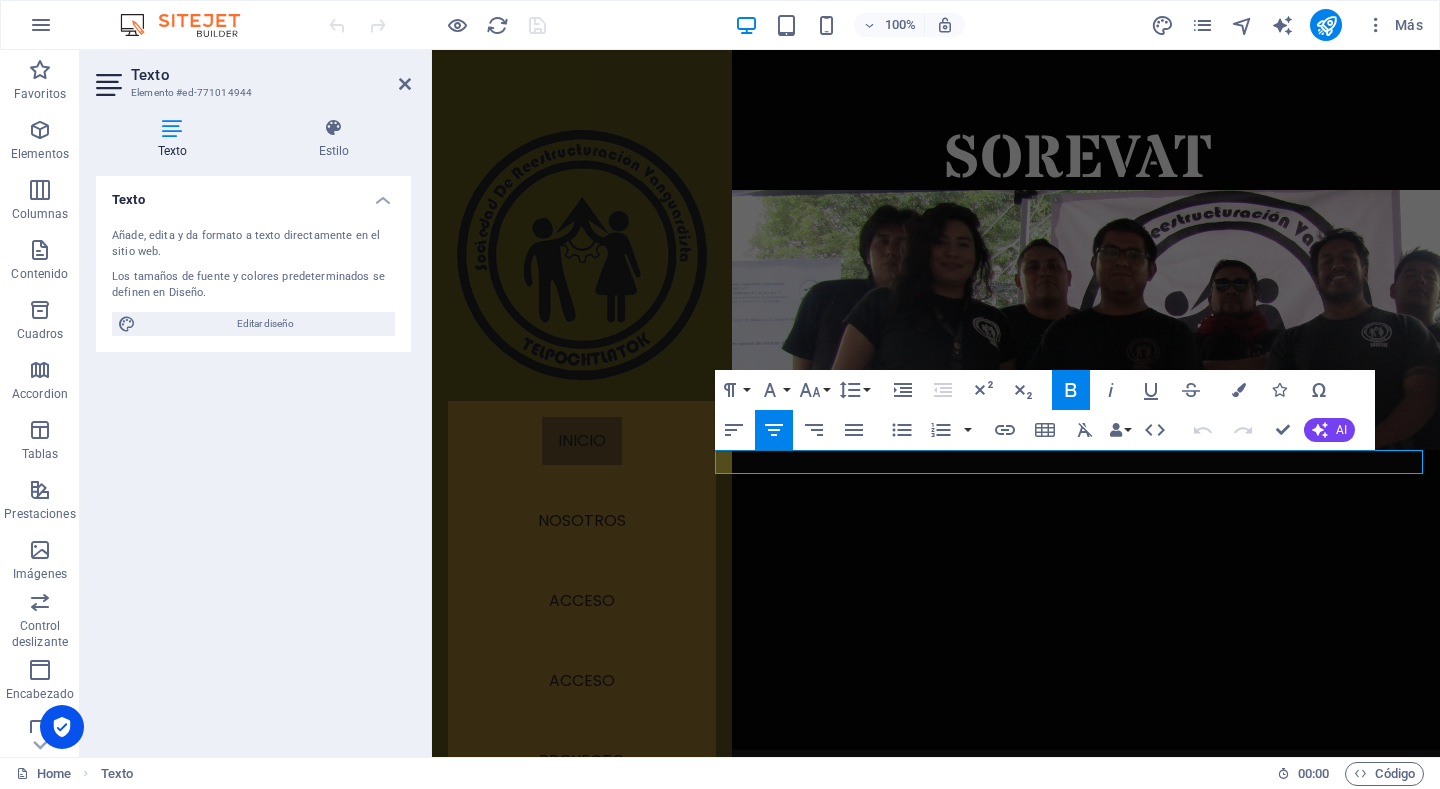 click on "CHANTLI" at bounding box center (1075, 811) 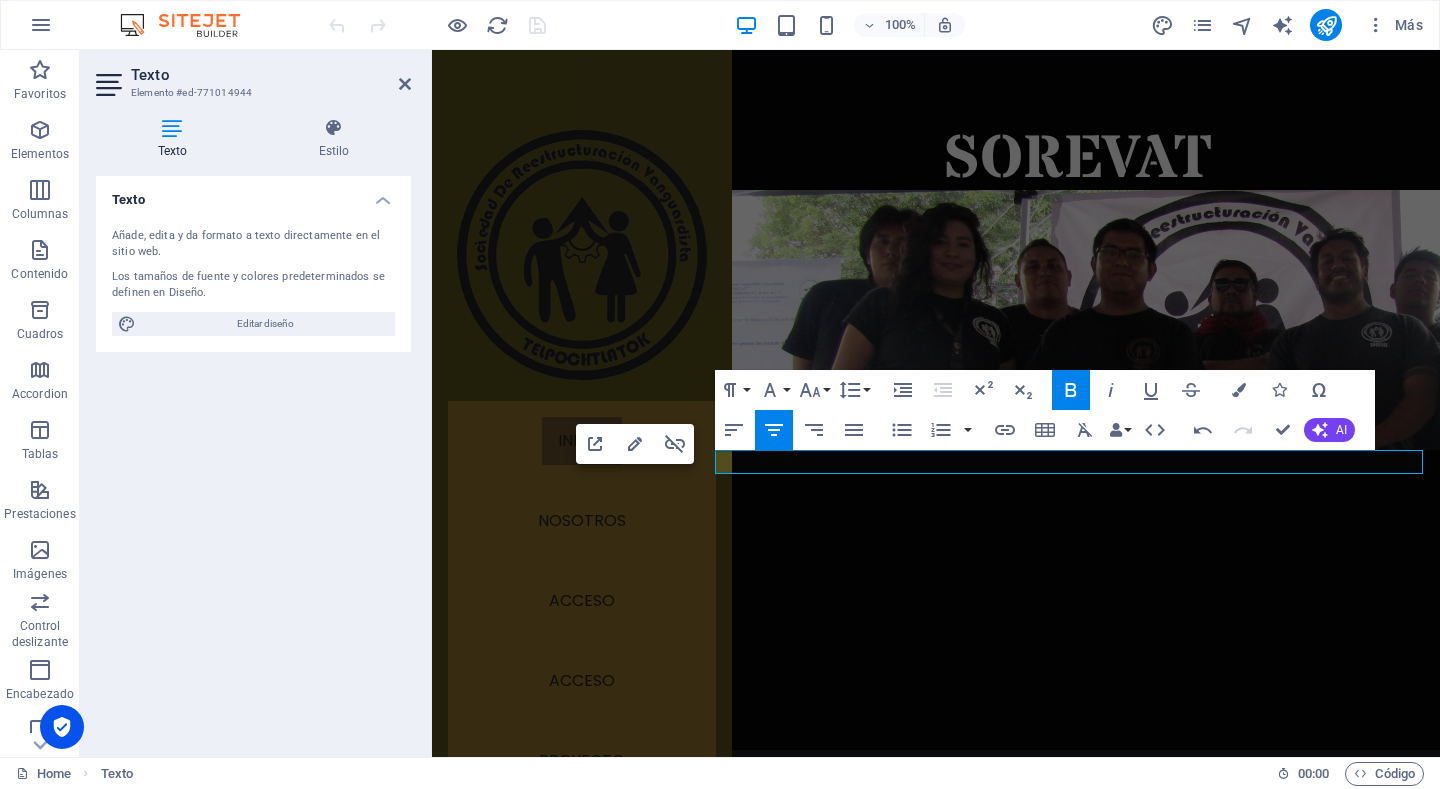 type 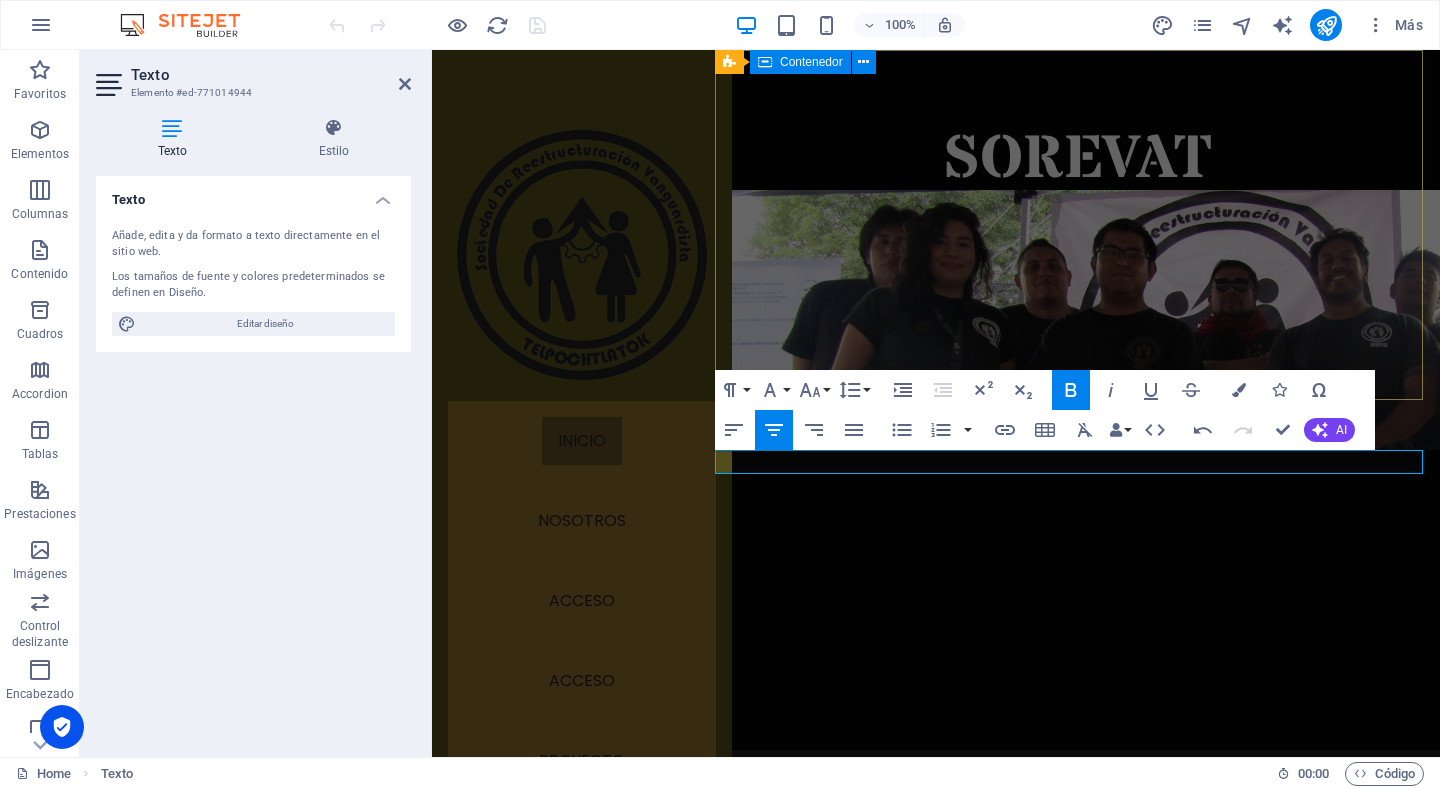 click on "SOREVAT" at bounding box center (1077, 400) 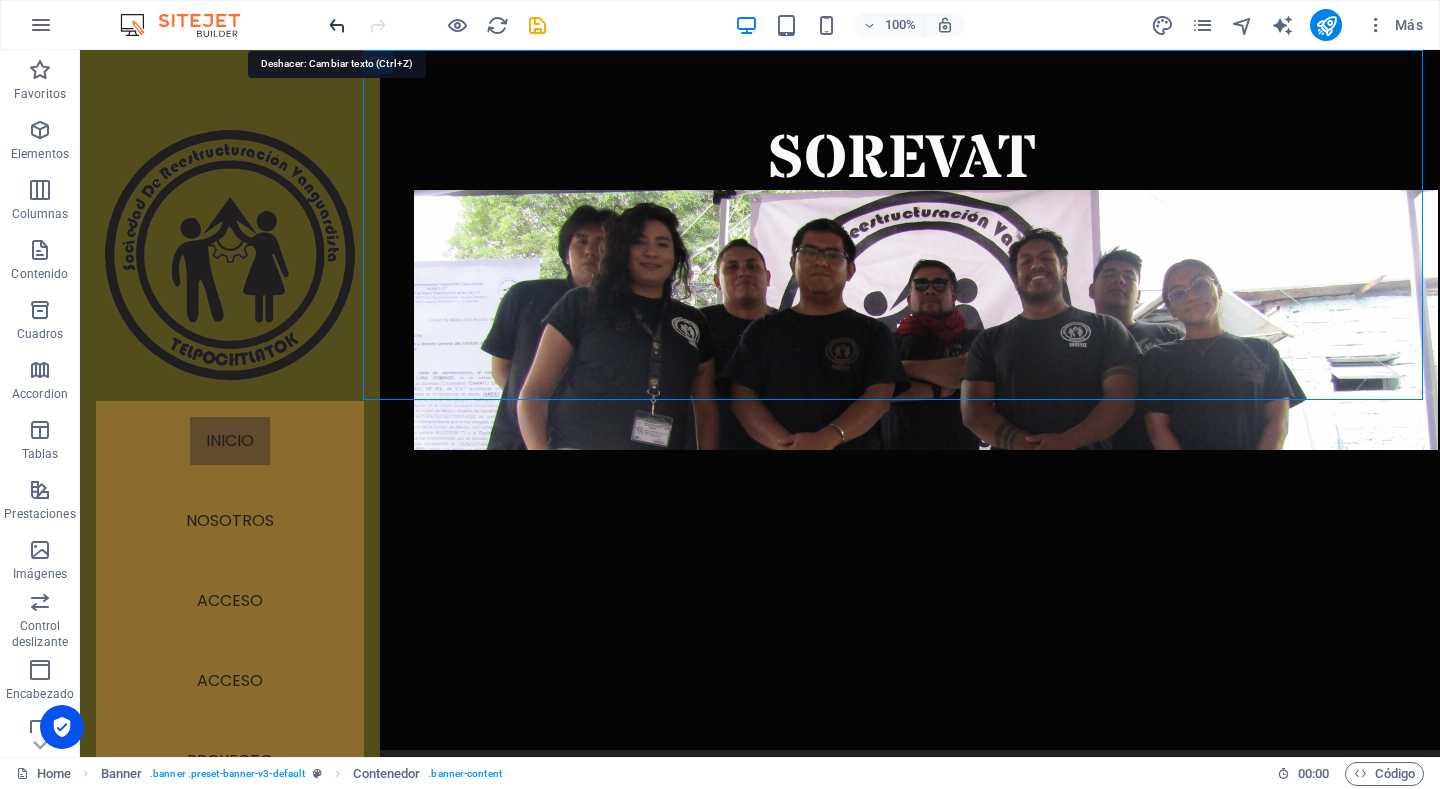 click at bounding box center [337, 25] 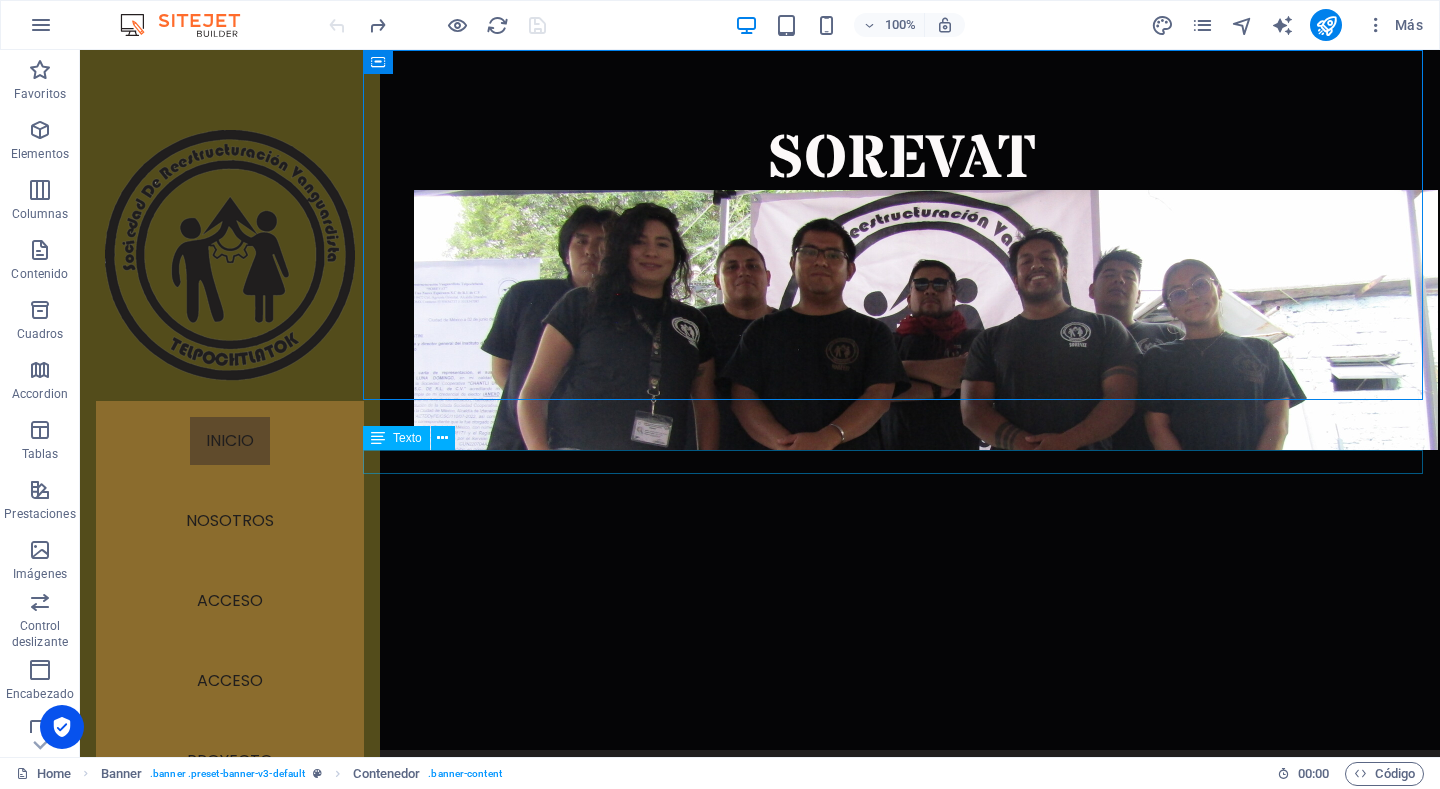 click on "NOSOTROS              CHANTLI              CONTACTO" at bounding box center (901, 812) 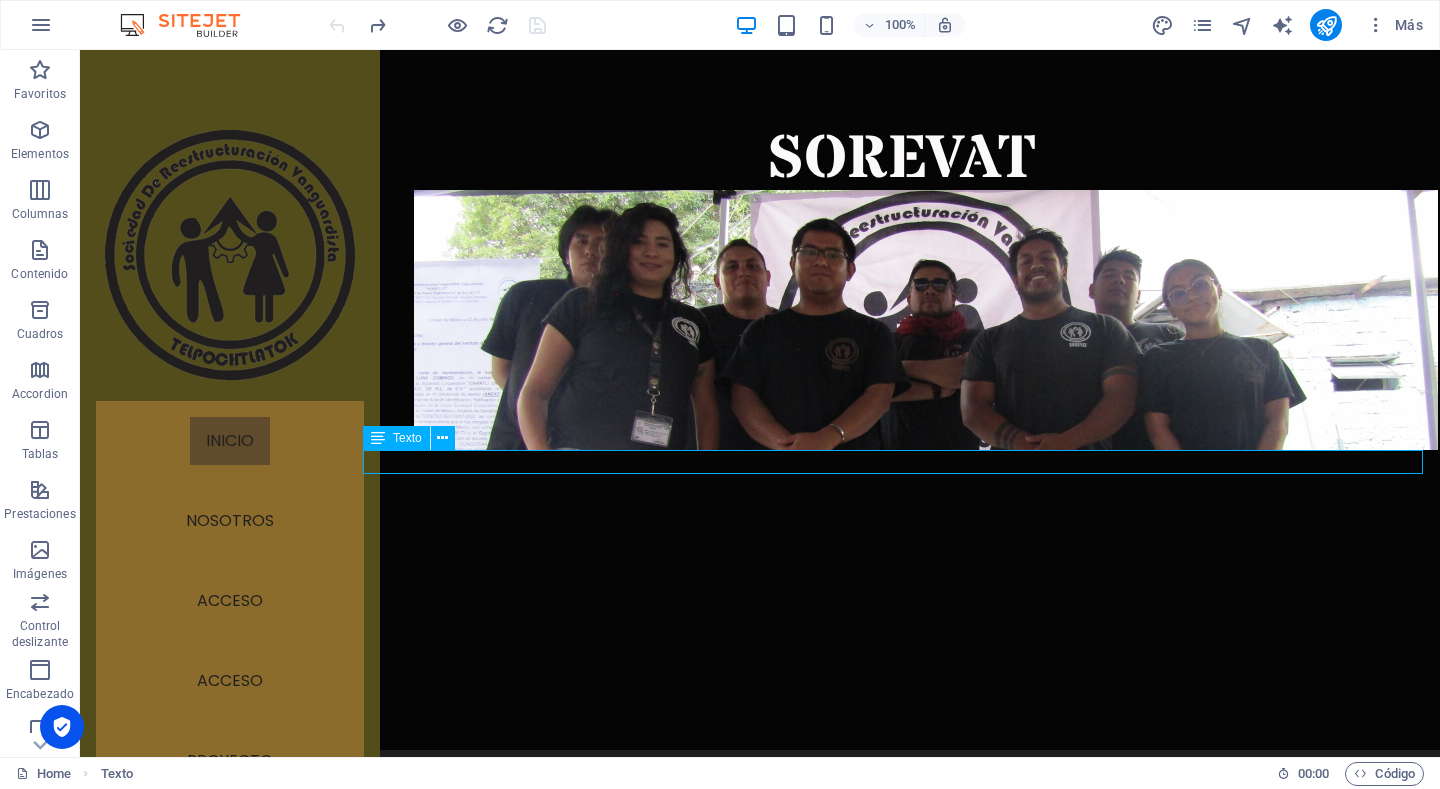 click on "NOSOTROS              CHANTLI              CONTACTO" at bounding box center [901, 812] 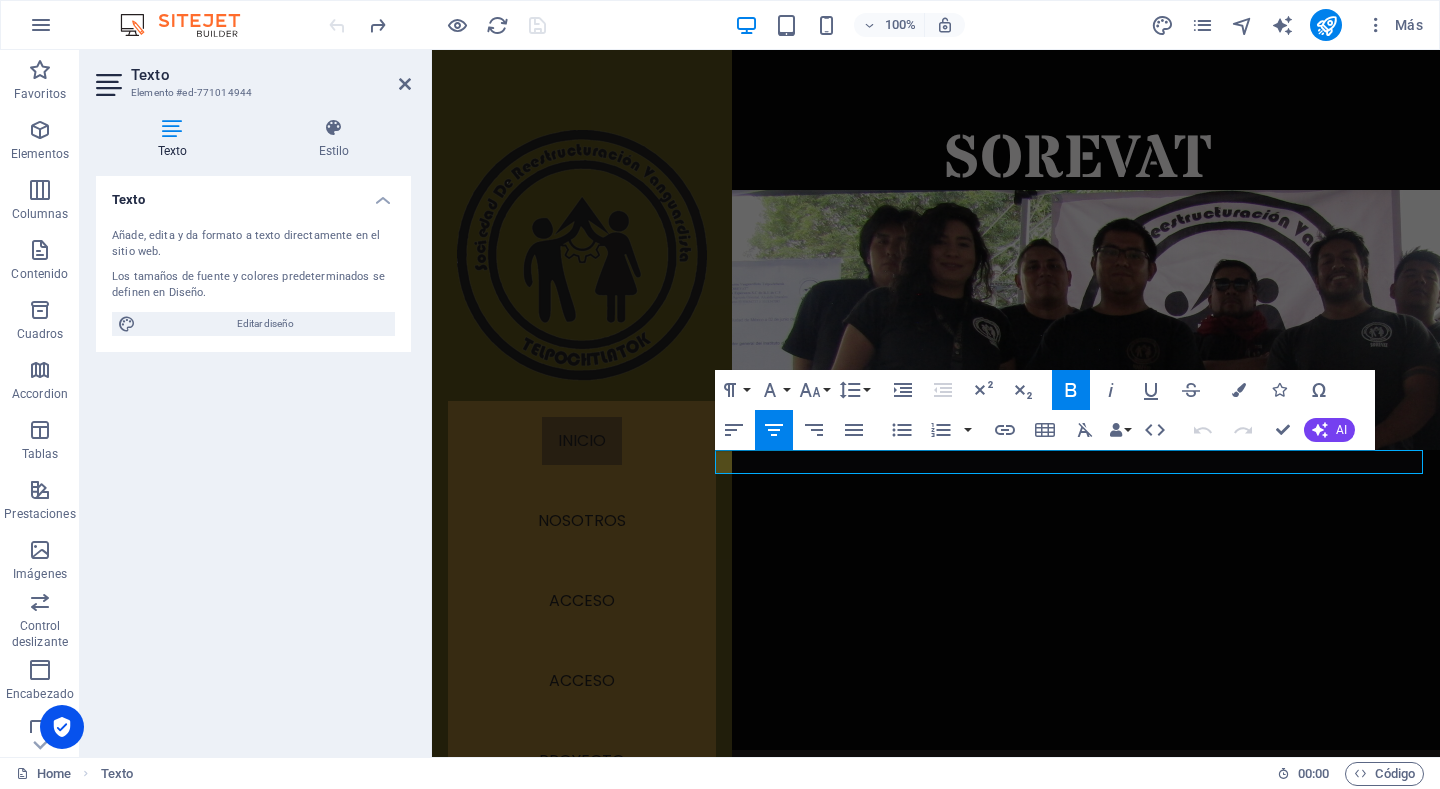 click at bounding box center [1157, 811] 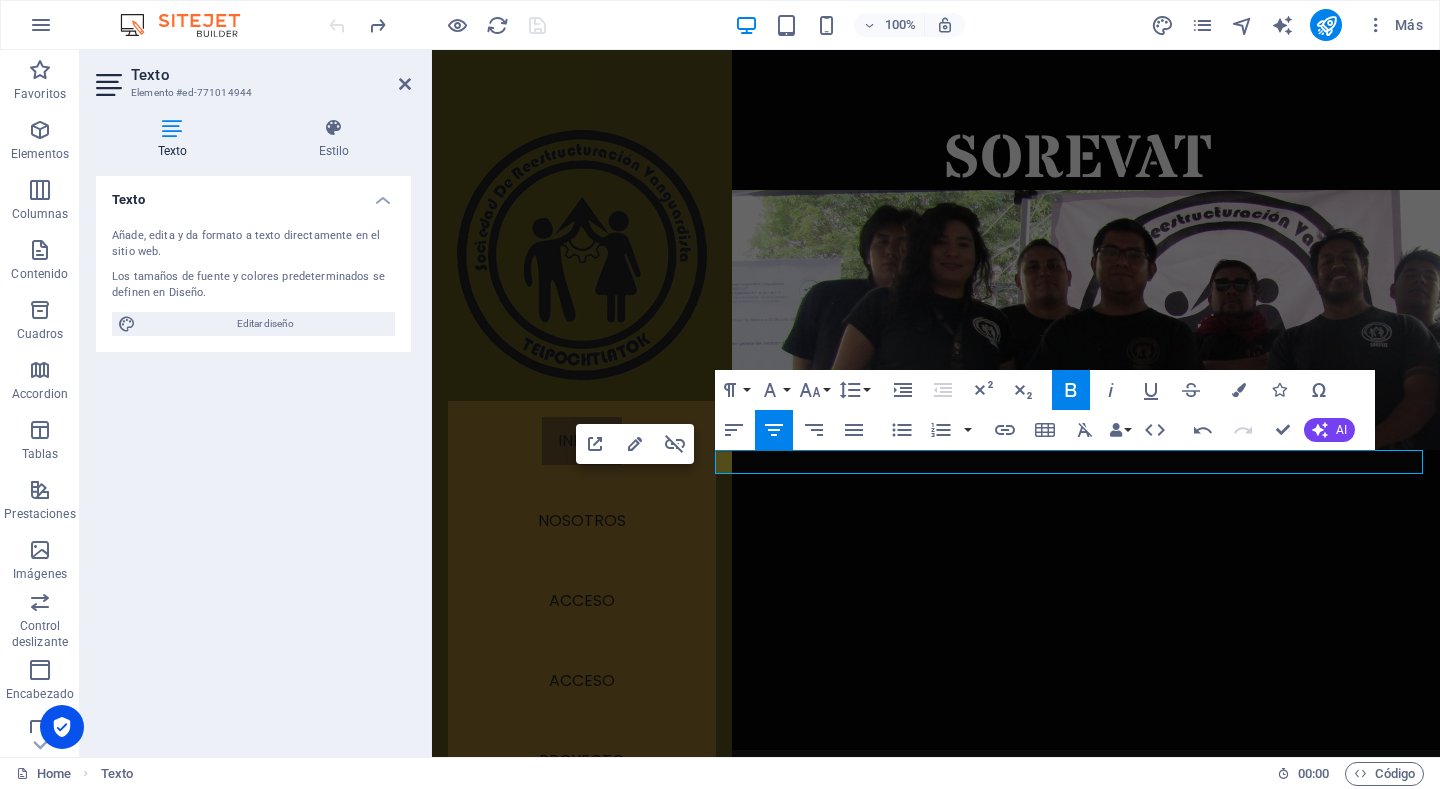 type 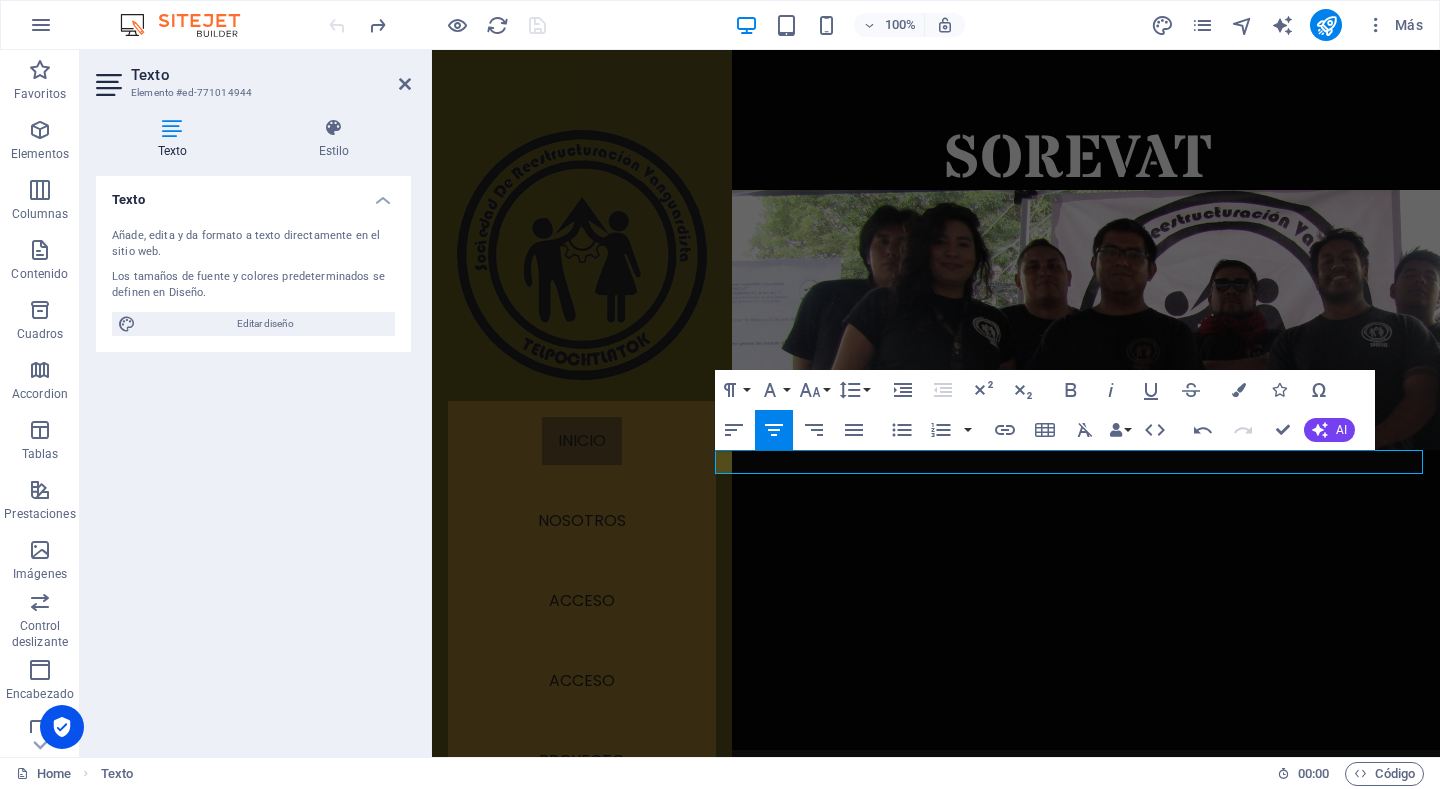 click on "C" at bounding box center [1051, 811] 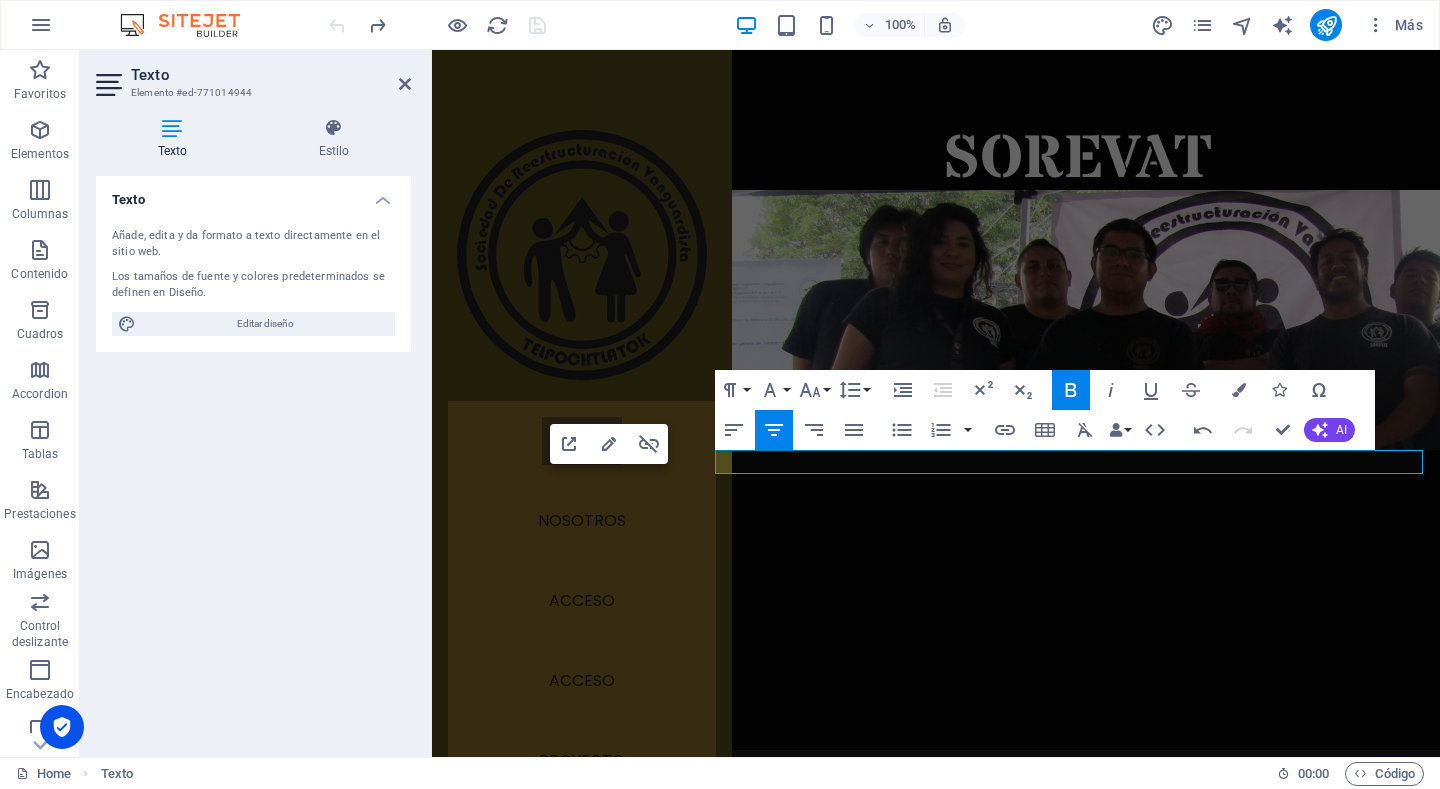 drag, startPoint x: 1039, startPoint y: 465, endPoint x: 1092, endPoint y: 463, distance: 53.037724 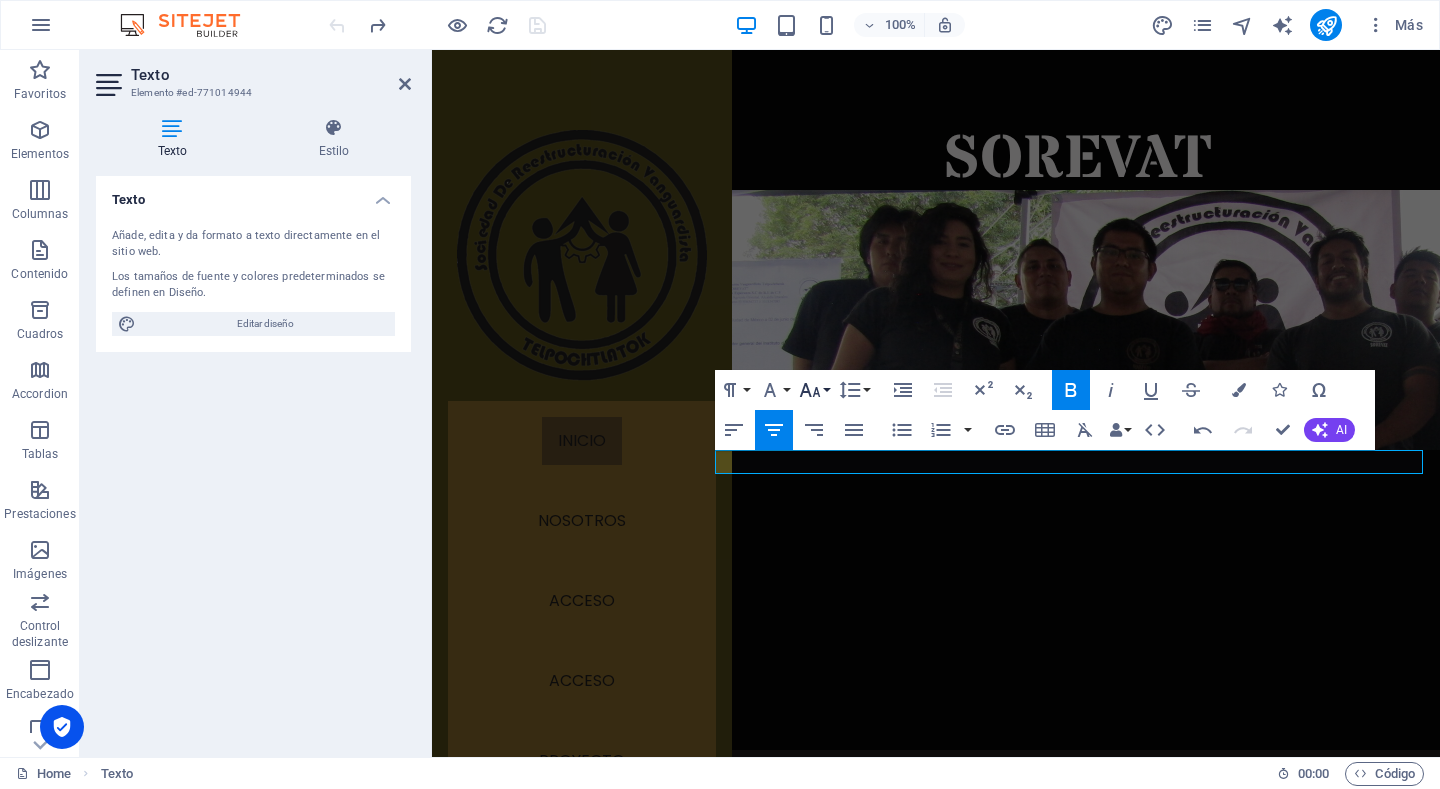 click on "Font Size" at bounding box center (814, 390) 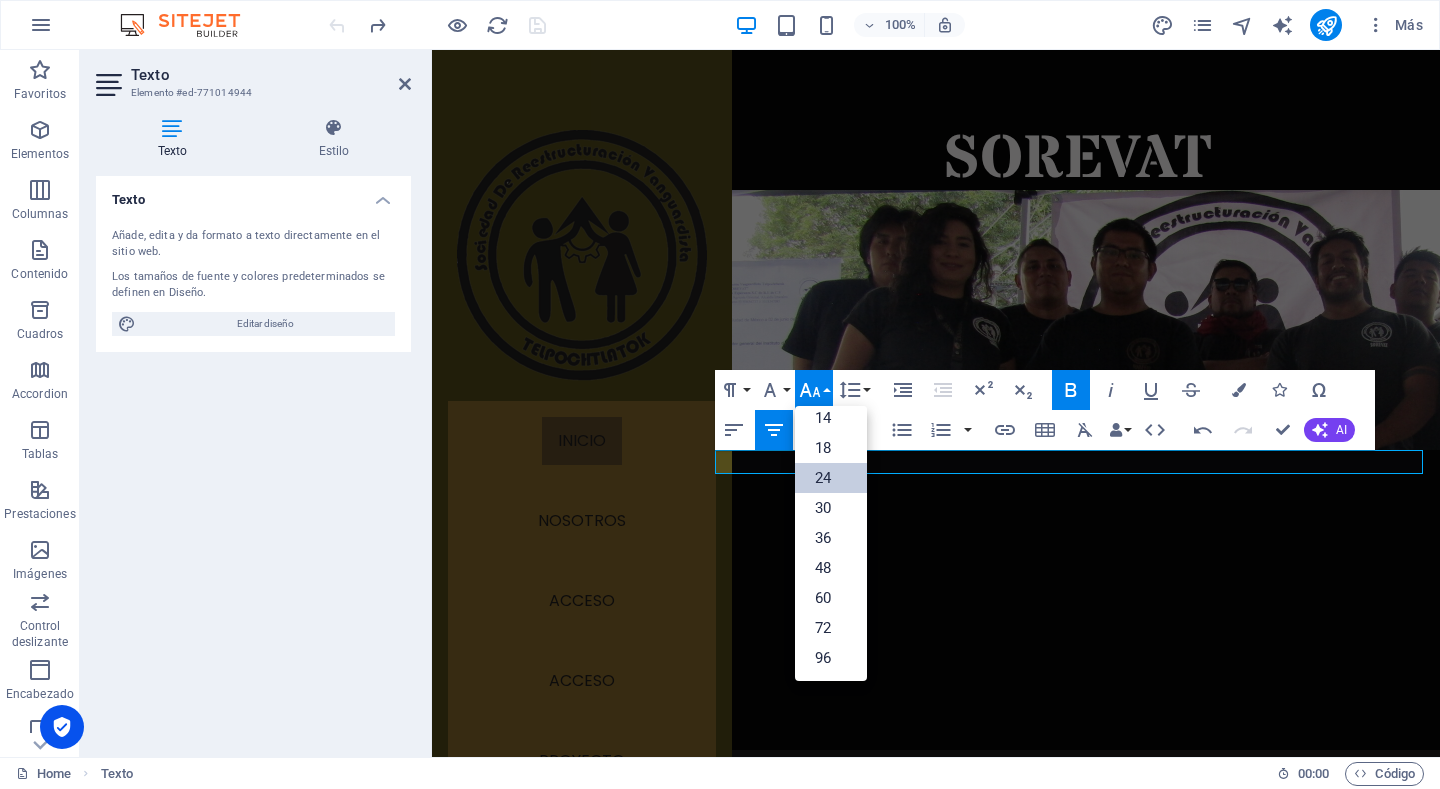 scroll, scrollTop: 161, scrollLeft: 0, axis: vertical 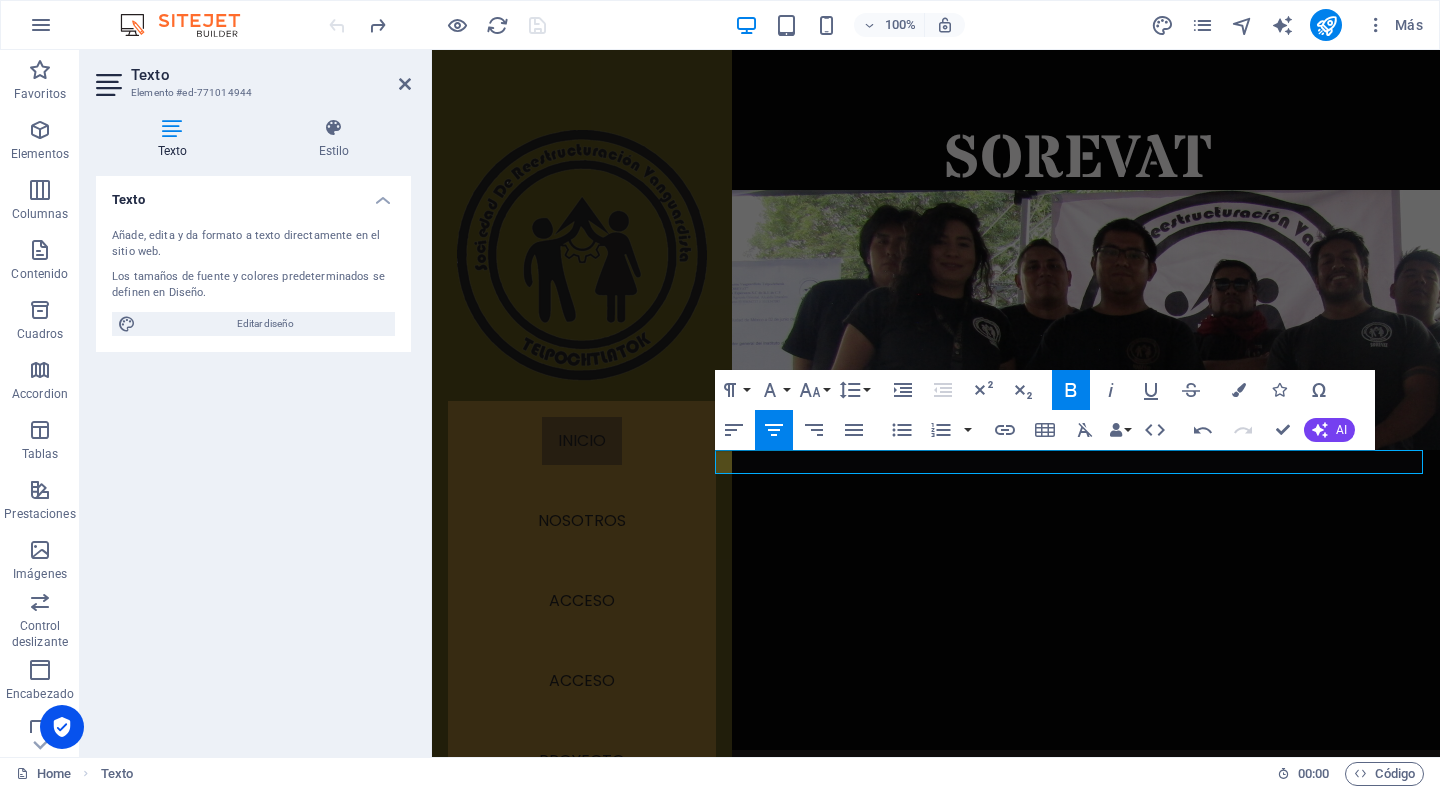 click 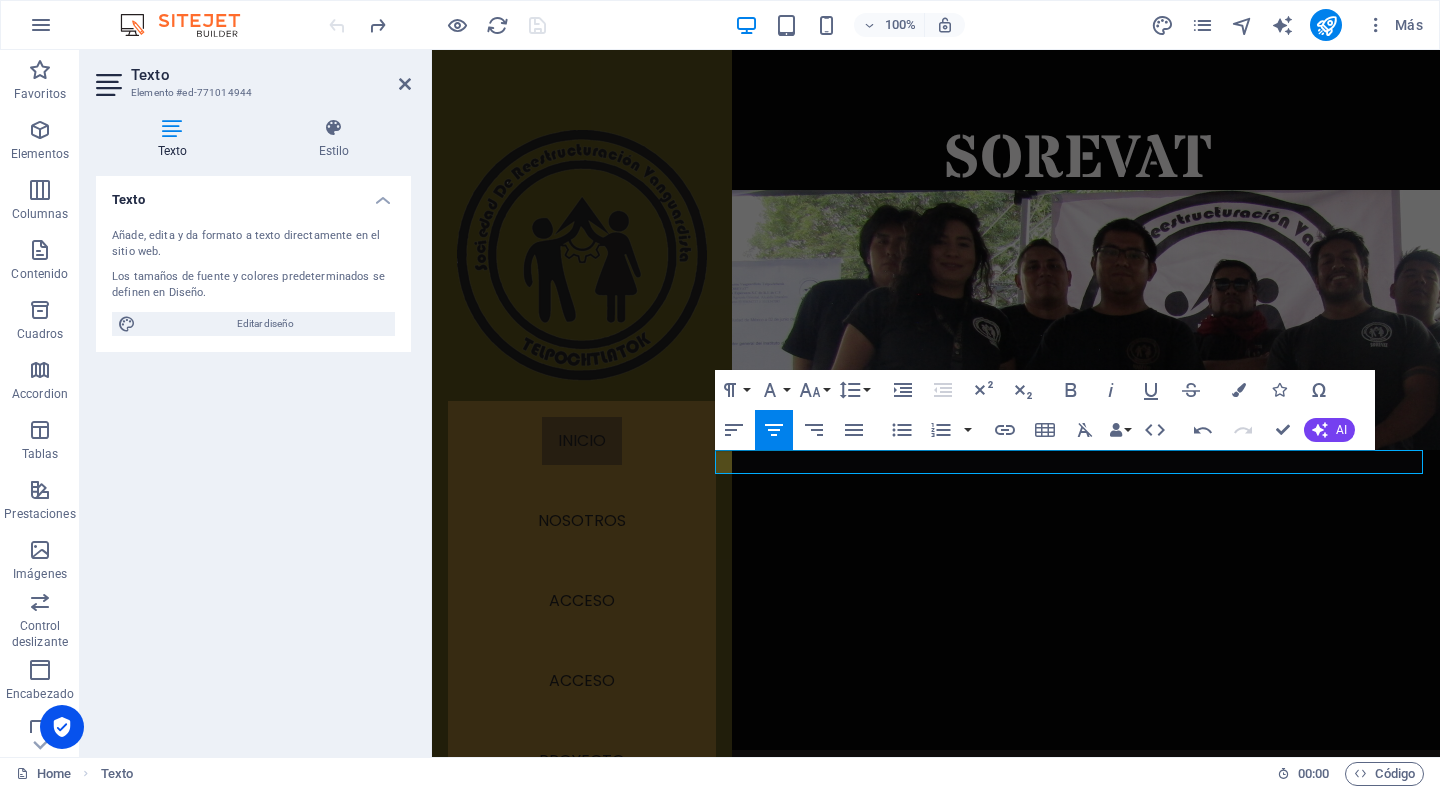 drag, startPoint x: 1007, startPoint y: 463, endPoint x: 1122, endPoint y: 456, distance: 115.212845 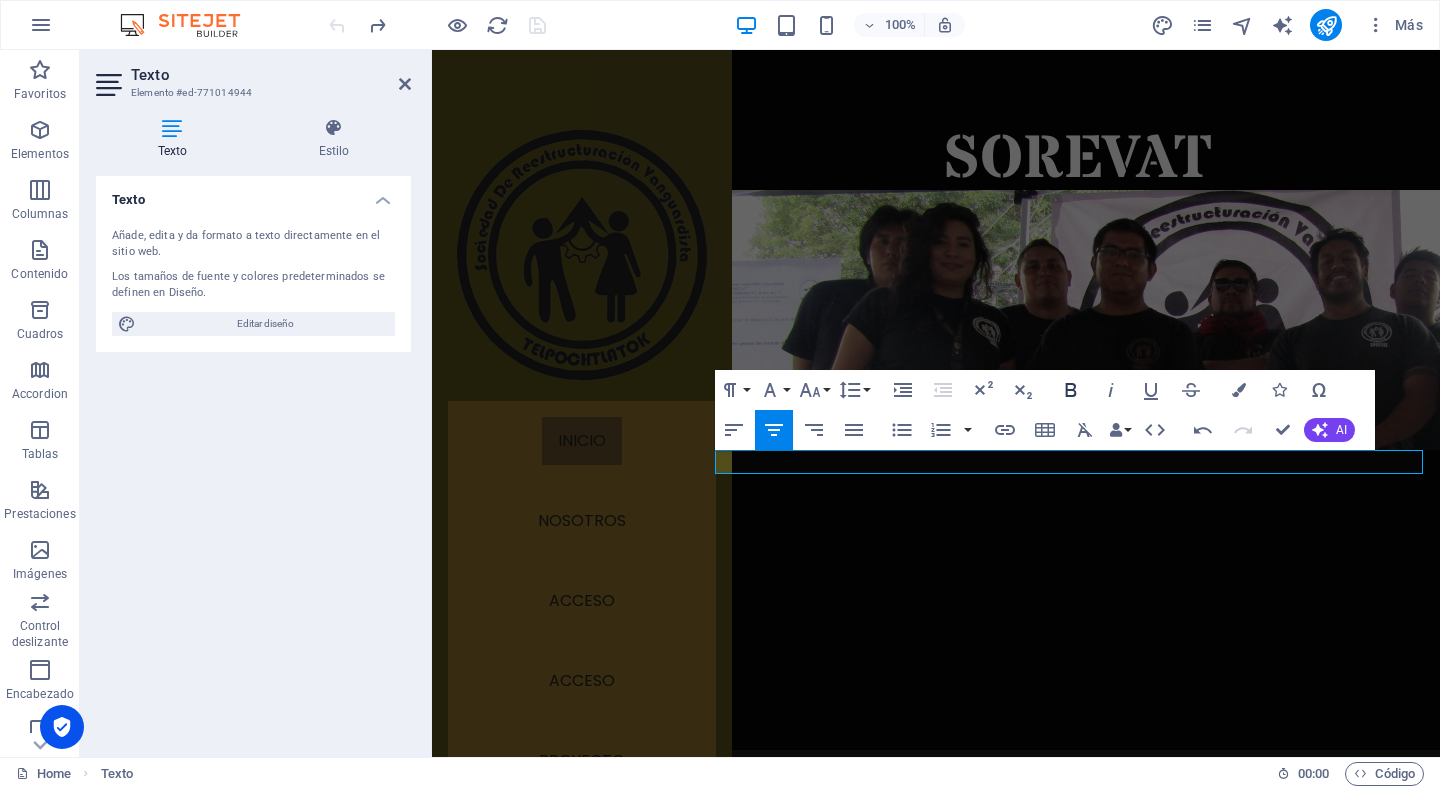 click 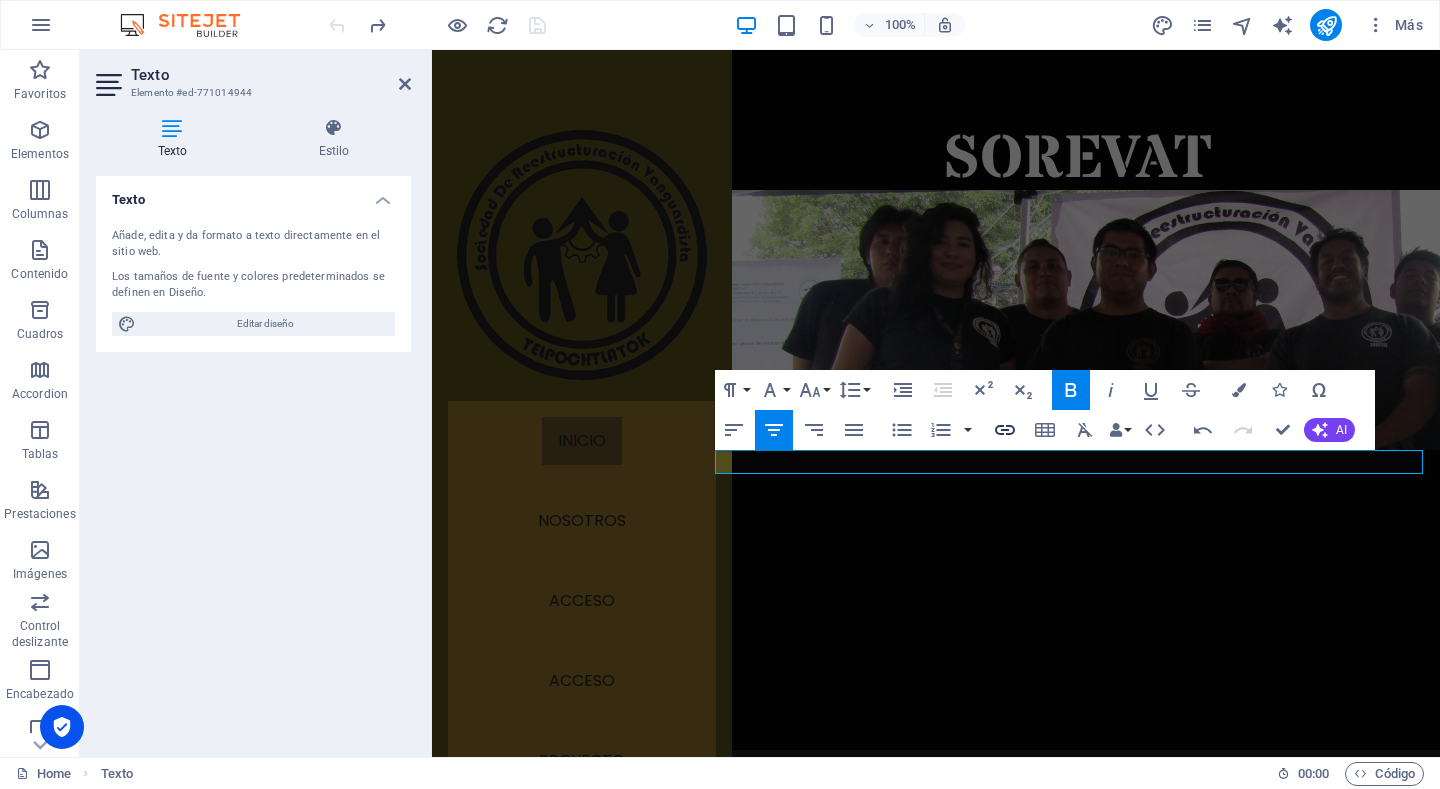 click 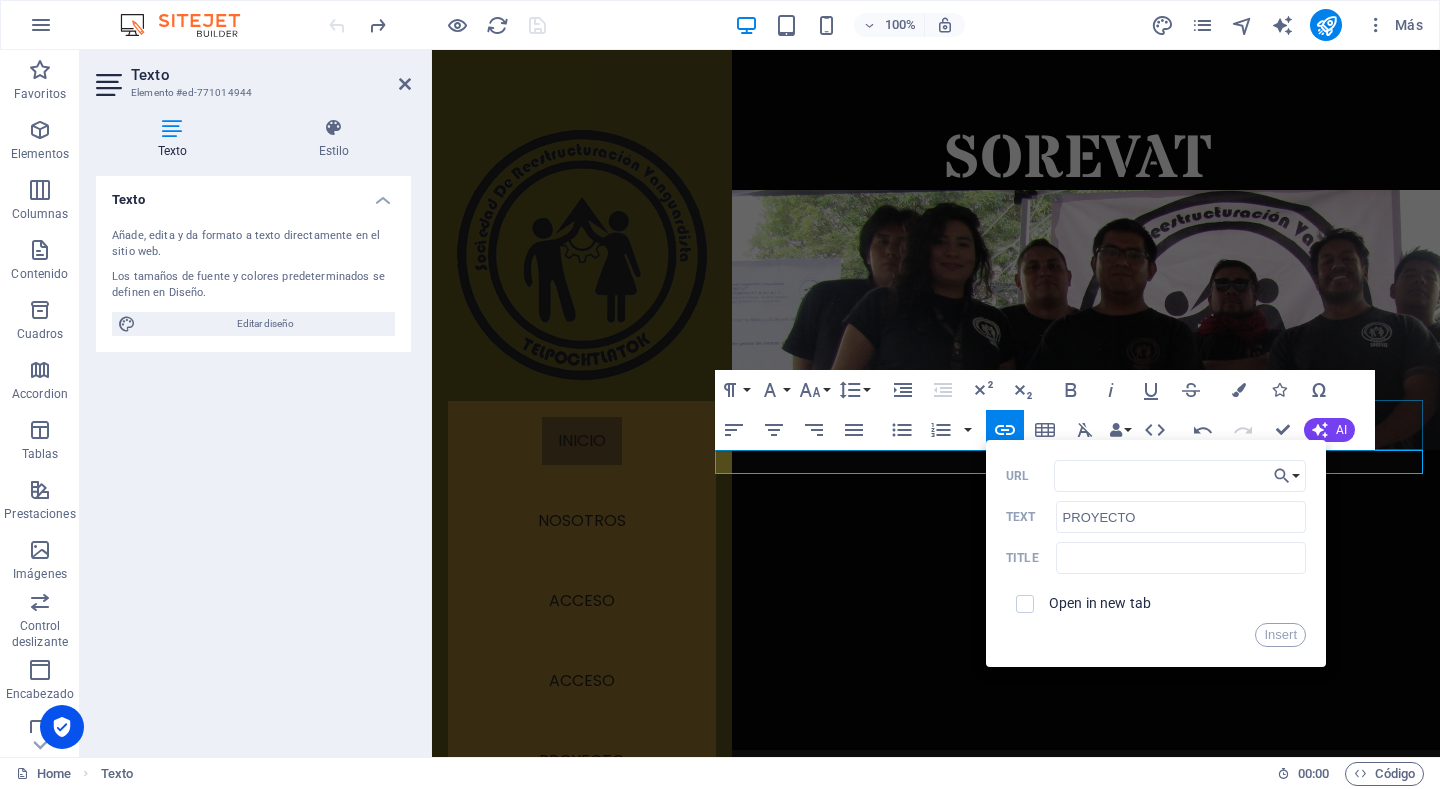 click at bounding box center [1077, 775] 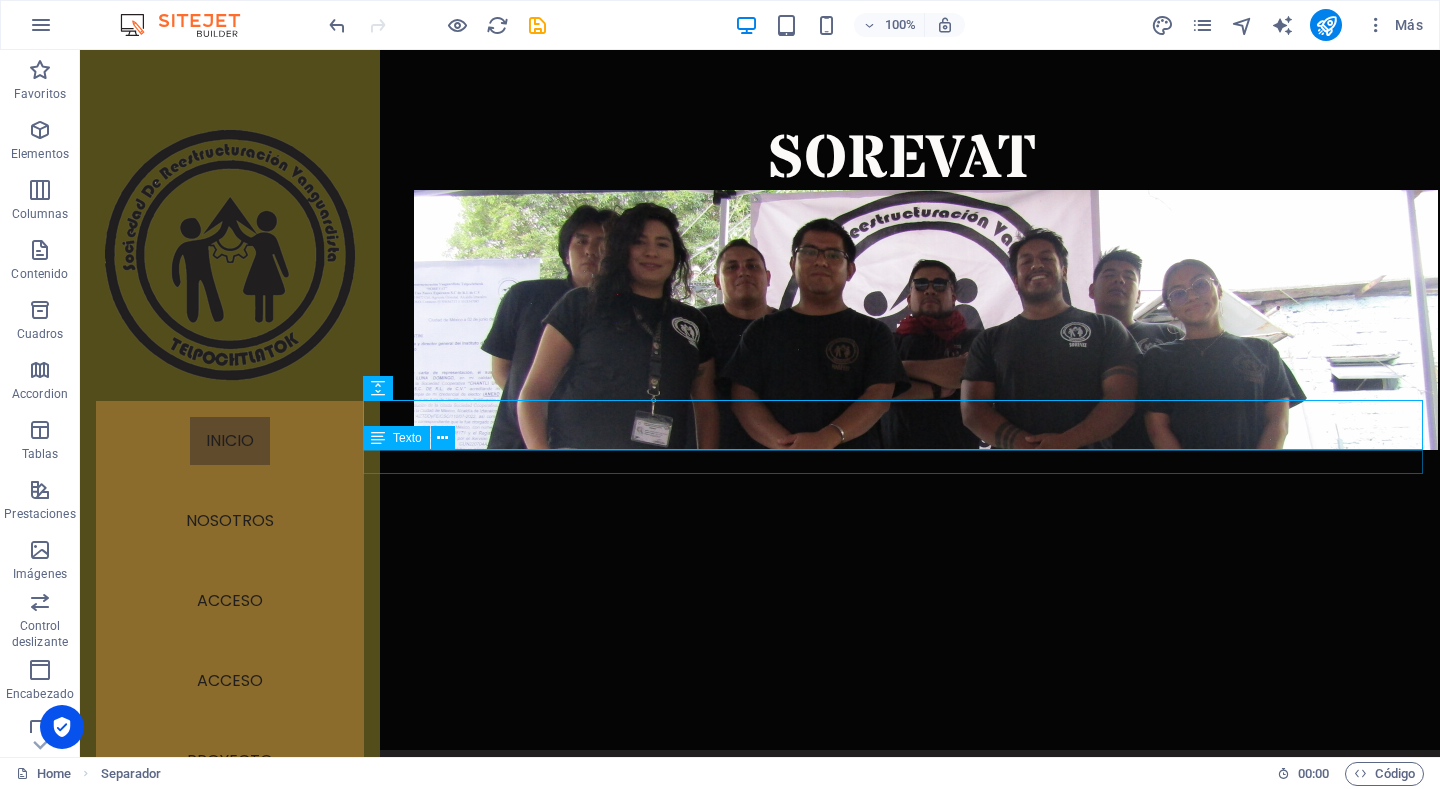 click on "NOSOTROS              PROYECTO              CONTACTO" at bounding box center (901, 812) 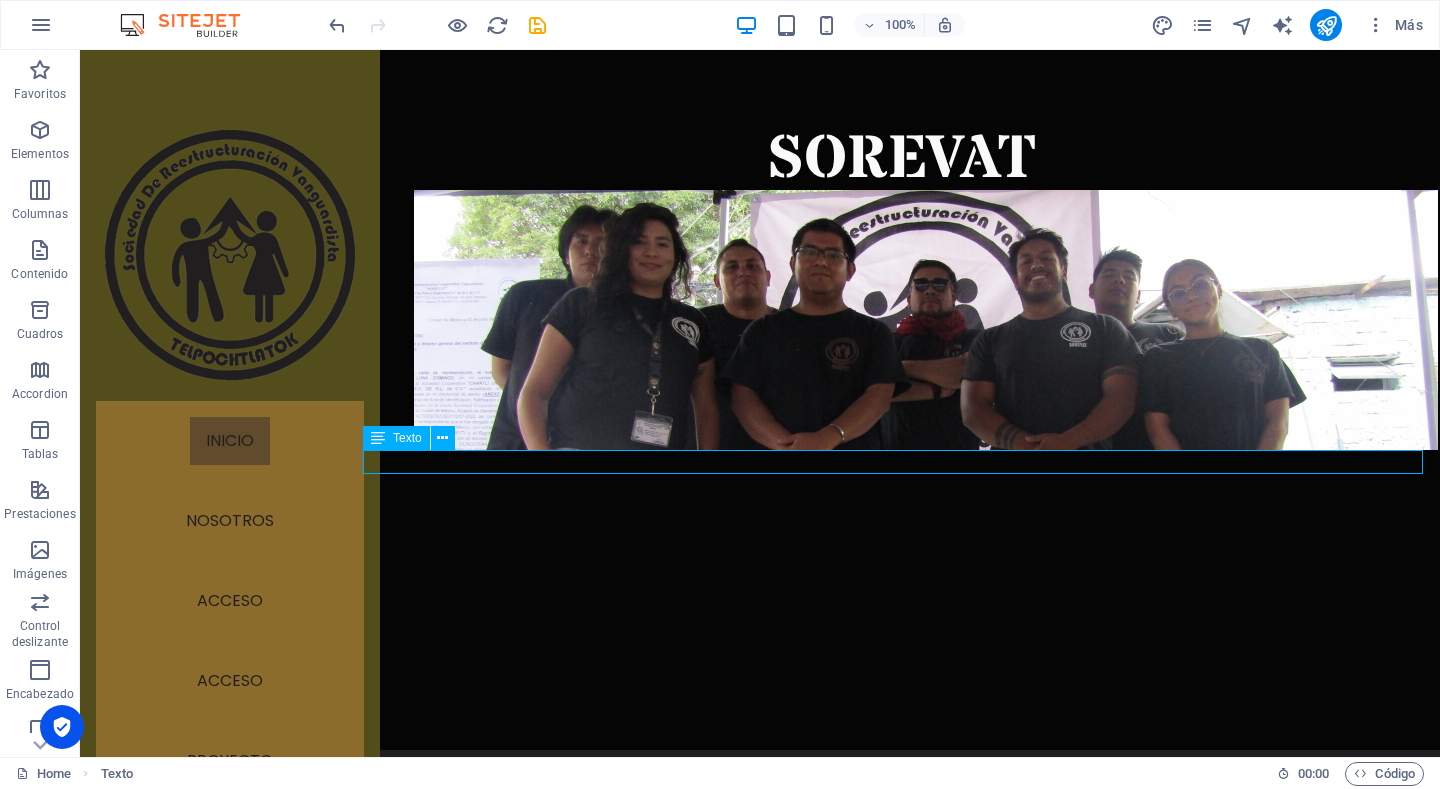 click on "NOSOTROS              PROYECTO              CONTACTO" at bounding box center [901, 812] 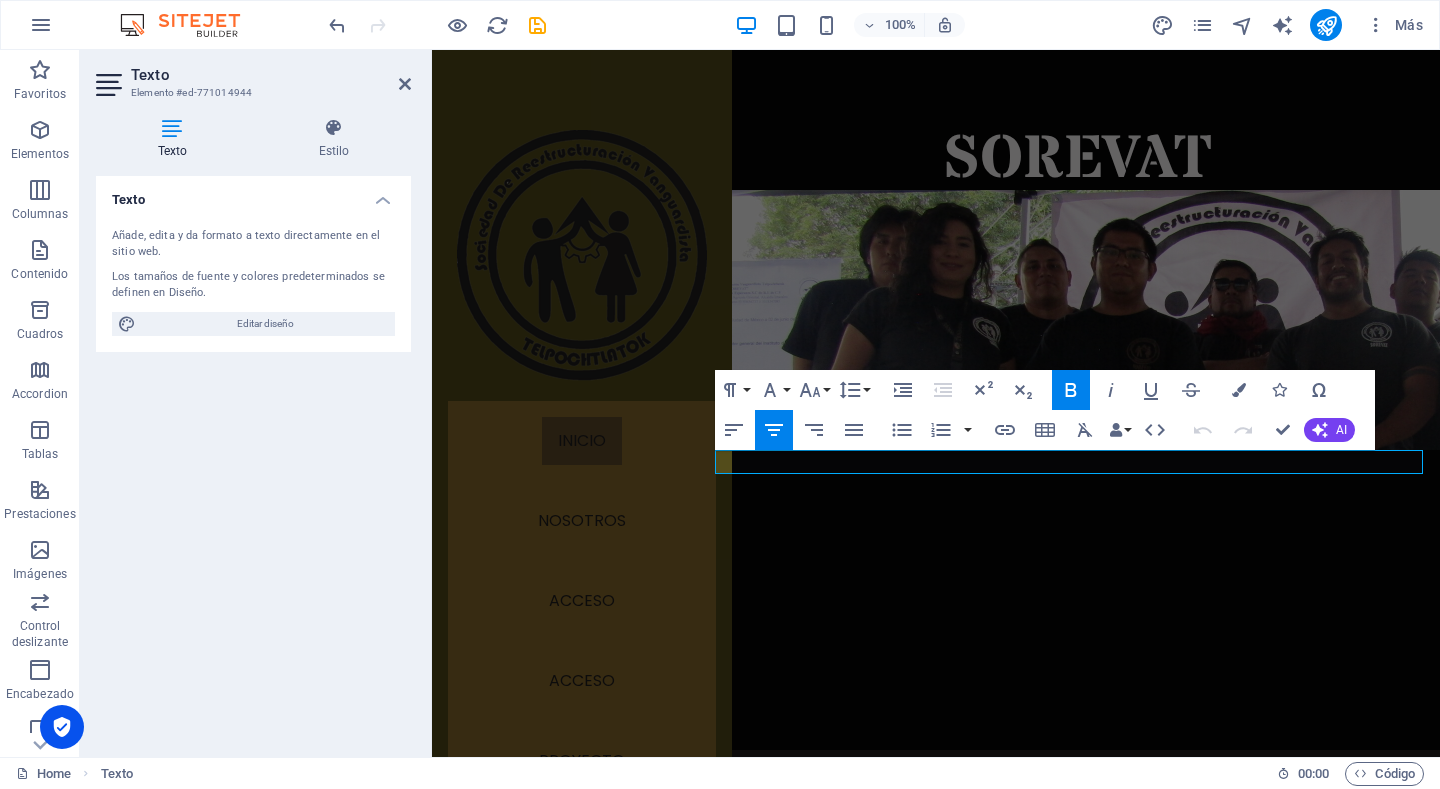 drag, startPoint x: 809, startPoint y: 463, endPoint x: 936, endPoint y: 453, distance: 127.39309 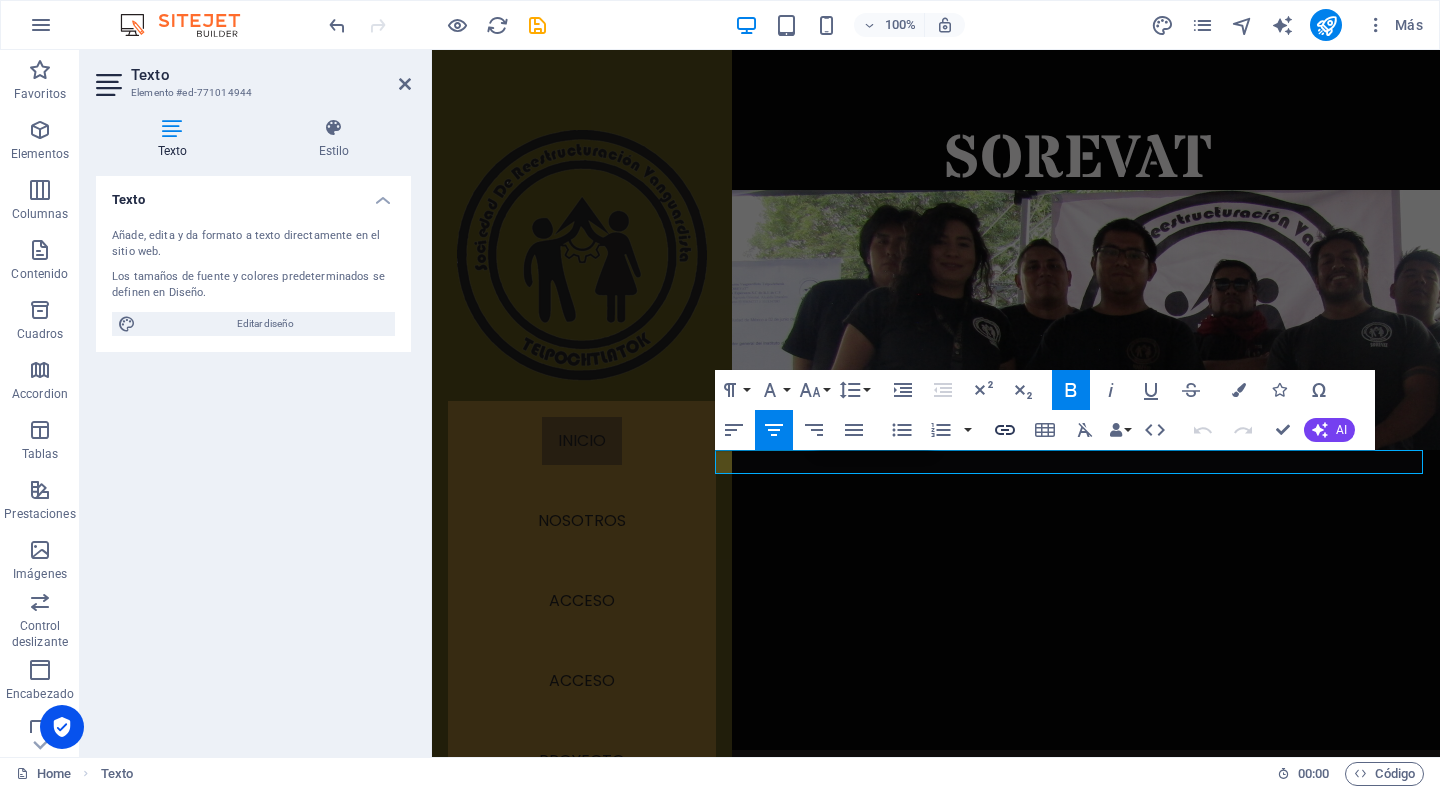 click 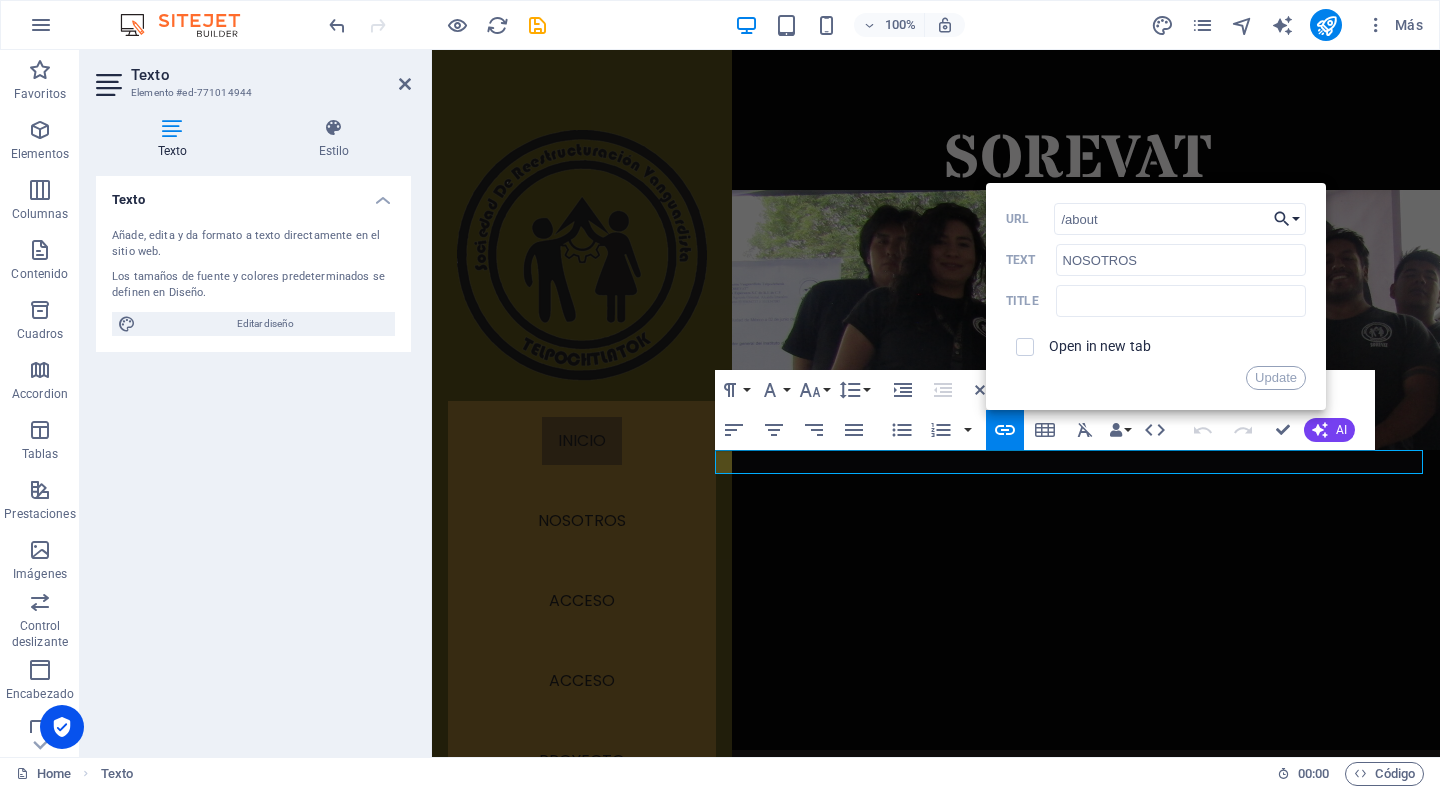 click on "Choose Link" at bounding box center (1287, 219) 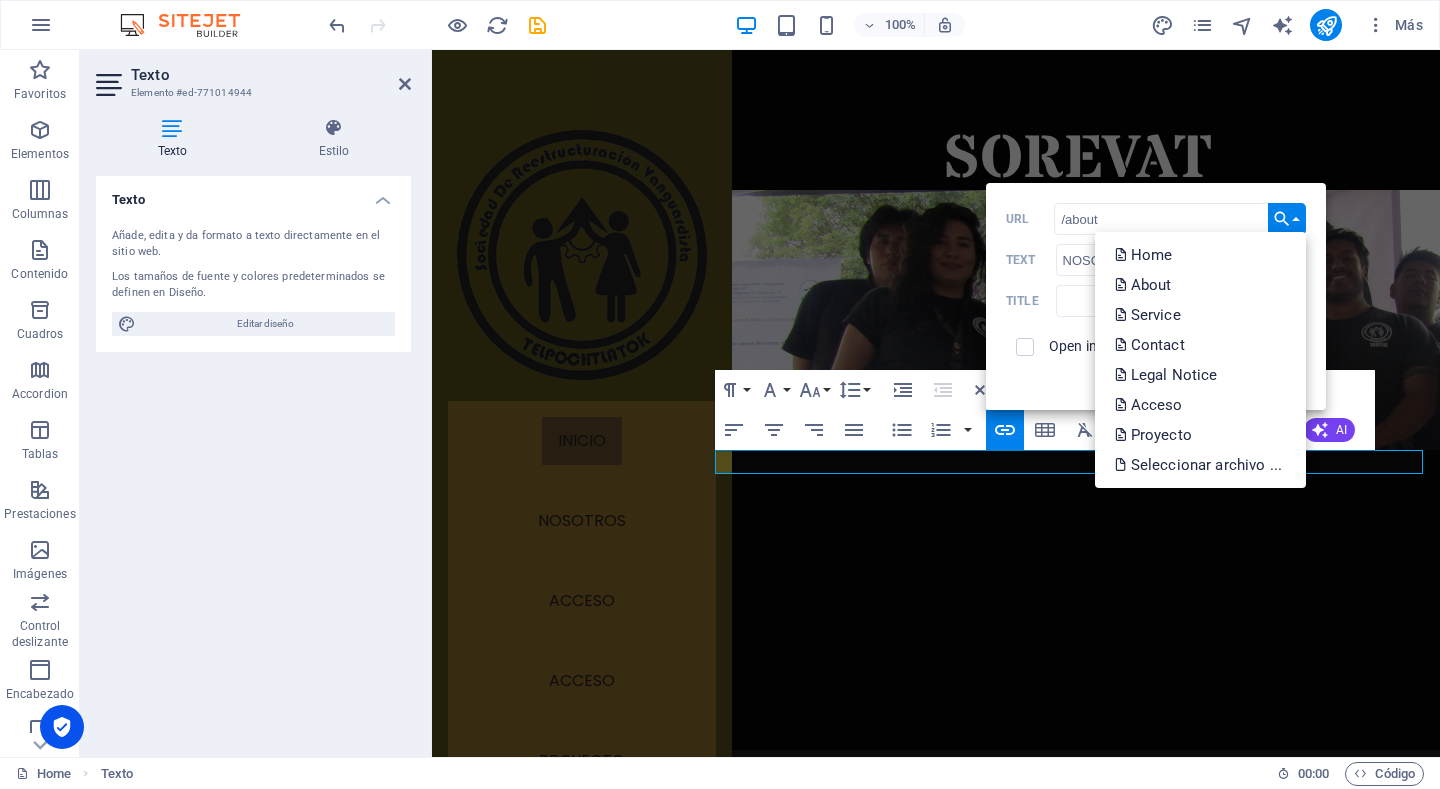 click on "Choose Link" at bounding box center (1287, 219) 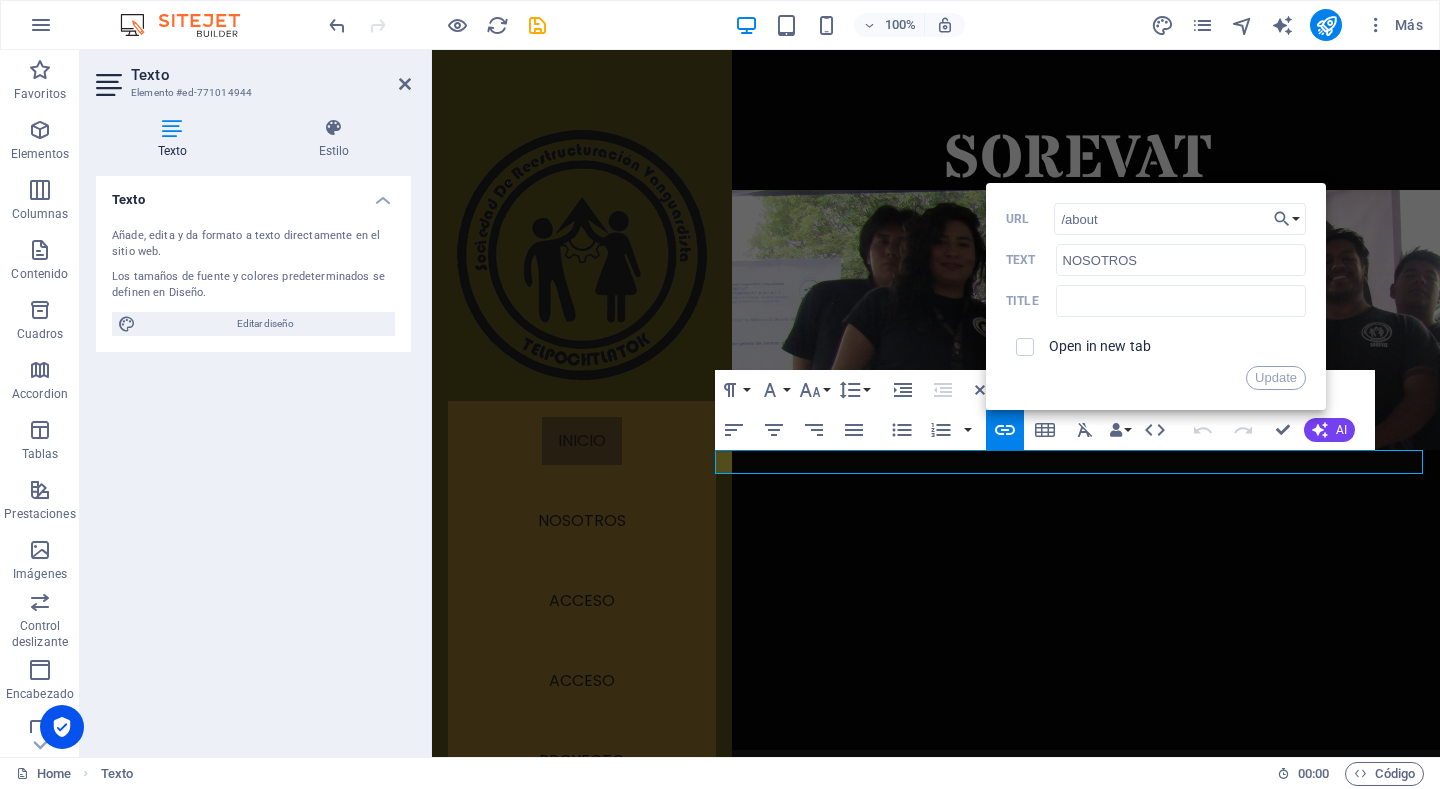 click at bounding box center (1170, 811) 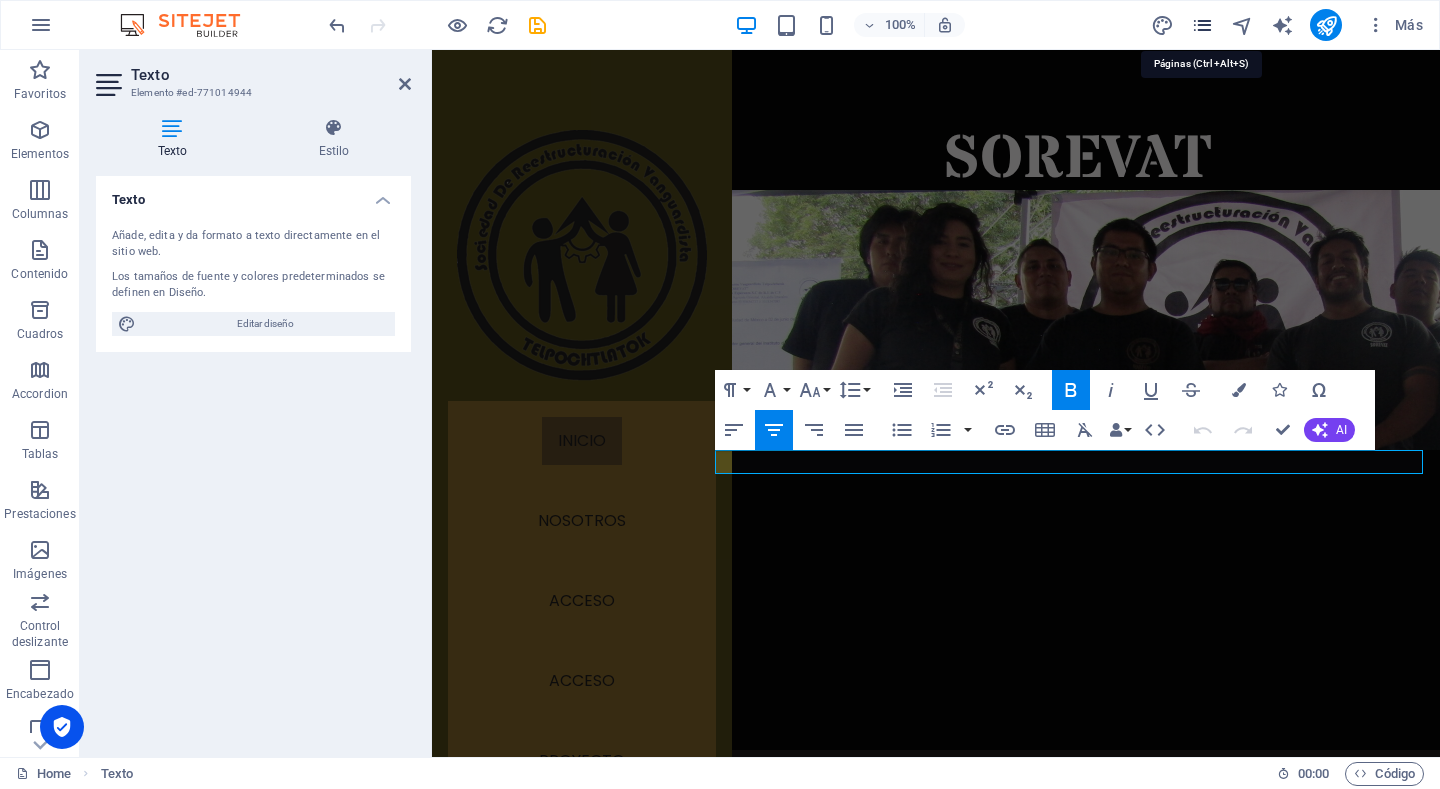 click at bounding box center [1202, 25] 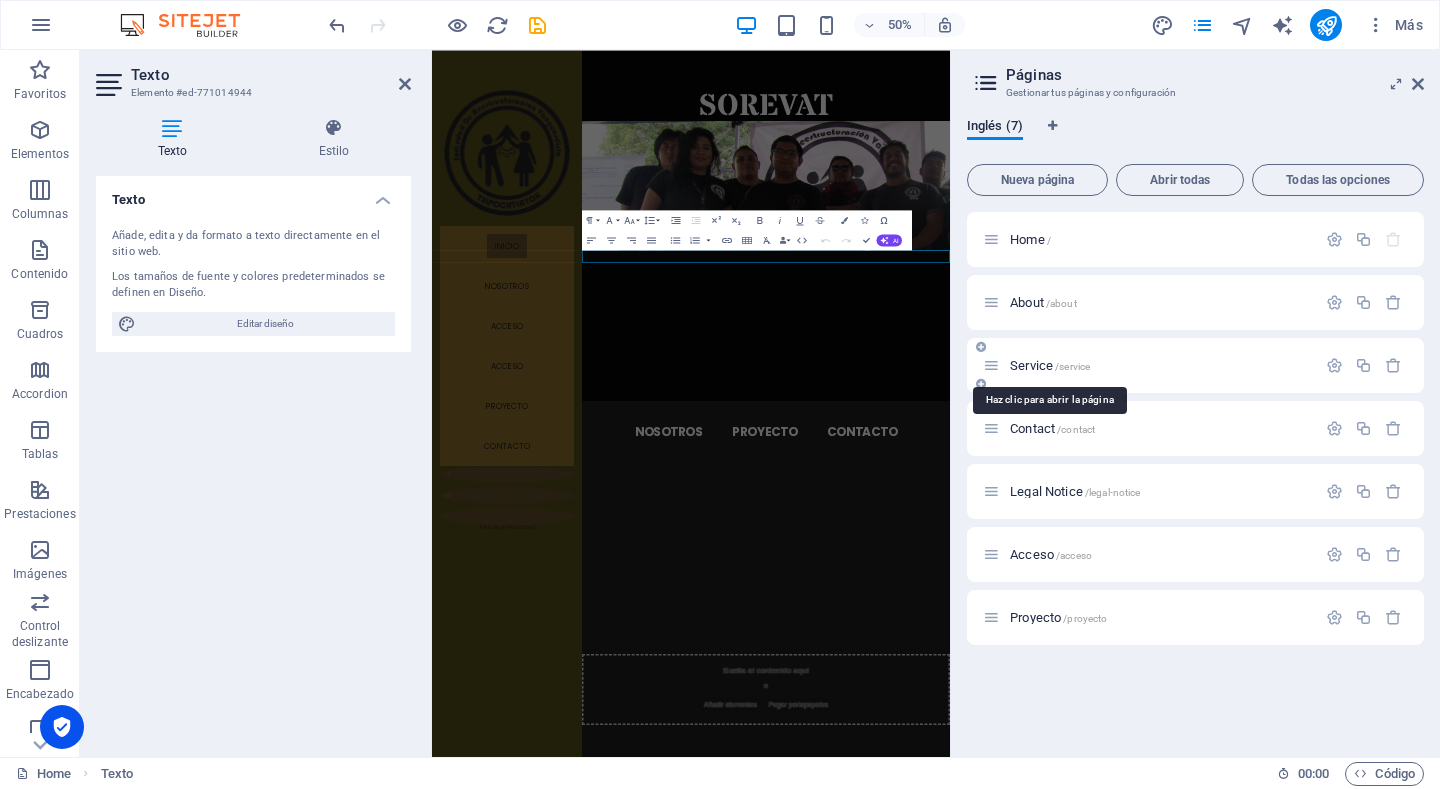 click on "Service /service" at bounding box center (1050, 365) 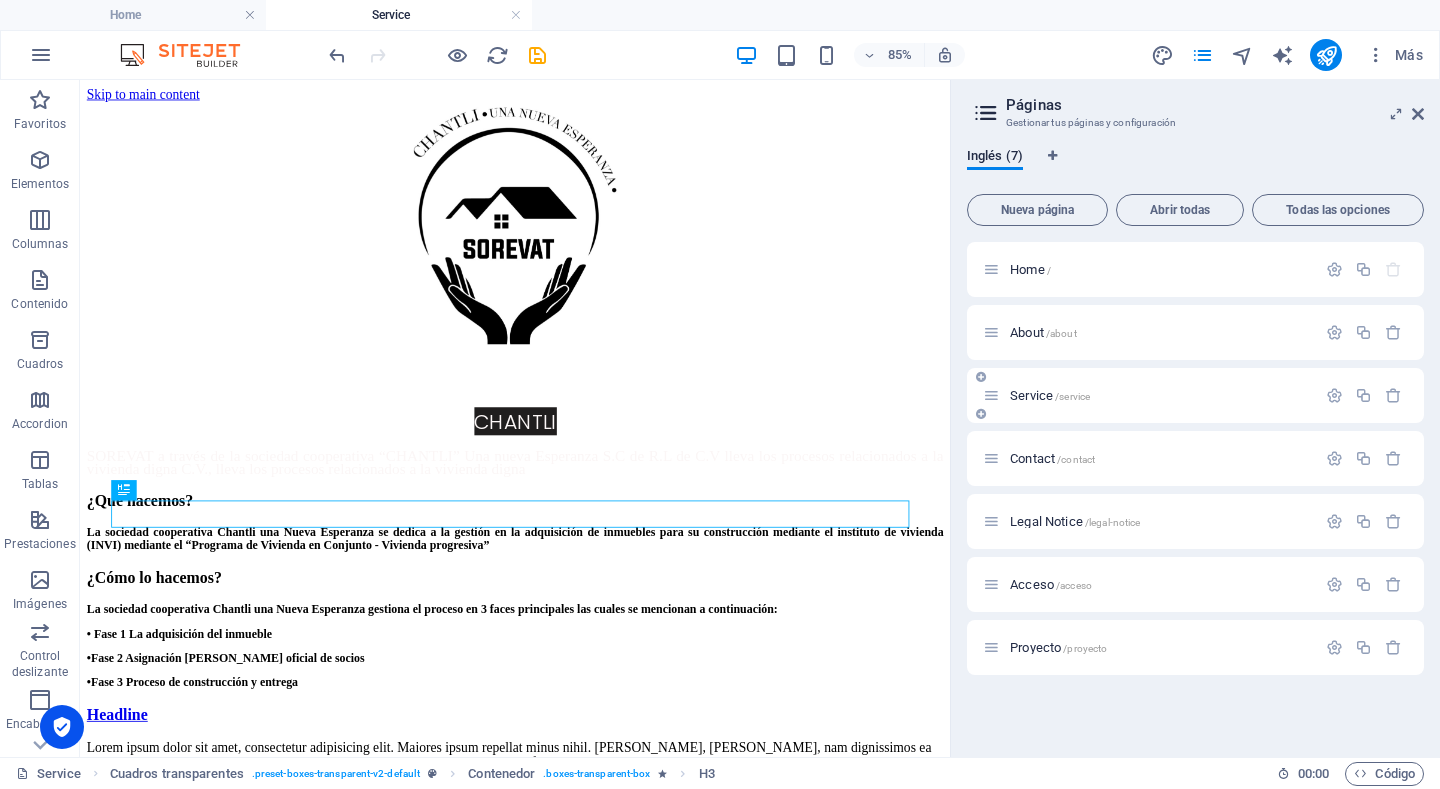 scroll, scrollTop: 0, scrollLeft: 0, axis: both 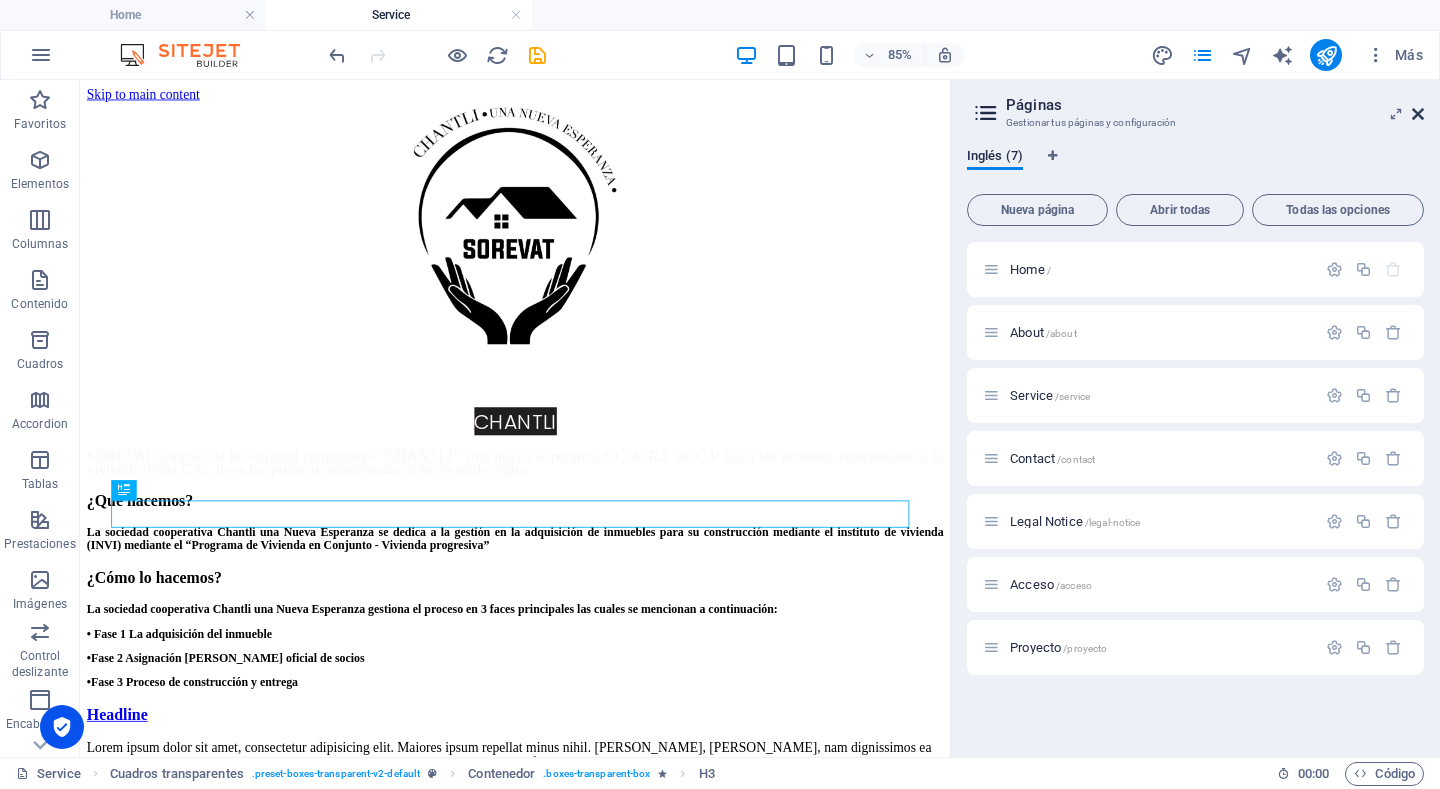 click at bounding box center [1418, 114] 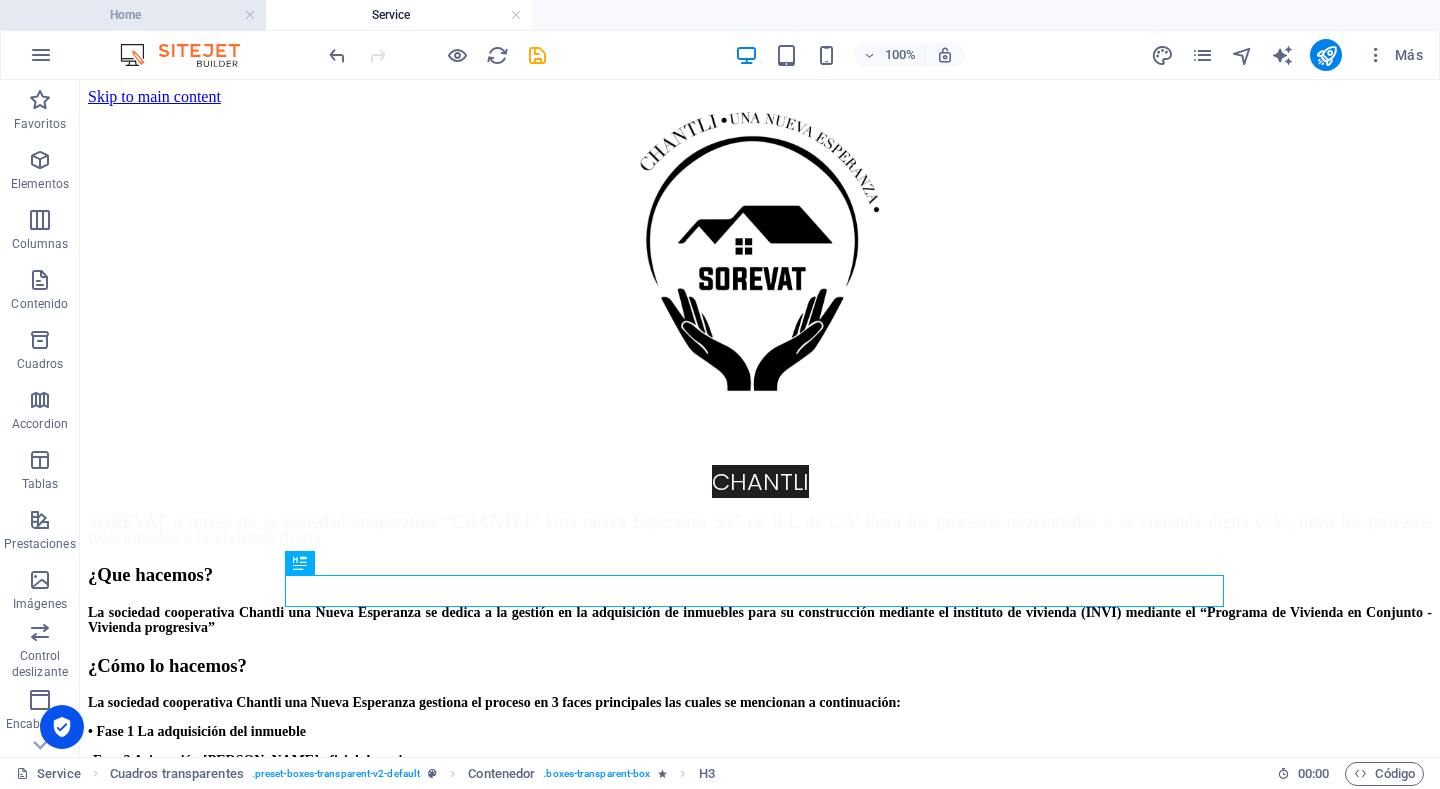 click on "Home" at bounding box center [133, 15] 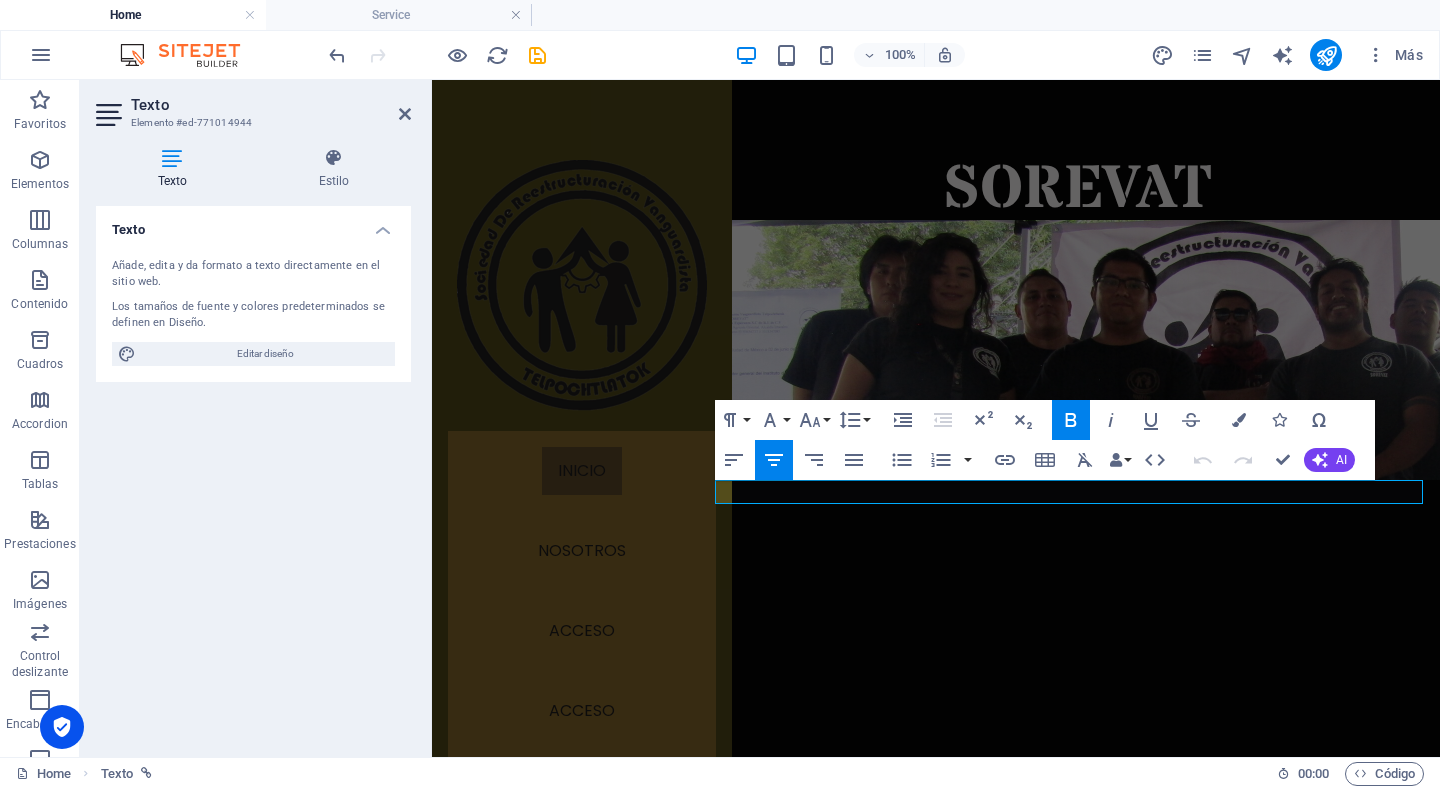 drag, startPoint x: 1002, startPoint y: 486, endPoint x: 1129, endPoint y: 485, distance: 127.00394 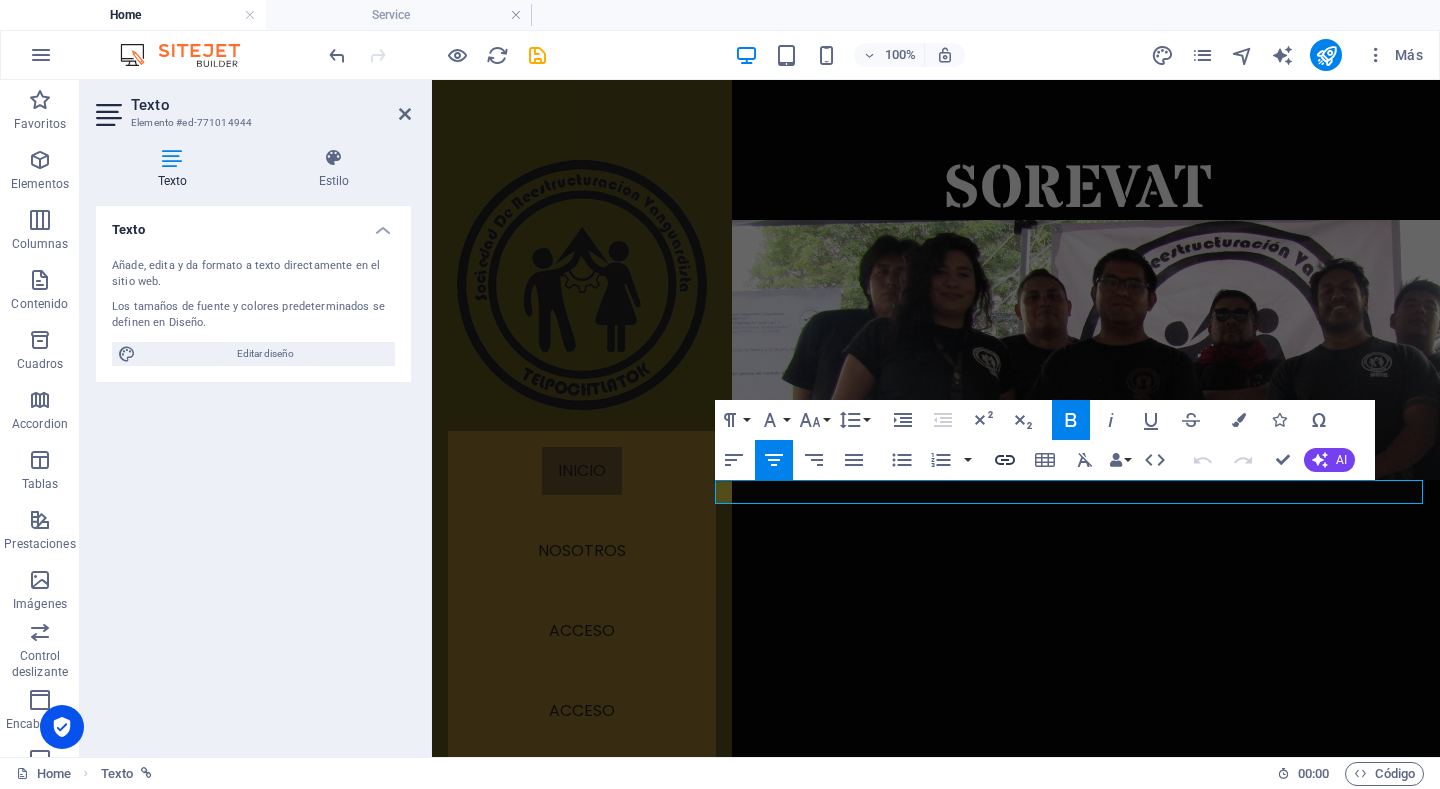type 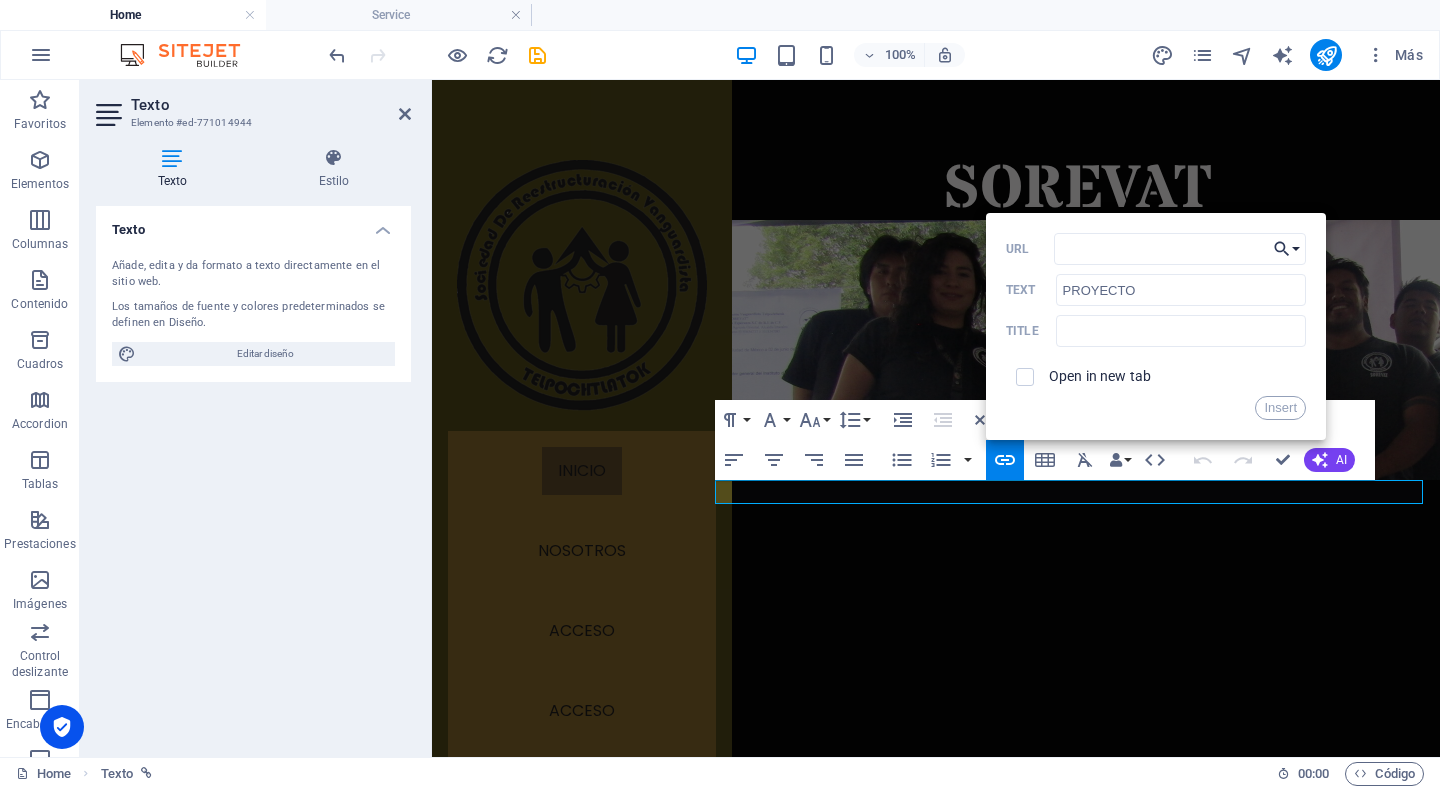click on "Choose Link" at bounding box center (1287, 249) 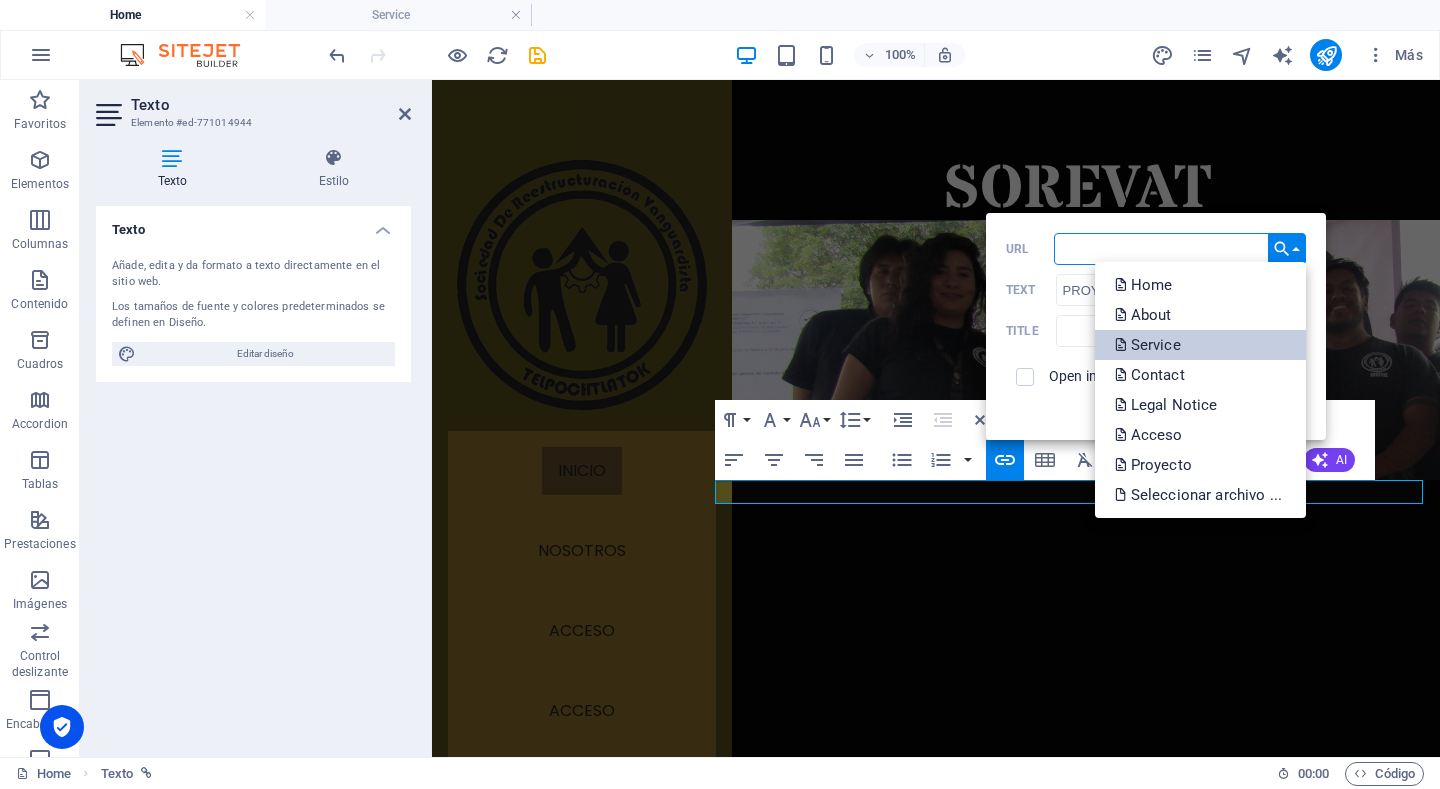 click on "Service" at bounding box center (1150, 345) 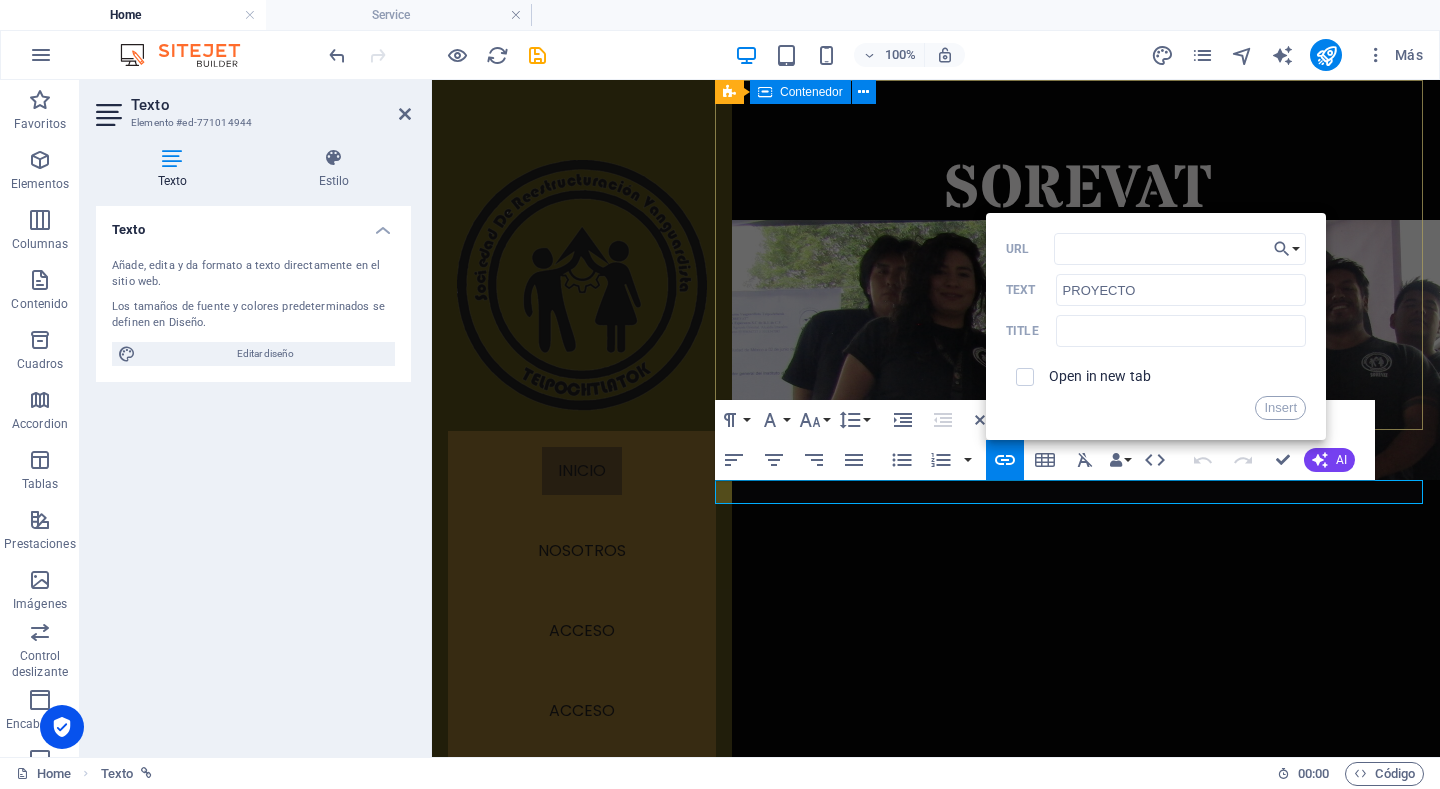 click on "SOREVAT" at bounding box center [1077, 430] 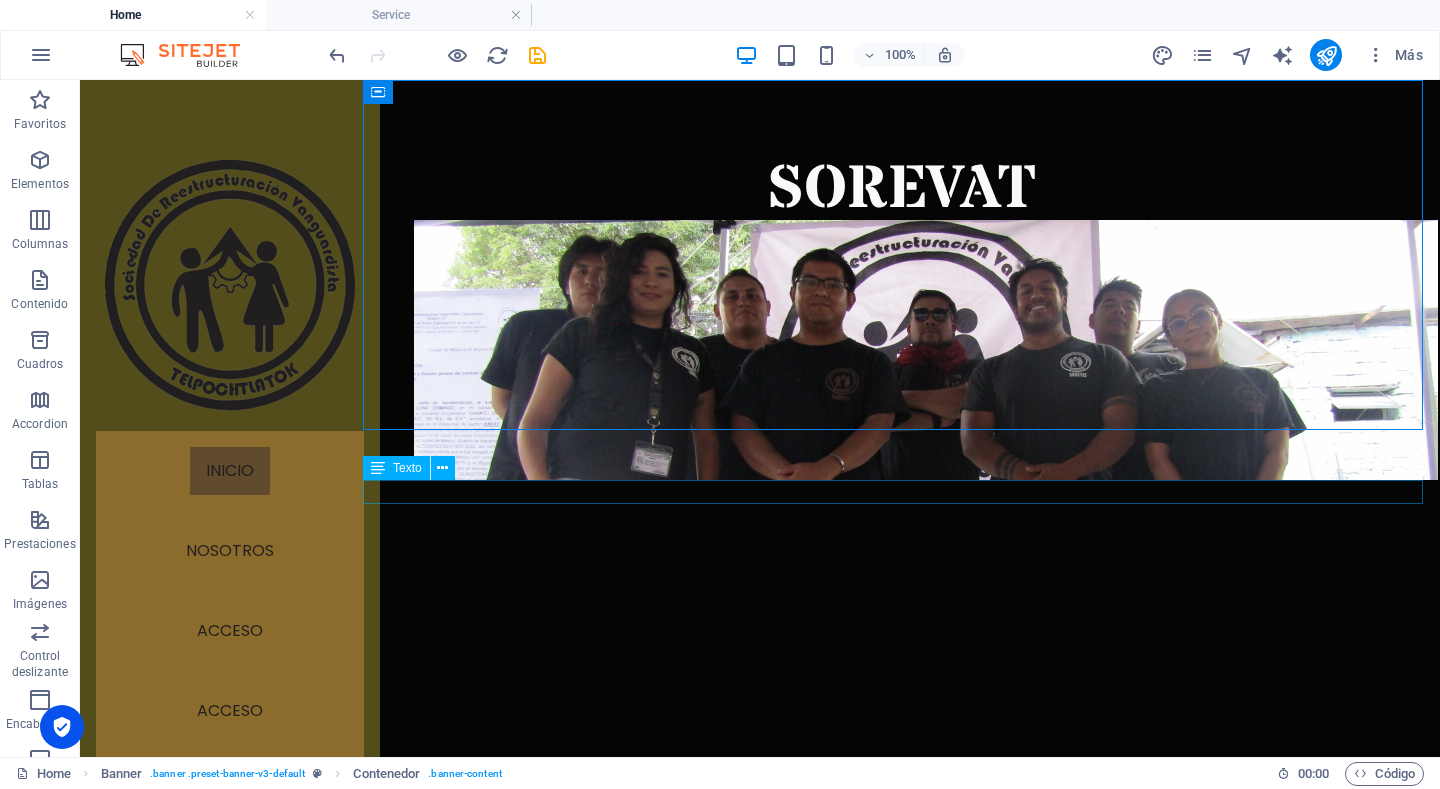 click on "NOSOTROS              PROYECTO              CONTACTO" at bounding box center [901, 842] 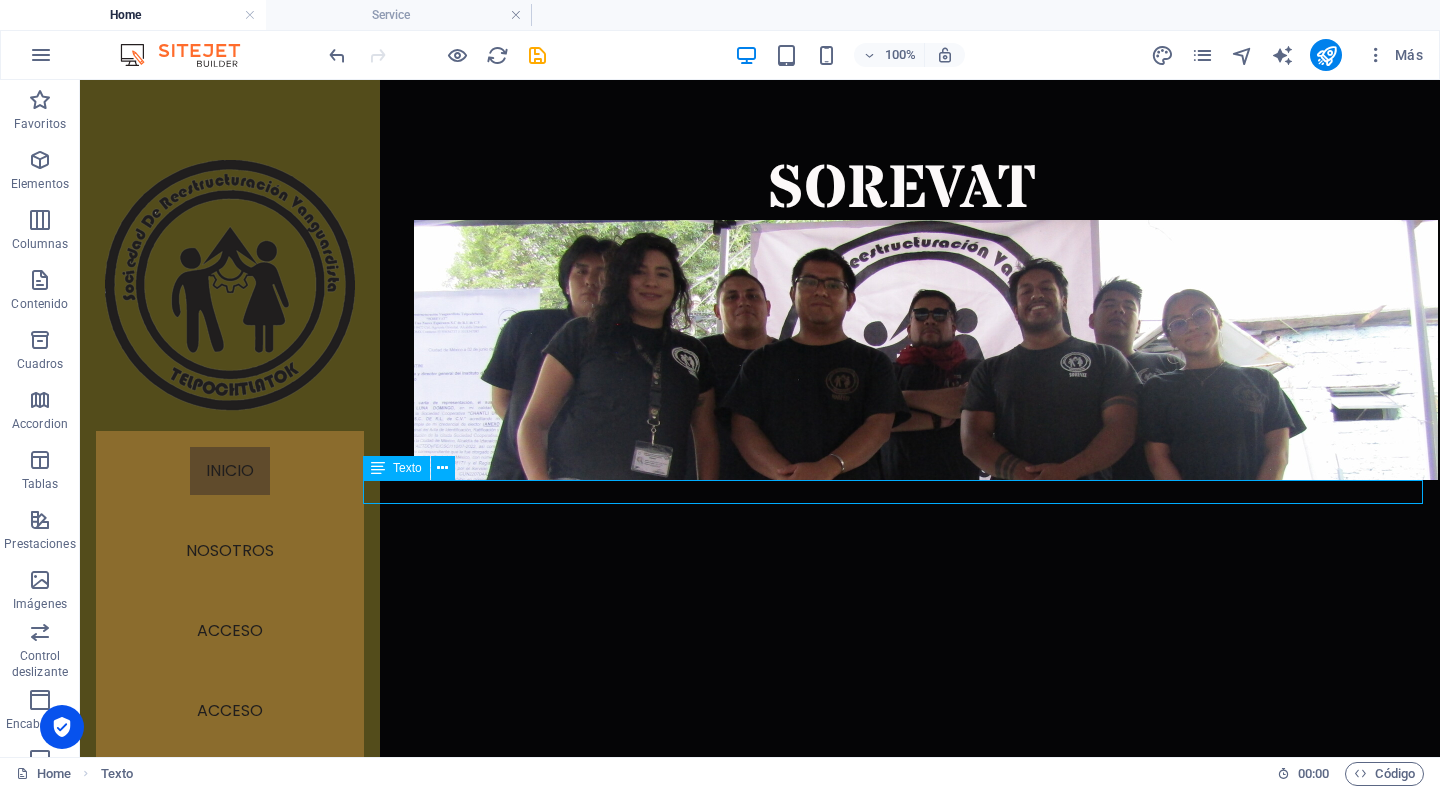 click on "NOSOTROS              PROYECTO              CONTACTO" at bounding box center [901, 842] 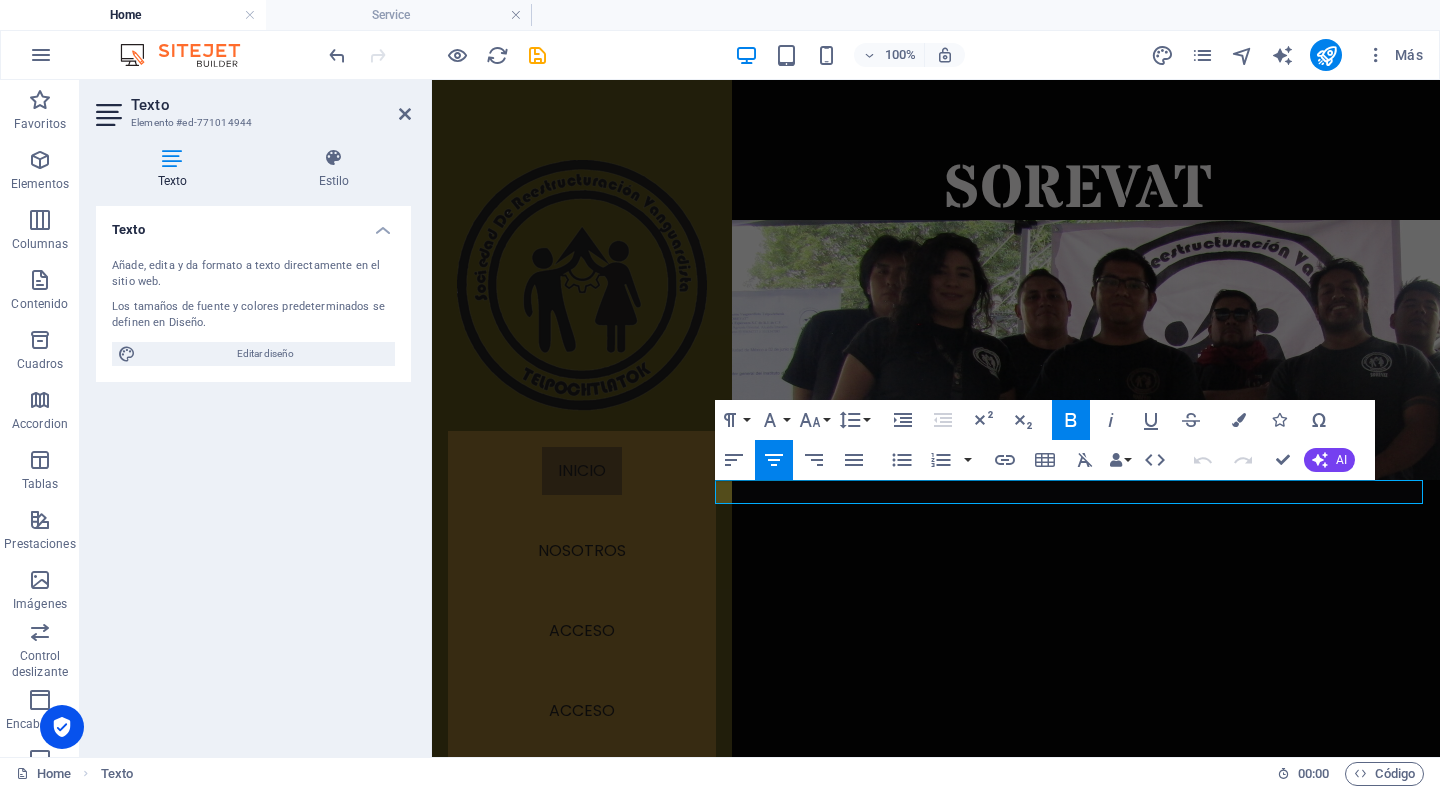 drag, startPoint x: 807, startPoint y: 493, endPoint x: 935, endPoint y: 490, distance: 128.03516 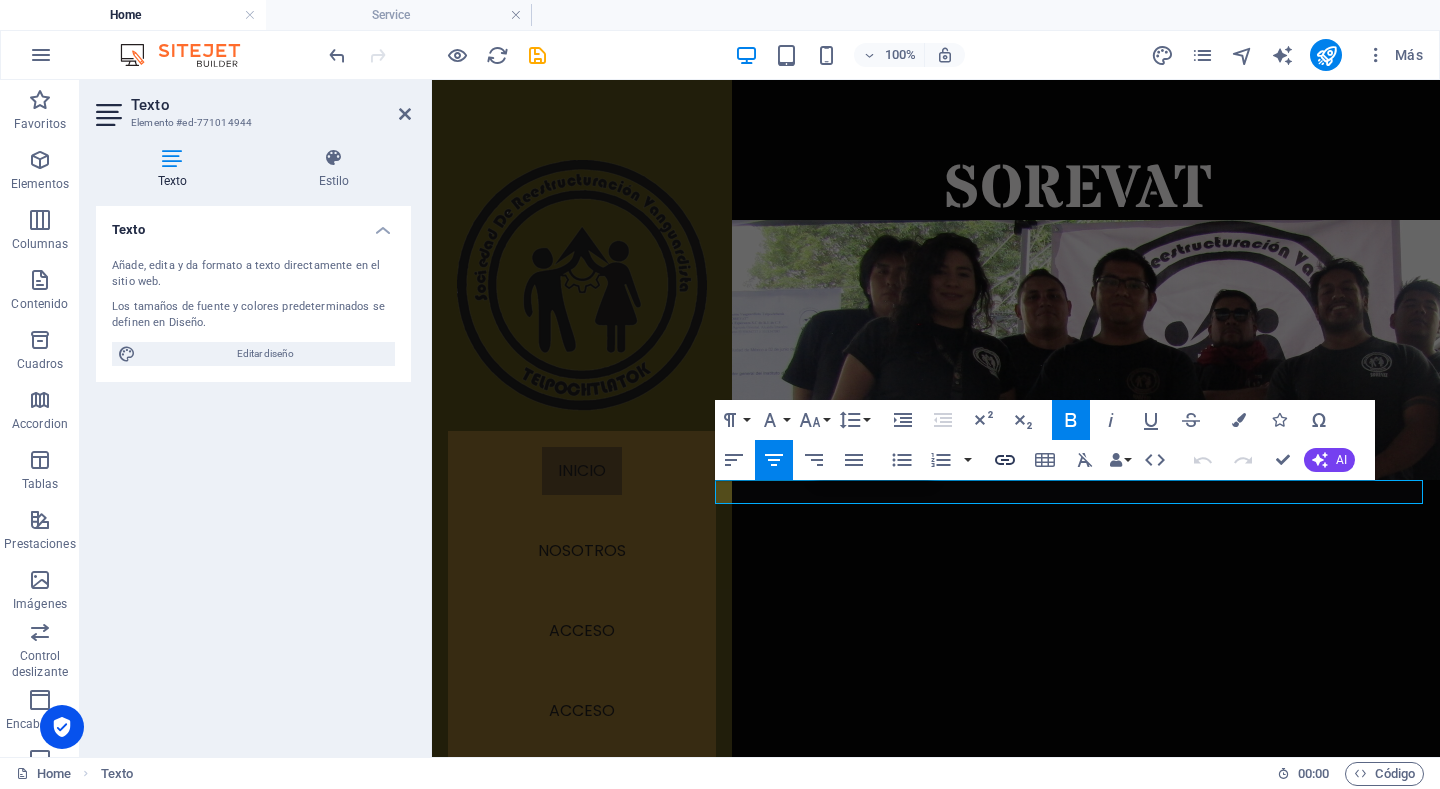 click 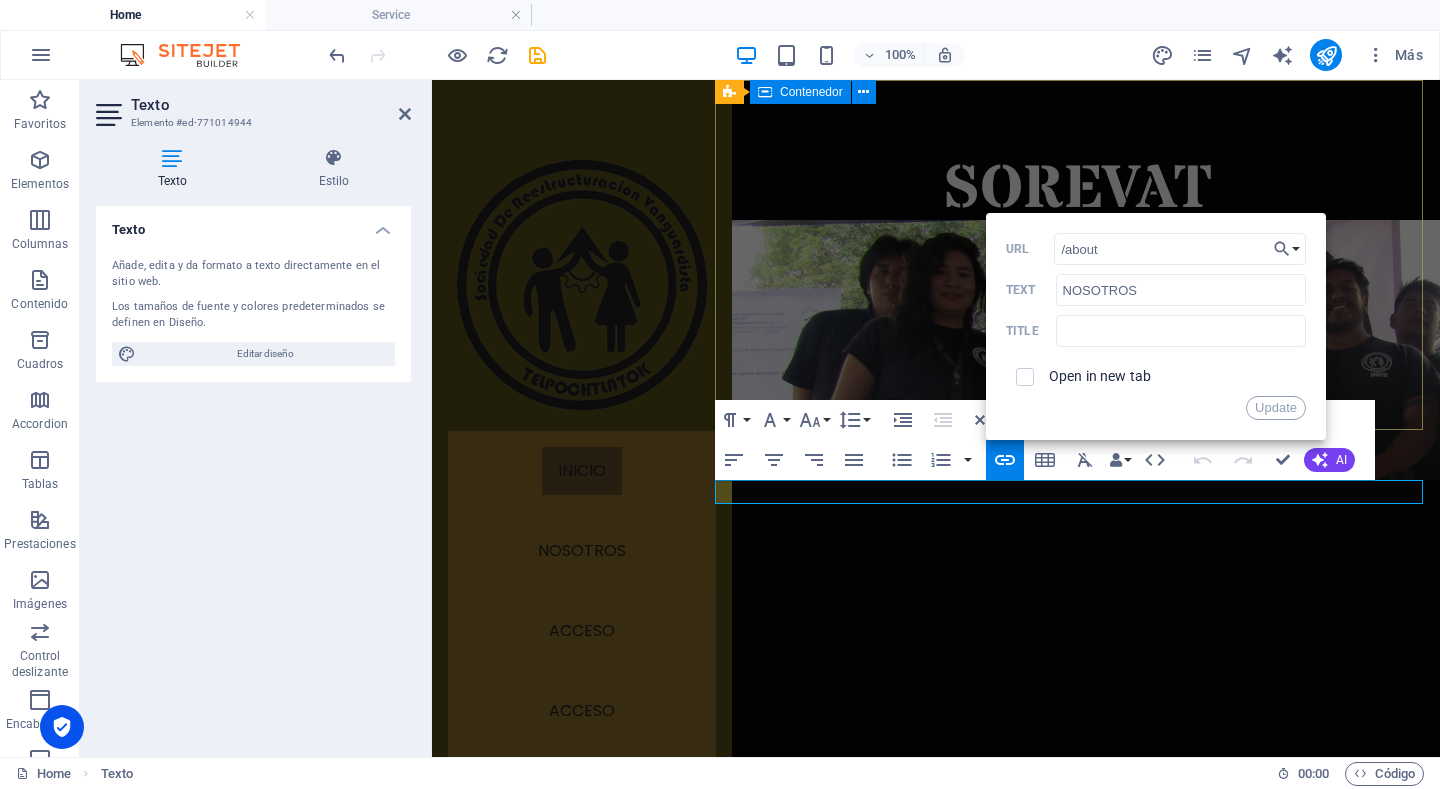 click on "SOREVAT" at bounding box center [1077, 430] 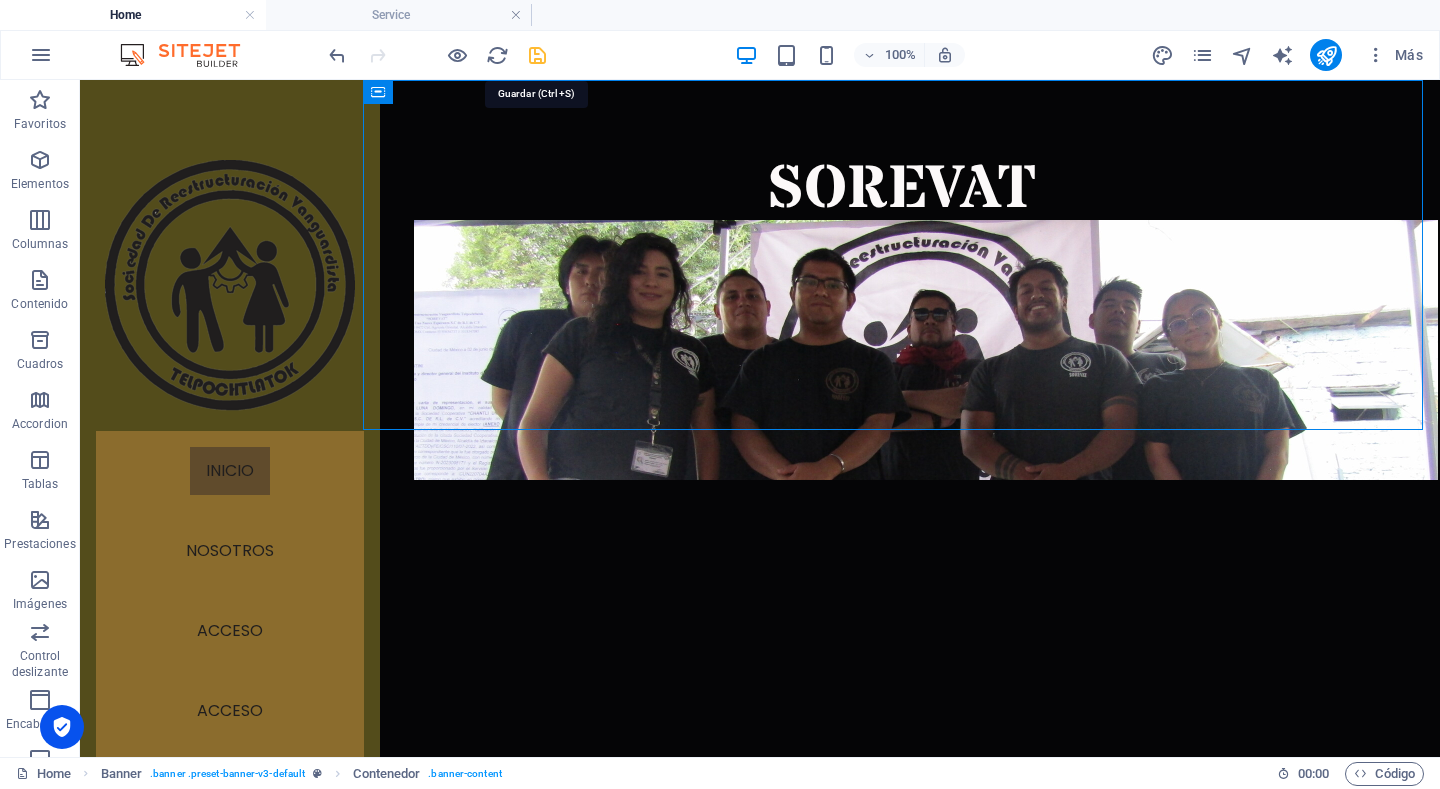 click at bounding box center [537, 55] 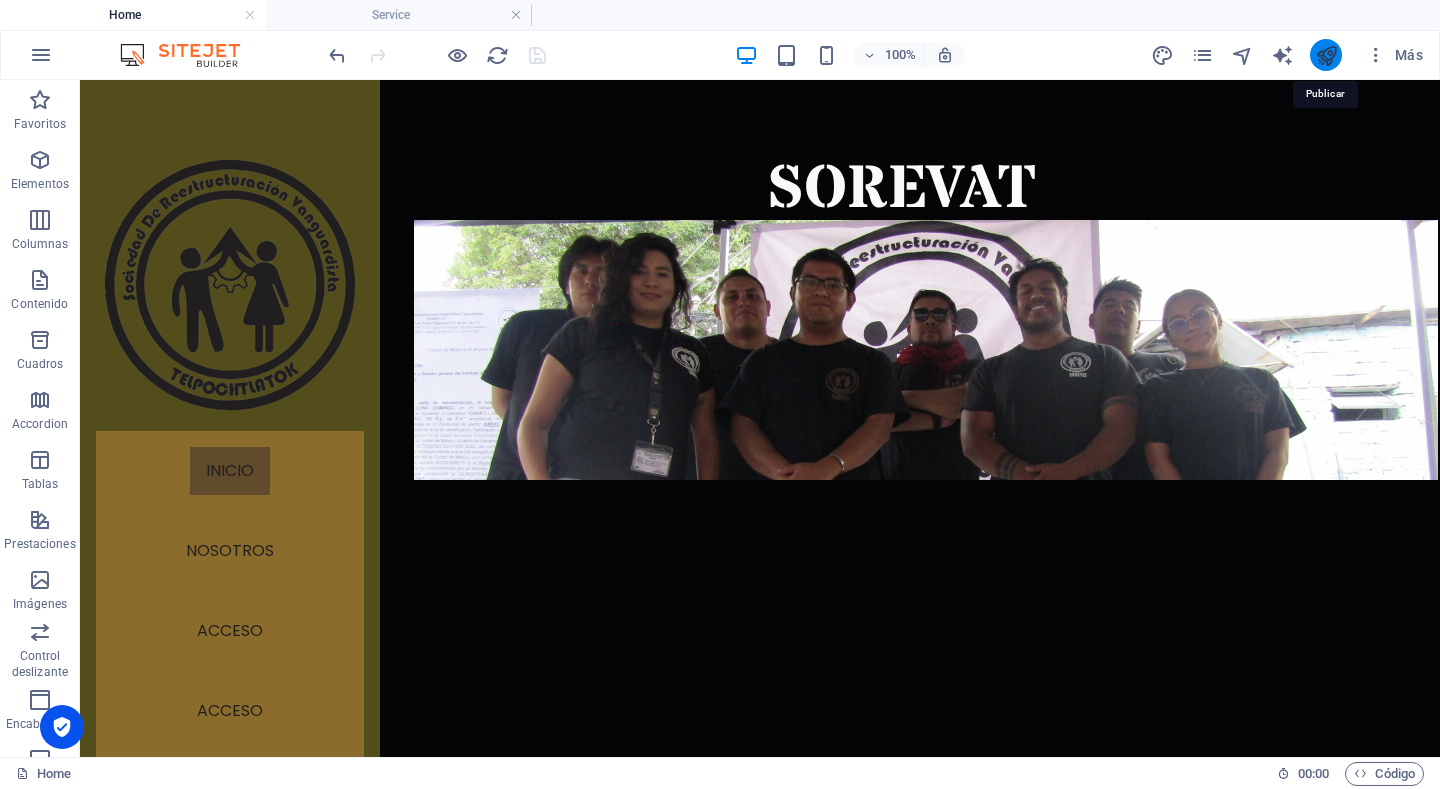 click at bounding box center (1326, 55) 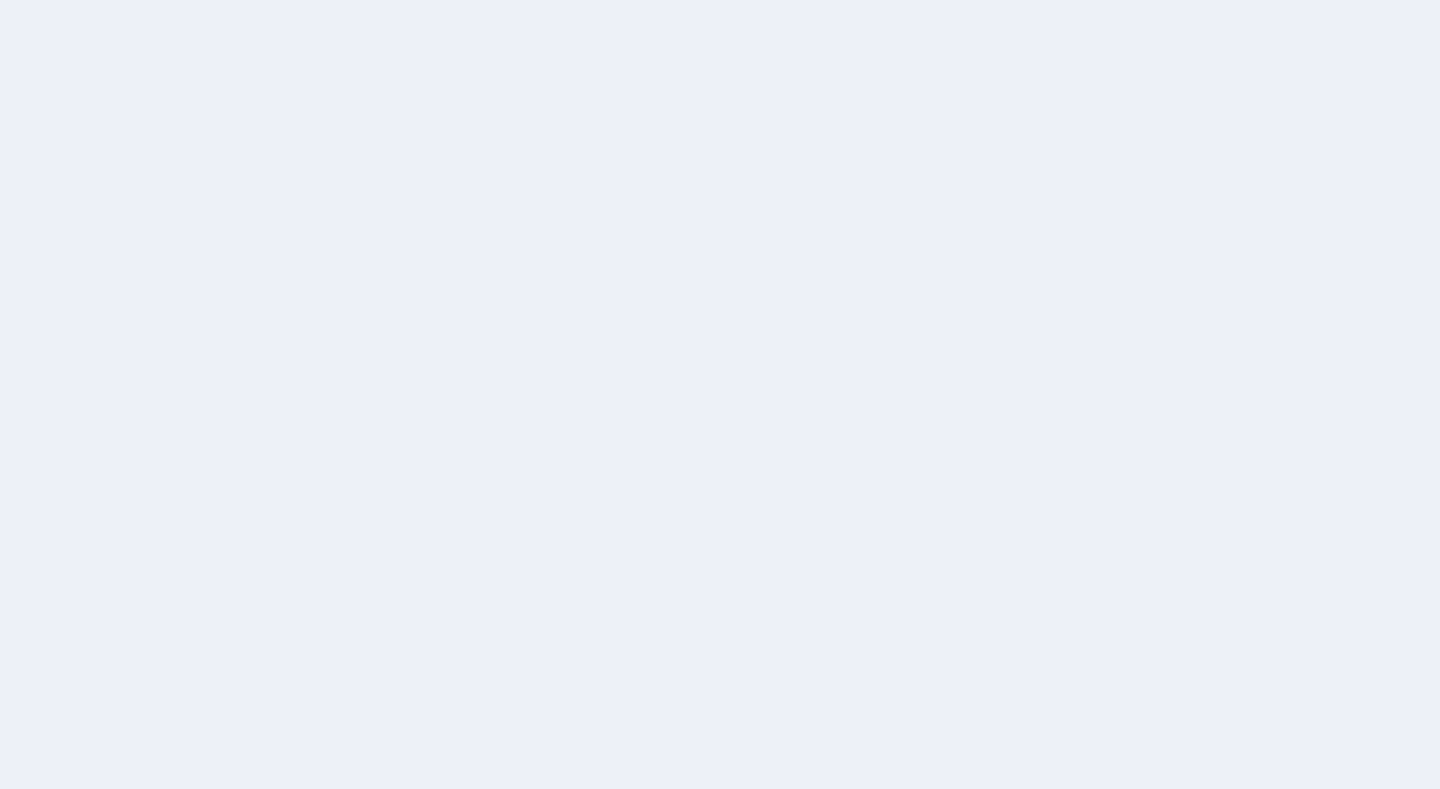 scroll, scrollTop: 0, scrollLeft: 0, axis: both 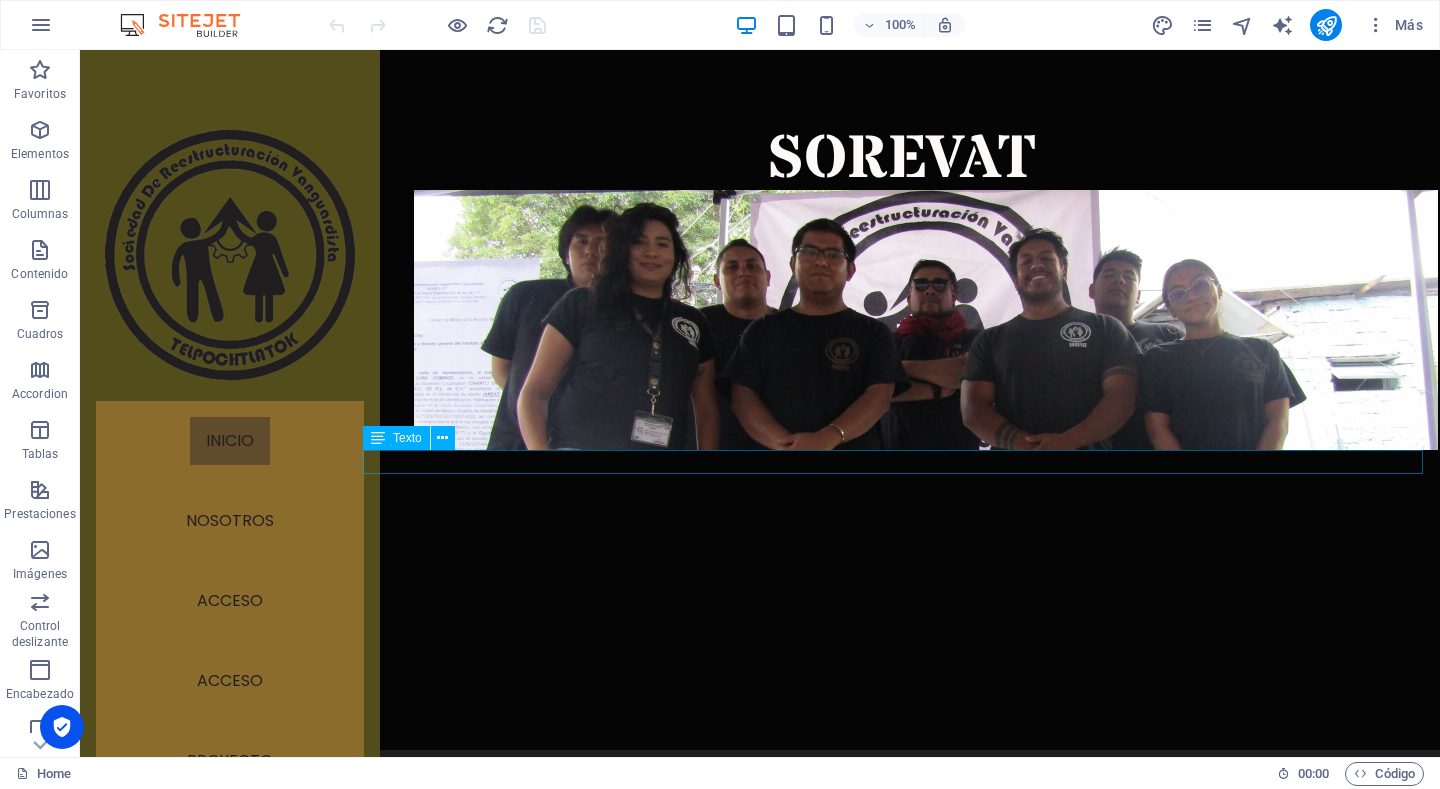 click on "NOSOTROS              PROYECTO              CONTACTO" at bounding box center (901, 812) 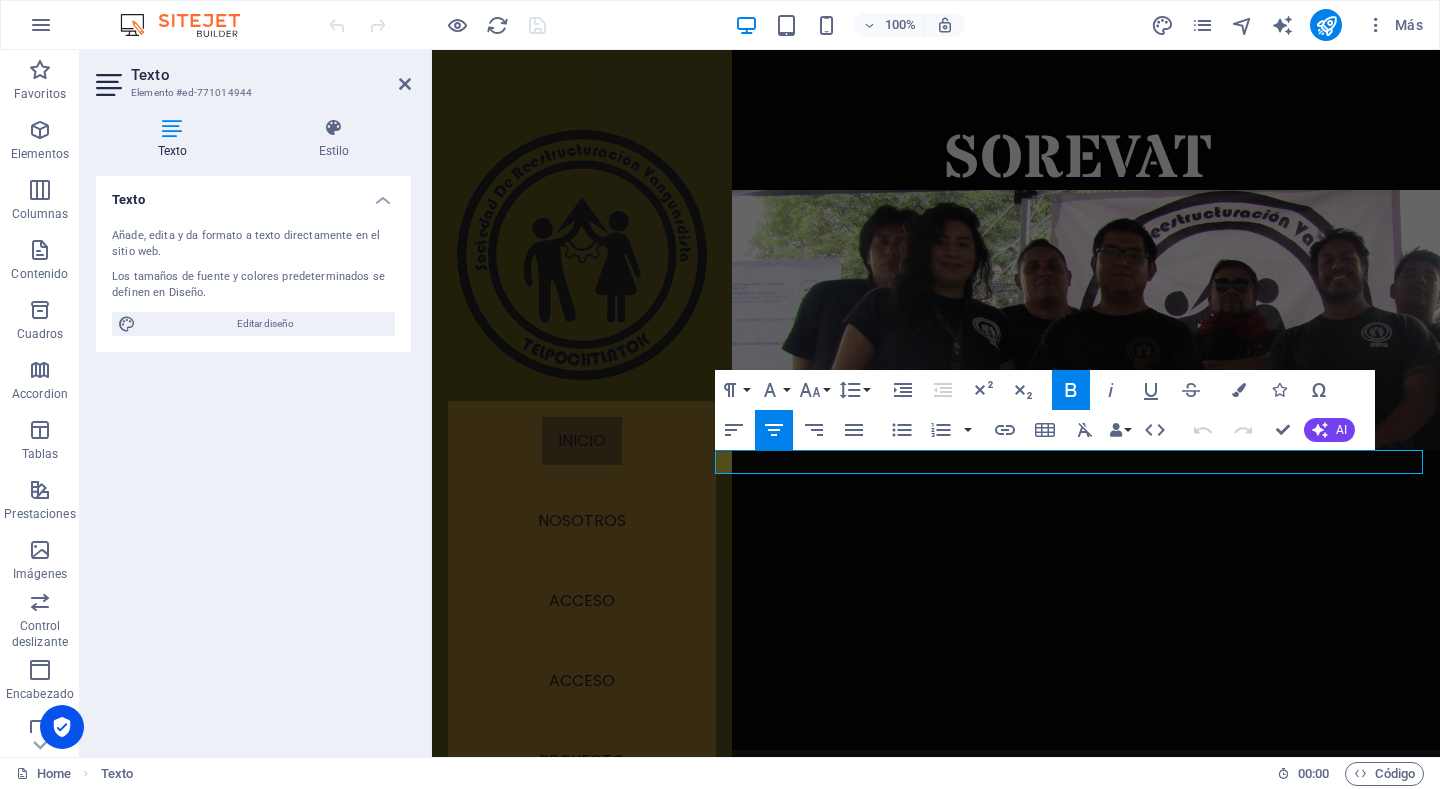 drag, startPoint x: 1002, startPoint y: 460, endPoint x: 1123, endPoint y: 459, distance: 121.004135 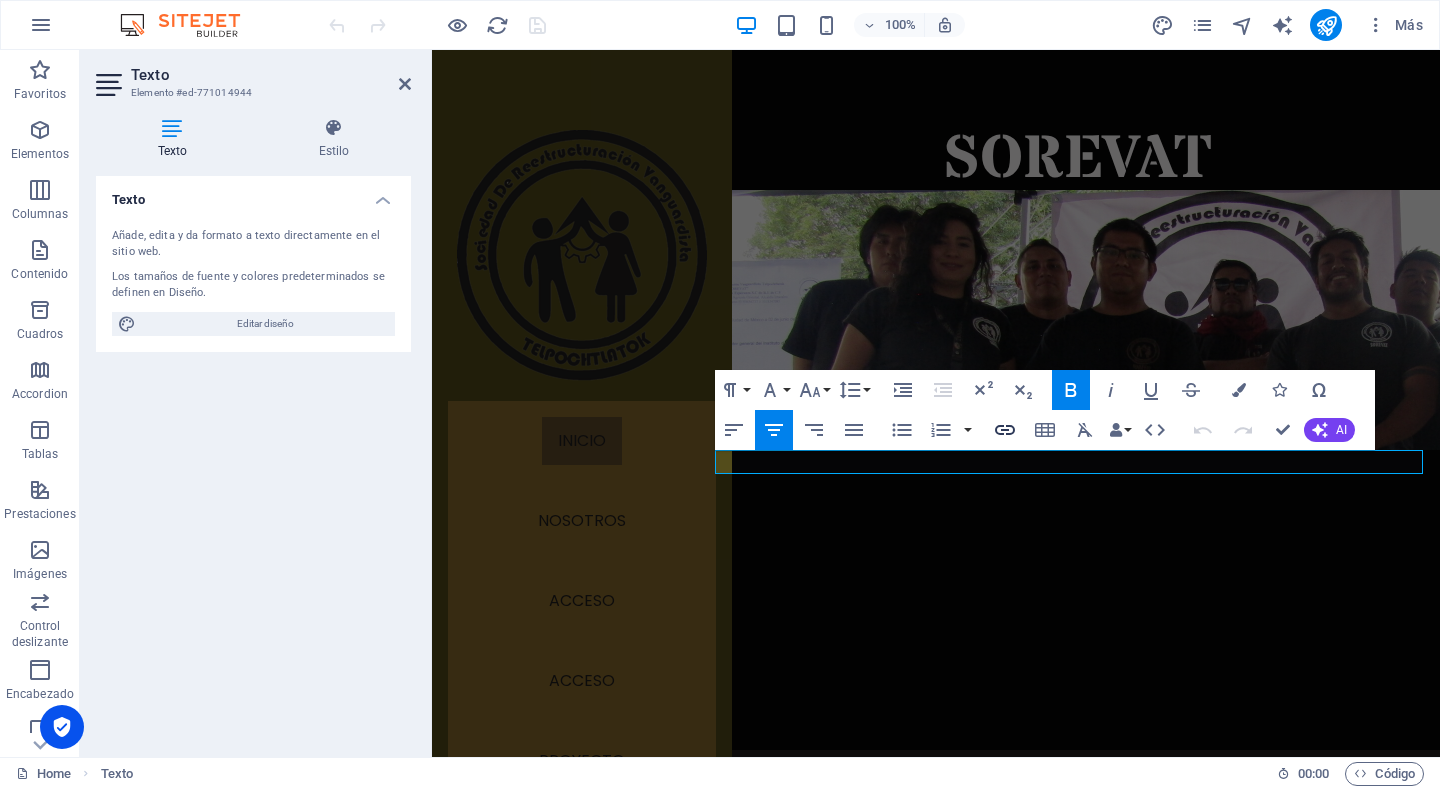 click 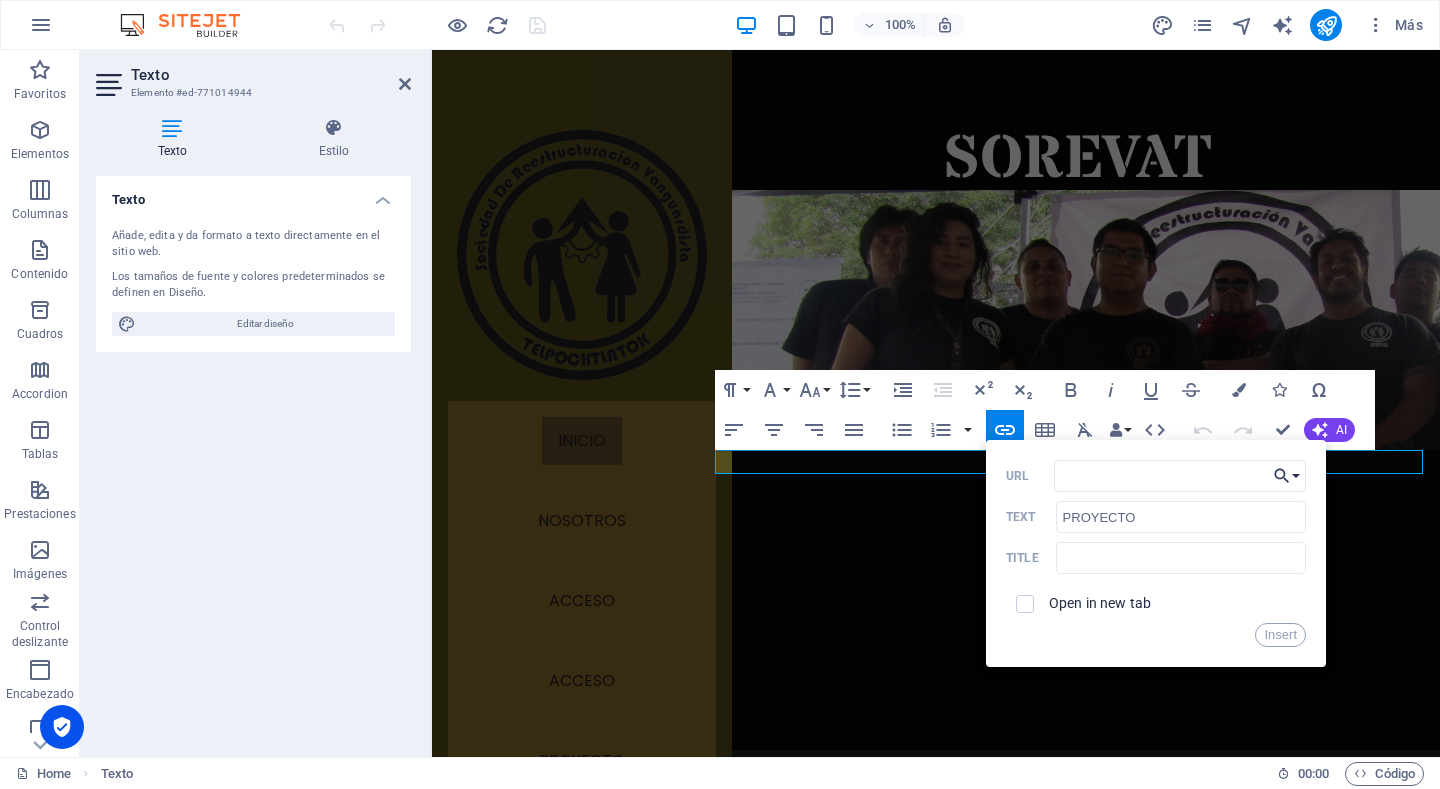 click on "Choose Link" at bounding box center (1287, 476) 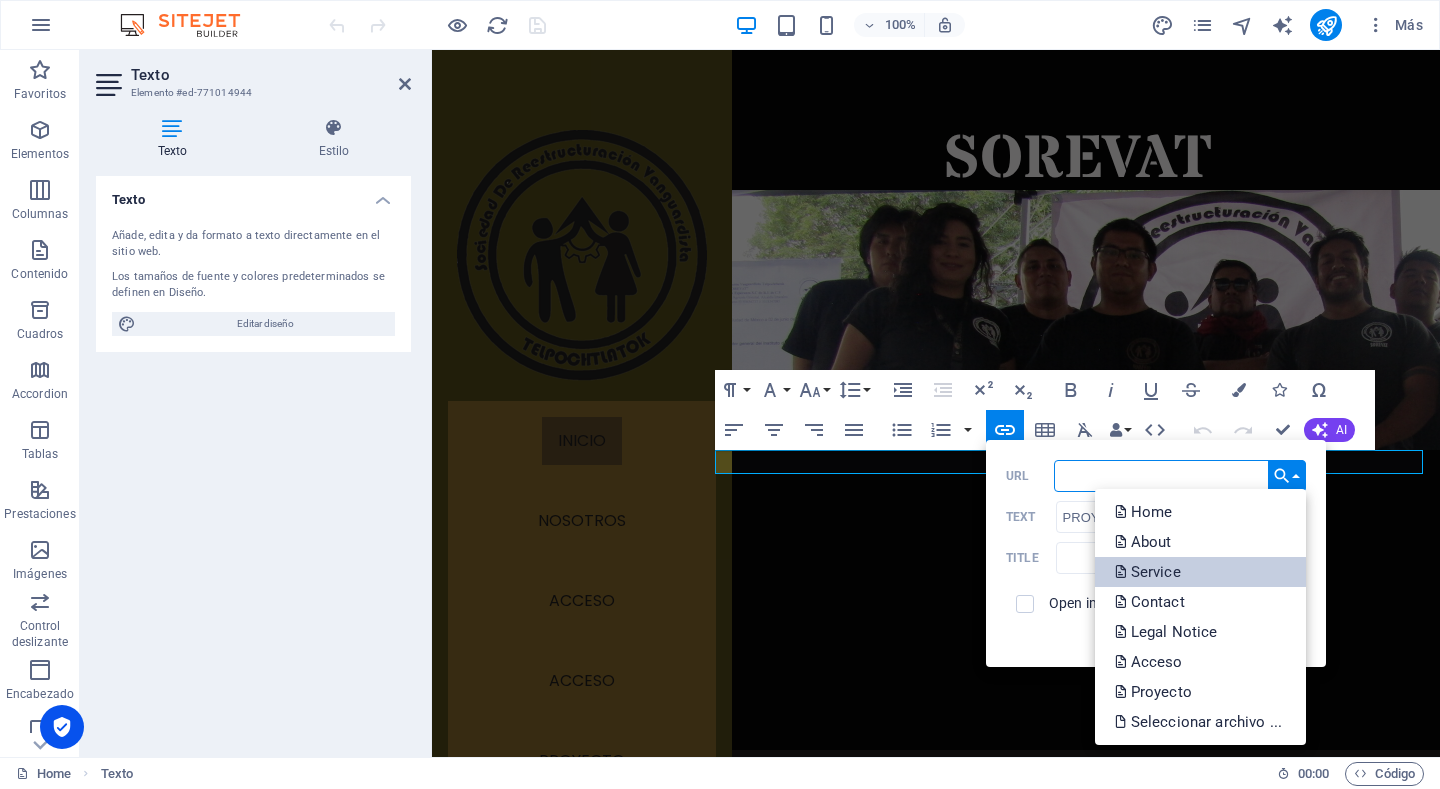 click on "Service" at bounding box center (1200, 572) 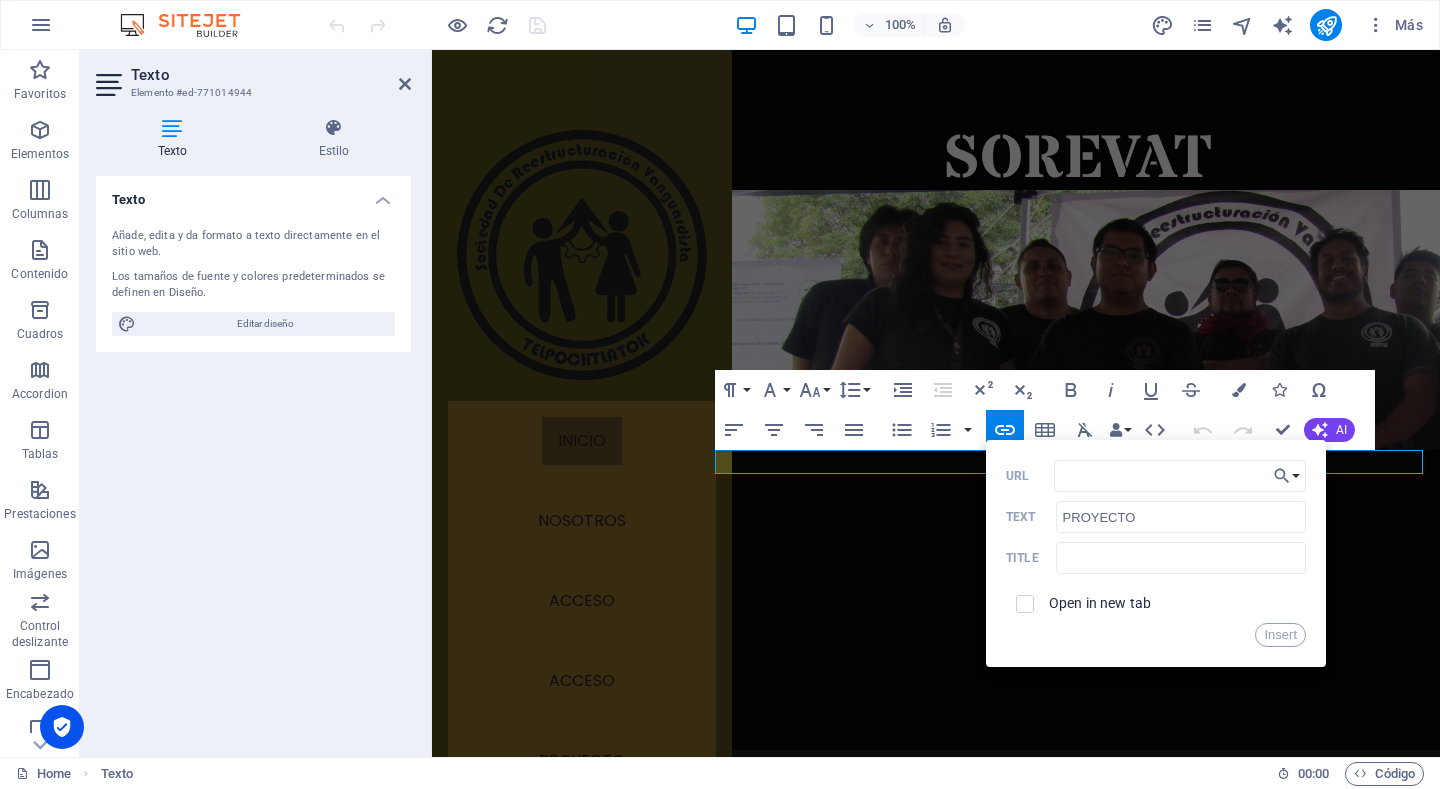 click at bounding box center [1025, 604] 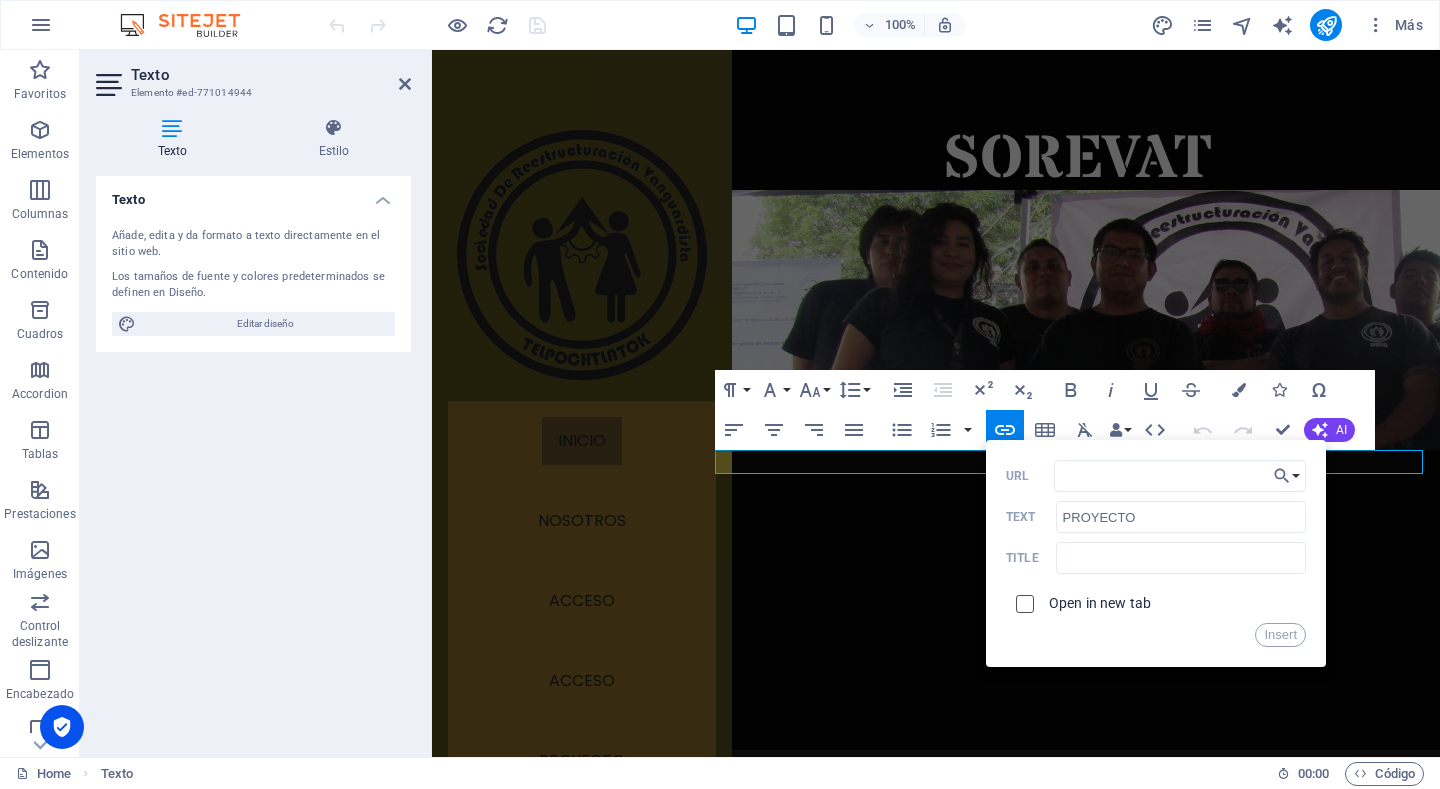 click at bounding box center (1022, 601) 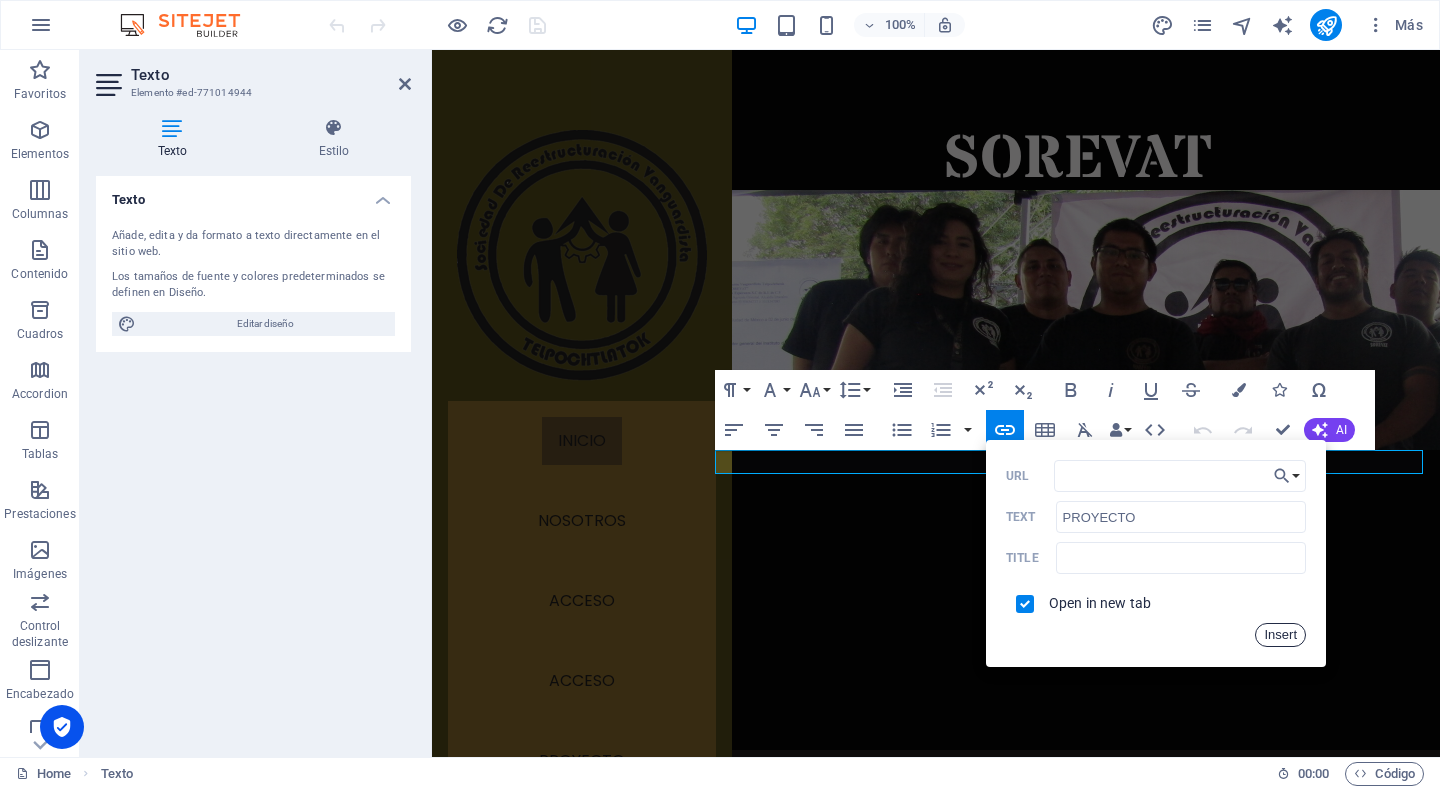 click on "Insert" at bounding box center (1280, 635) 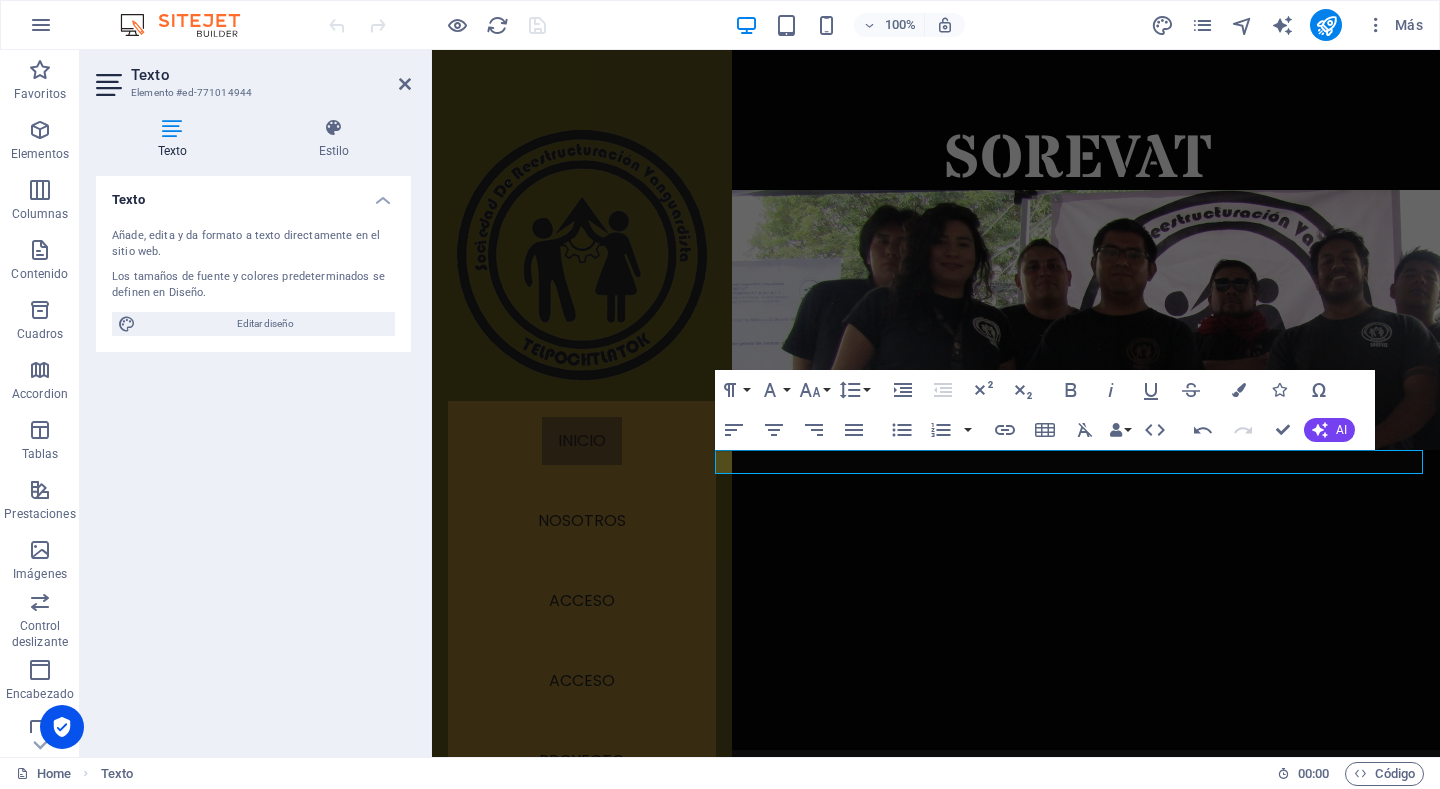 click at bounding box center [980, 811] 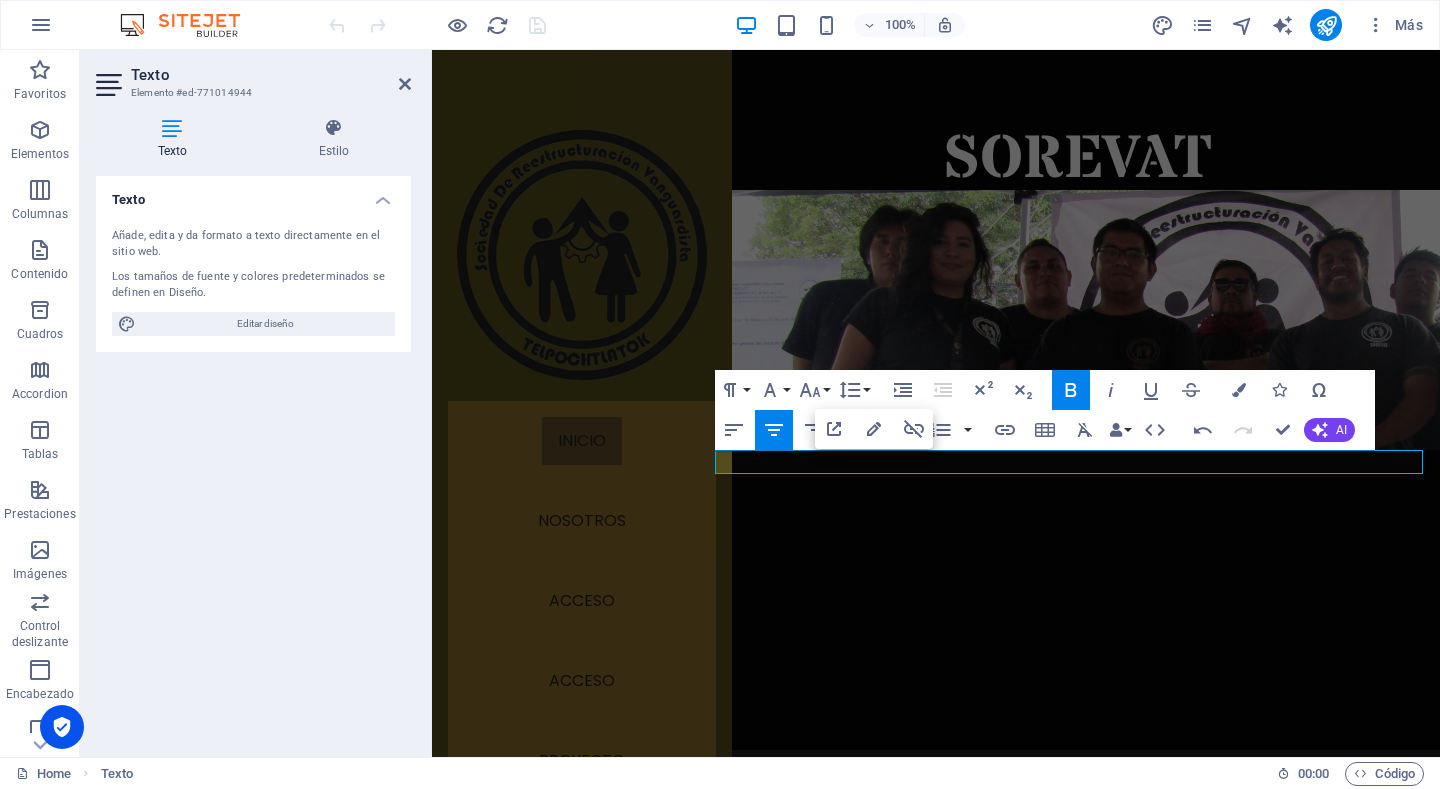 drag, startPoint x: 943, startPoint y: 469, endPoint x: 812, endPoint y: 467, distance: 131.01526 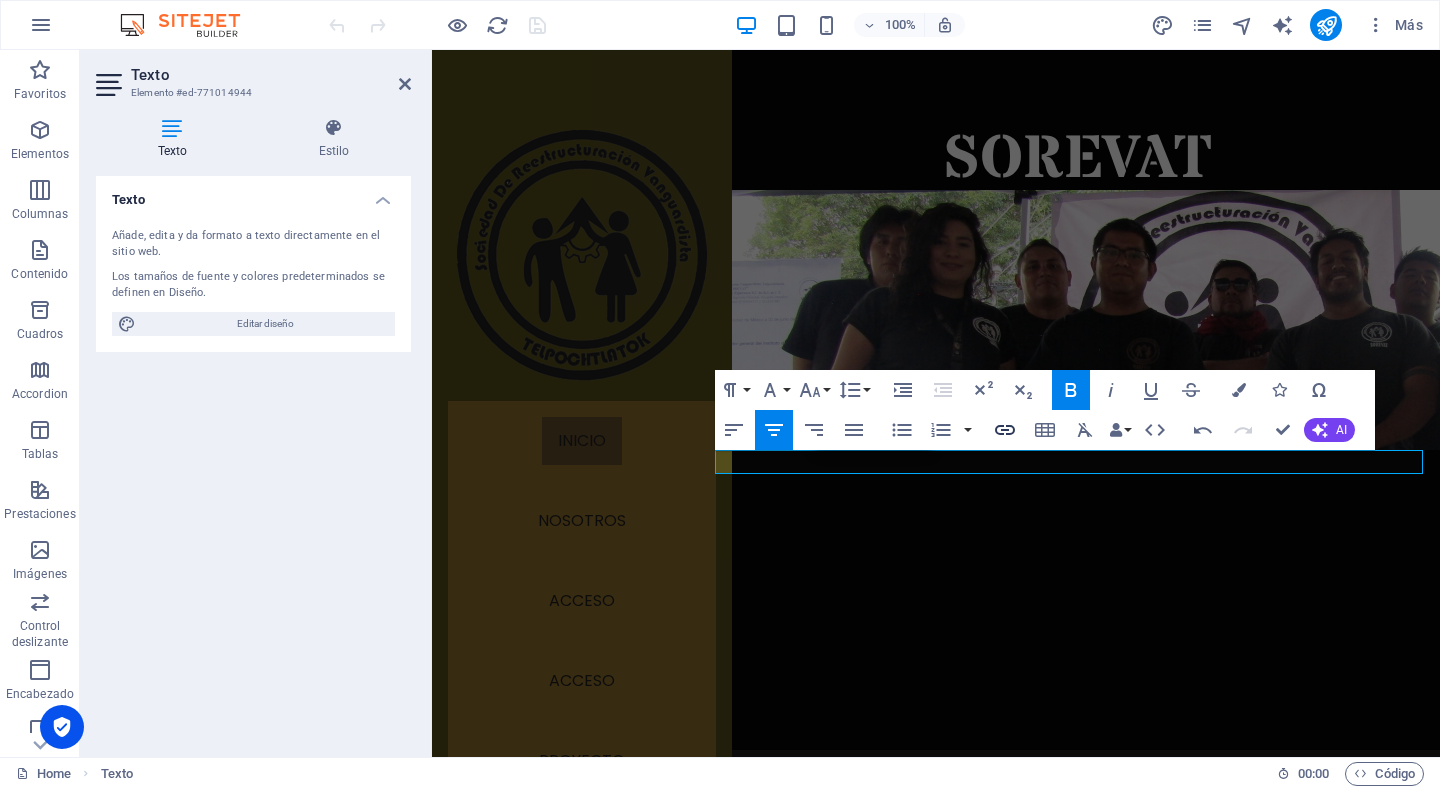 type on "/about" 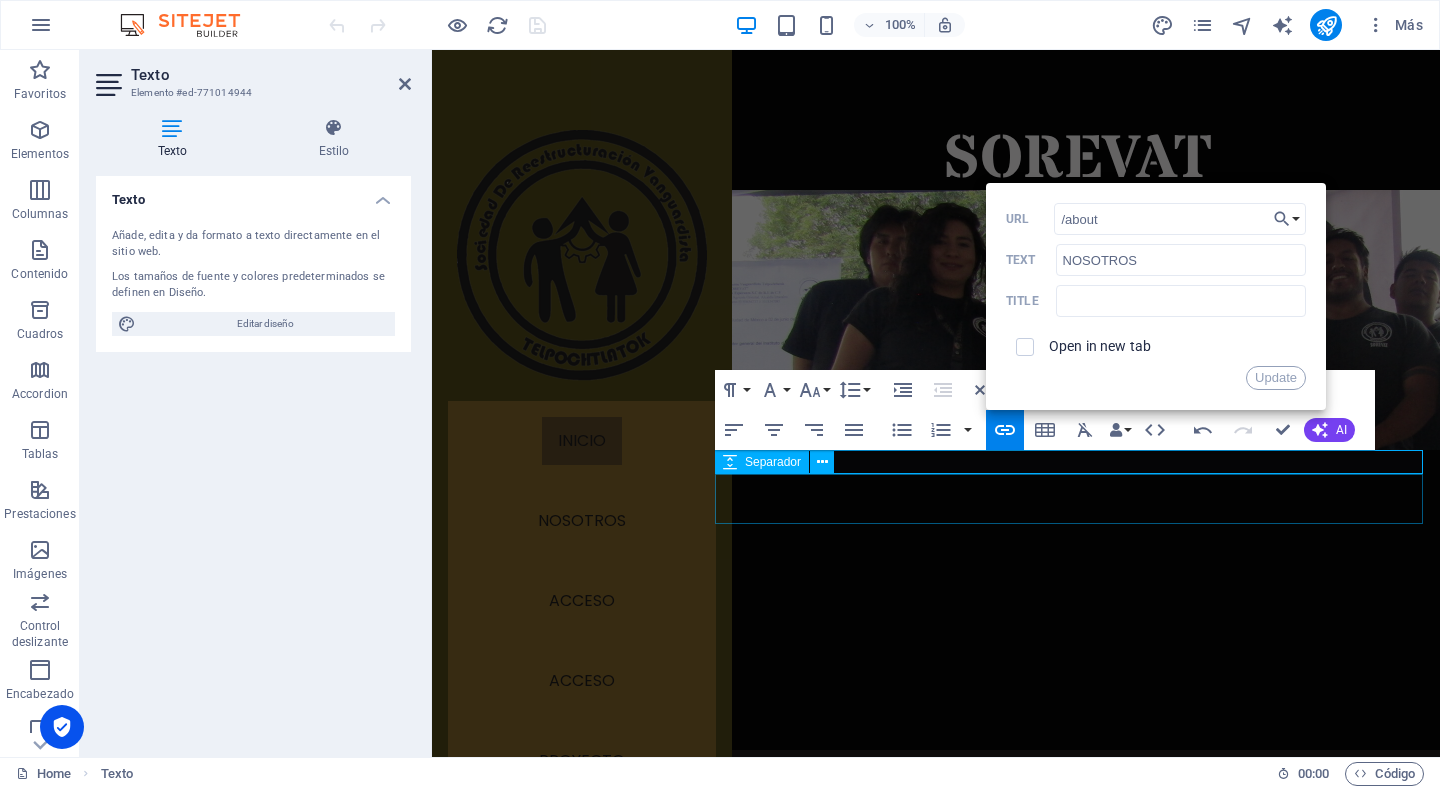 click at bounding box center (1077, 849) 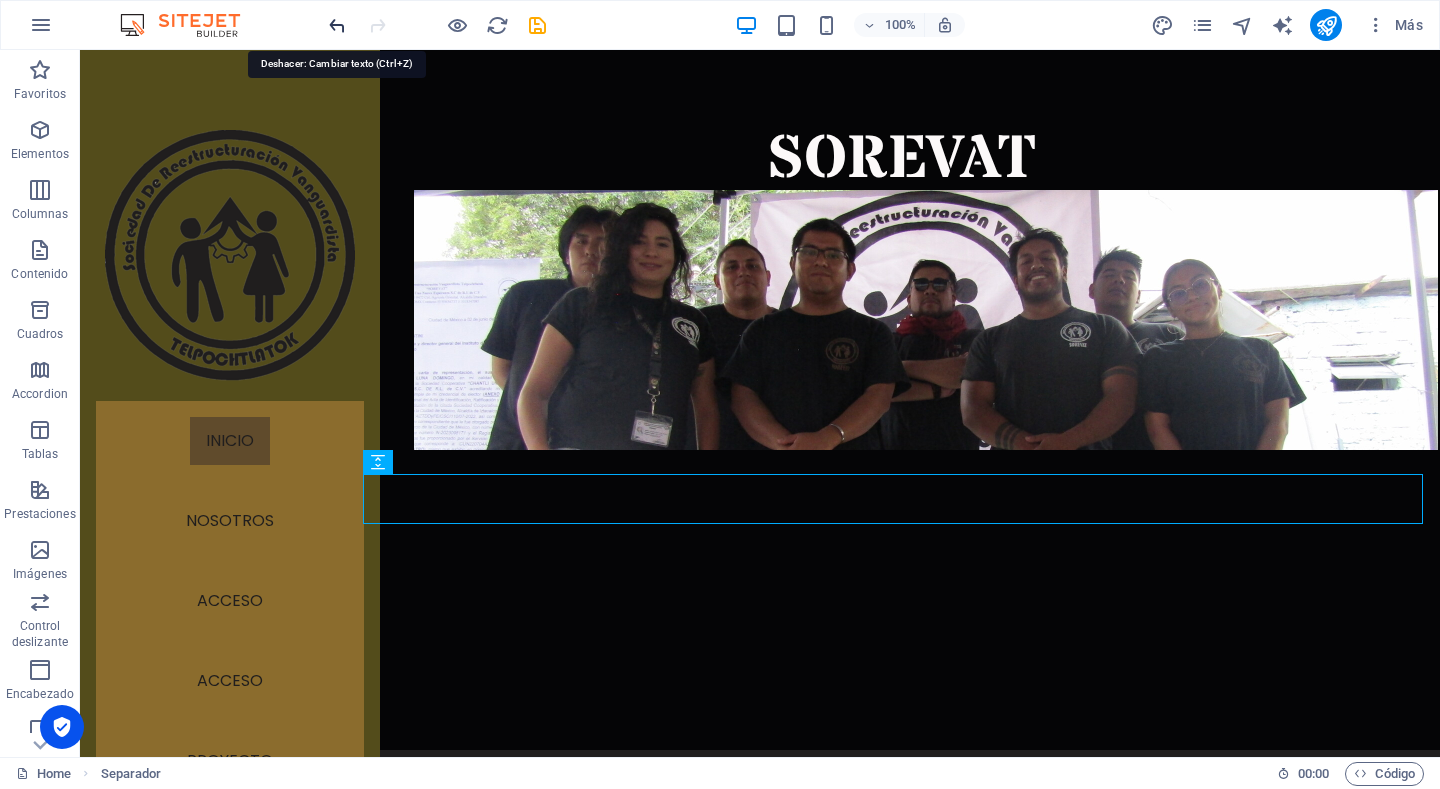 click at bounding box center [337, 25] 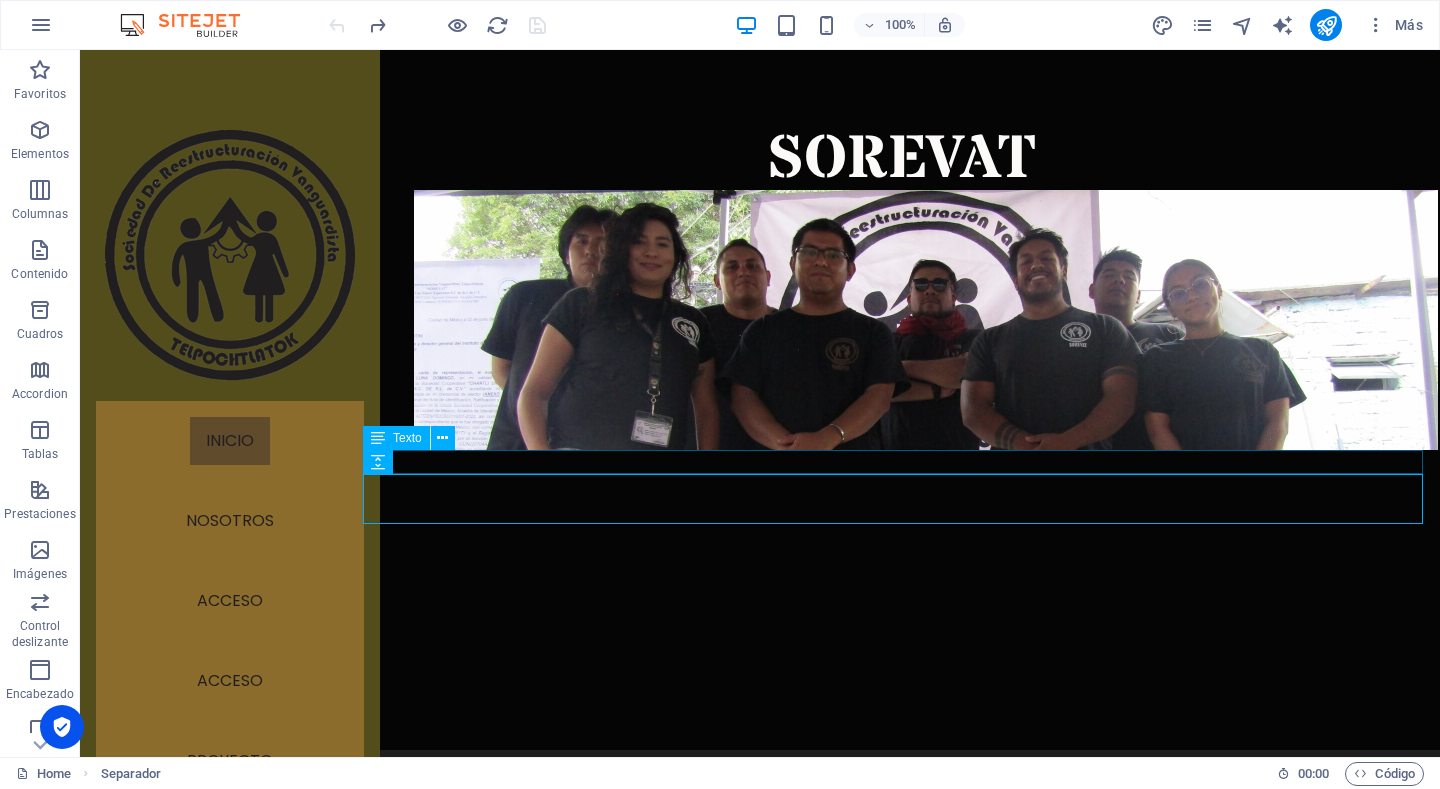 click on "NOSOTROS              PROYECTO              CONTACTO" at bounding box center (901, 812) 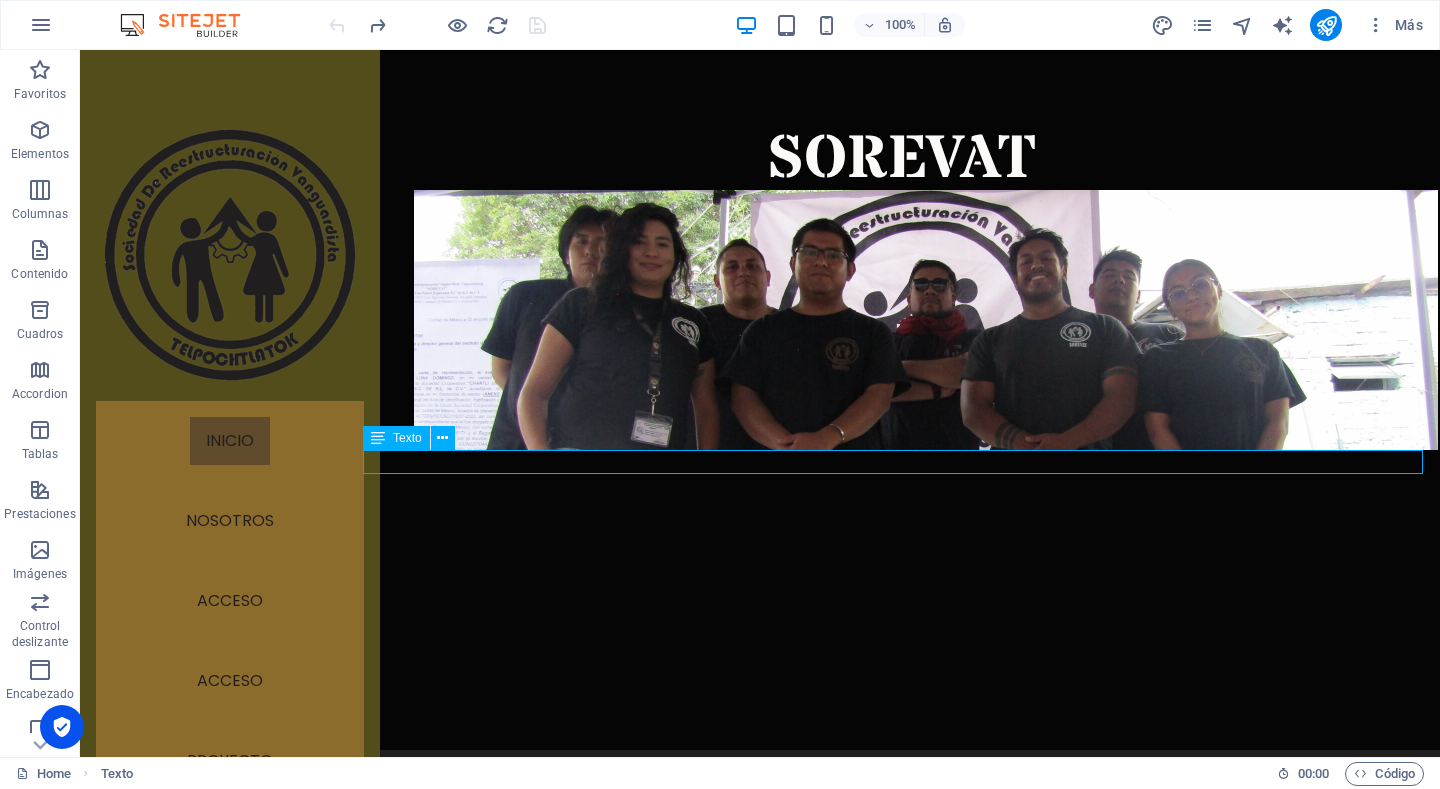 click on "NOSOTROS              PROYECTO              CONTACTO" at bounding box center (901, 812) 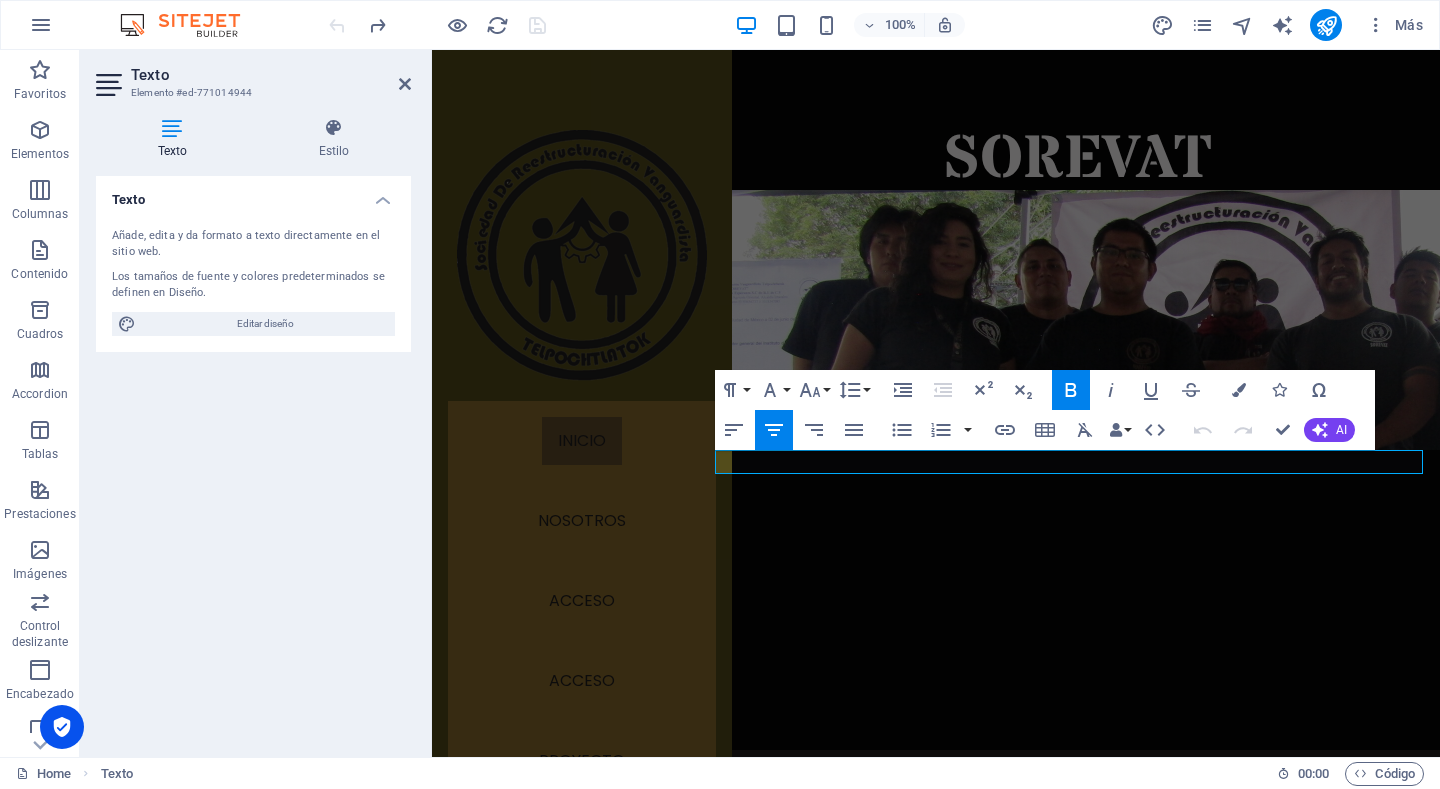 drag, startPoint x: 999, startPoint y: 463, endPoint x: 1131, endPoint y: 459, distance: 132.0606 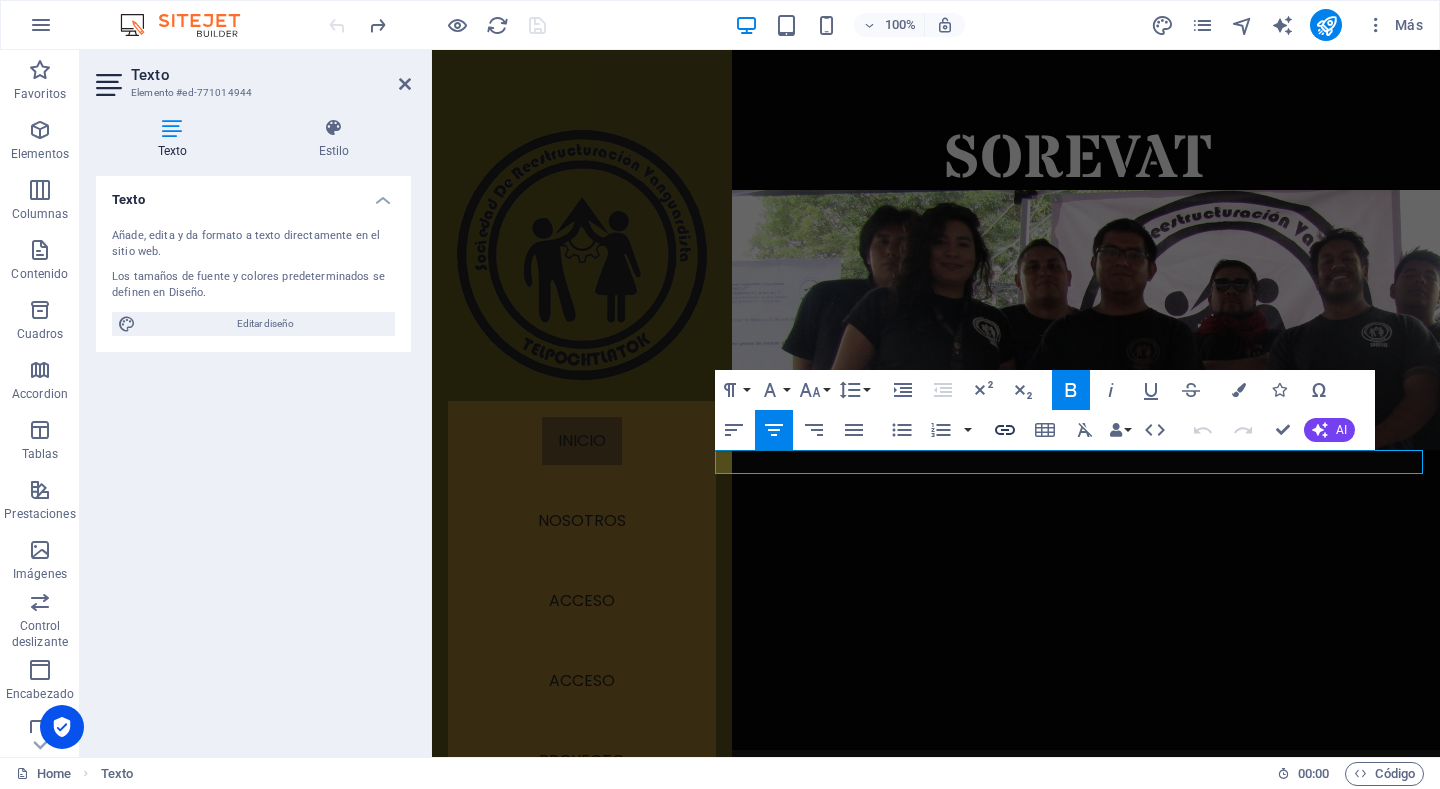 click 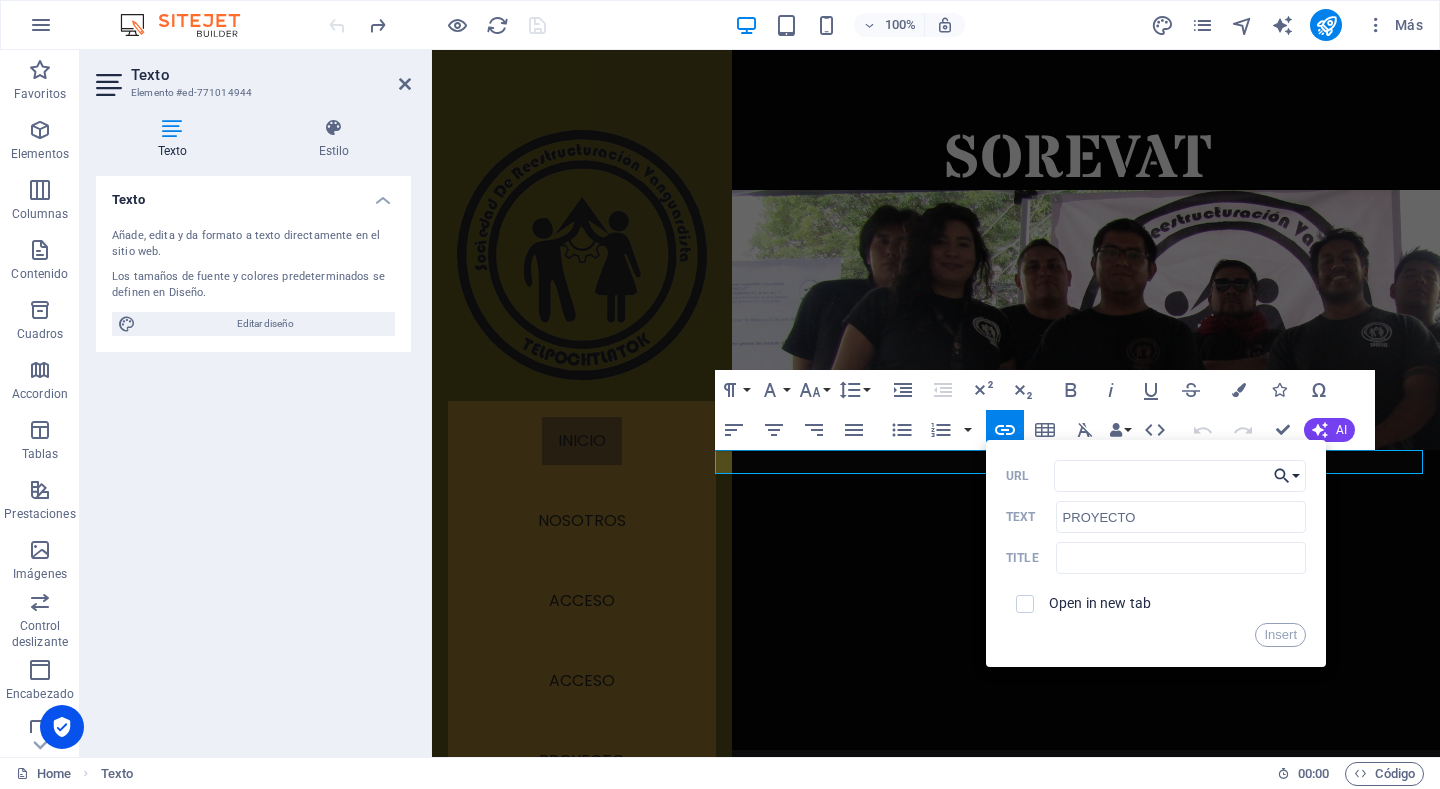 click on "Choose Link" at bounding box center [1287, 476] 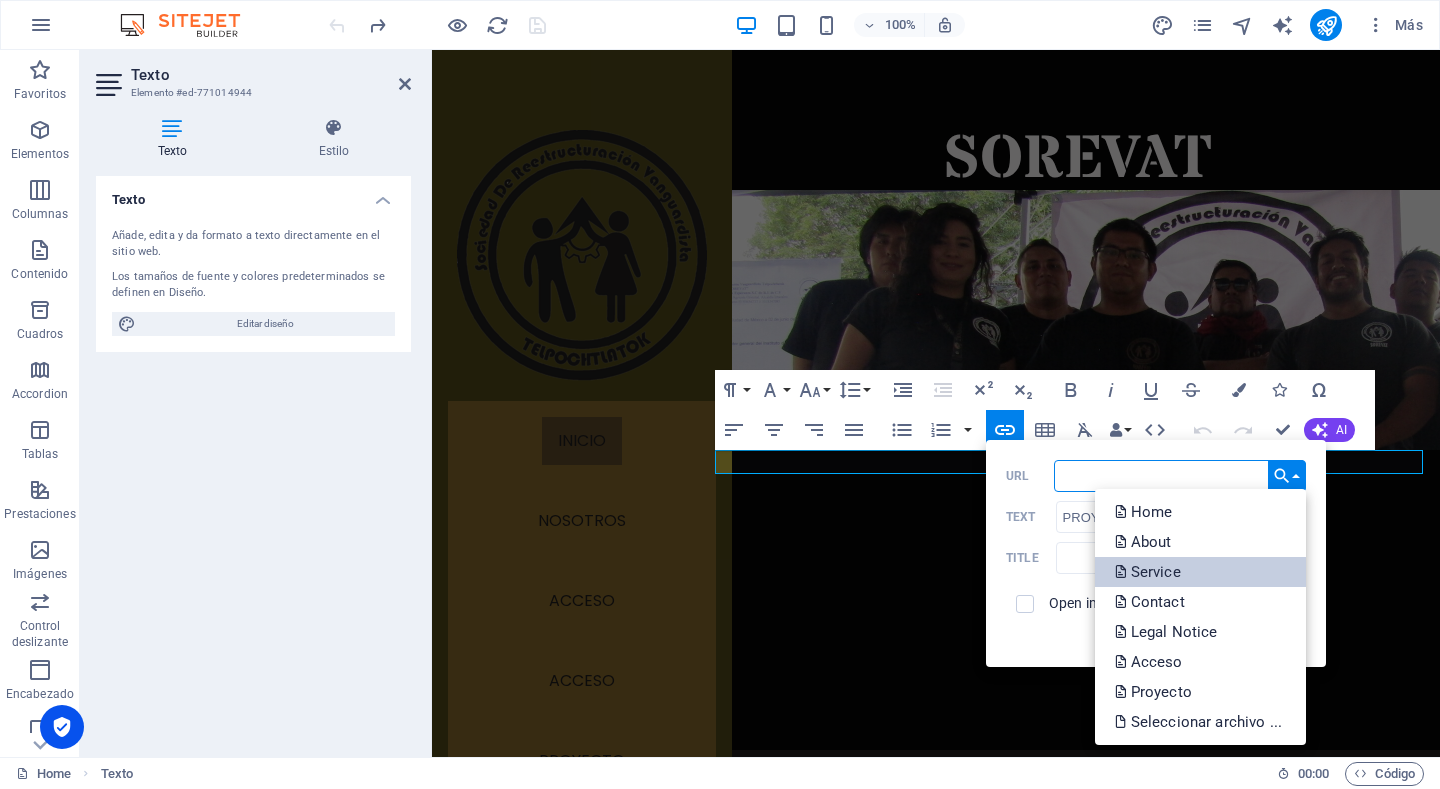 click on "Service" at bounding box center [1150, 572] 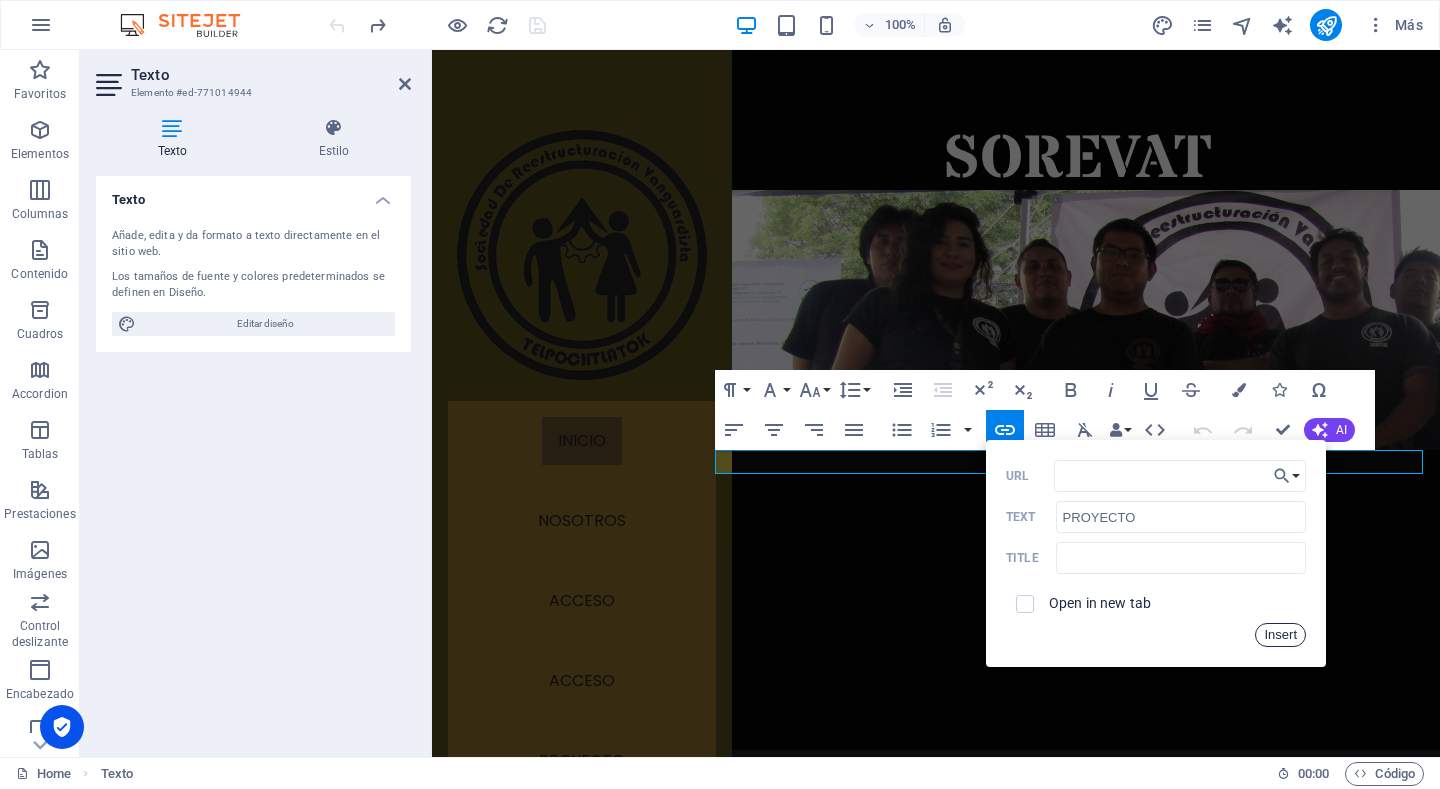 click on "Insert" at bounding box center [1280, 635] 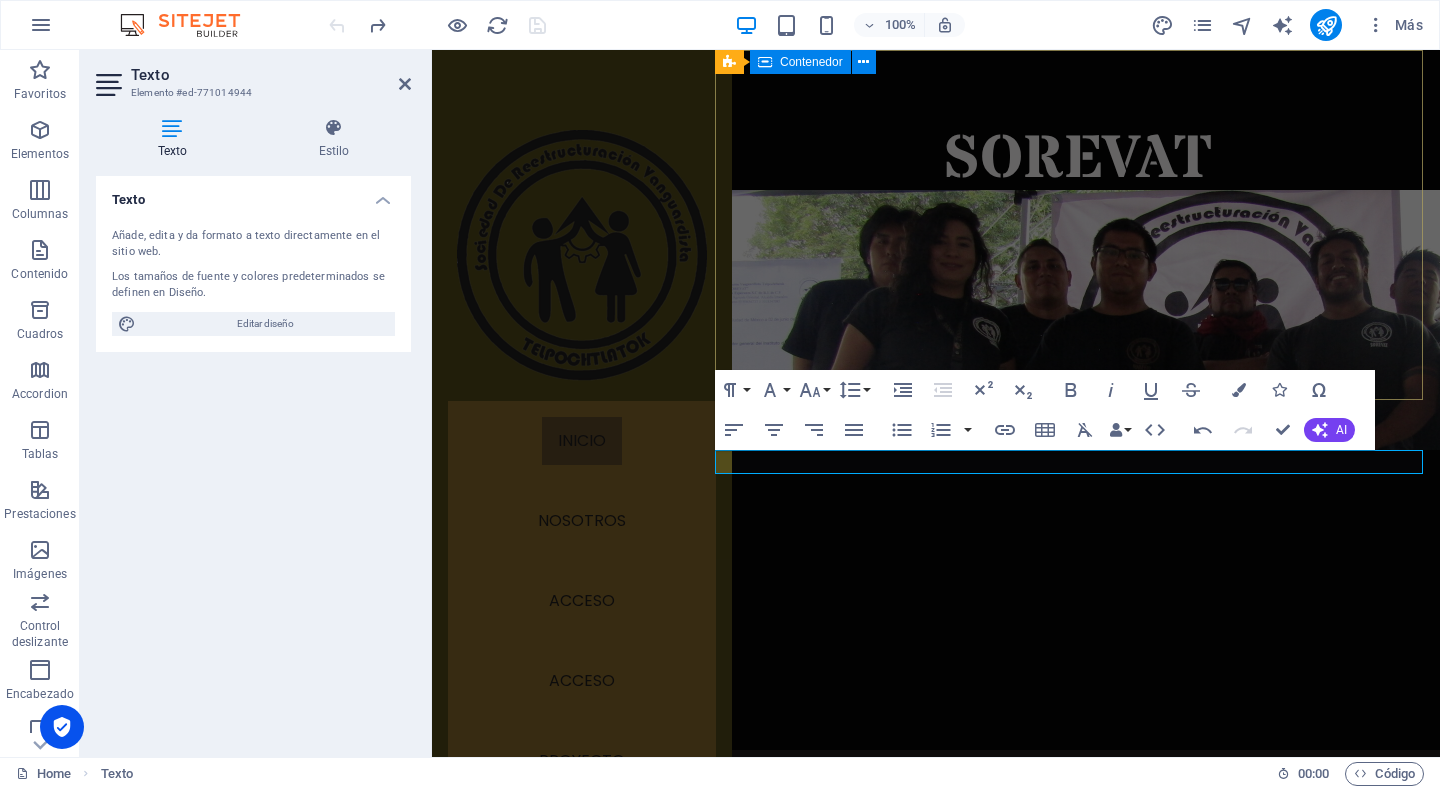 click on "SOREVAT" at bounding box center [1077, 400] 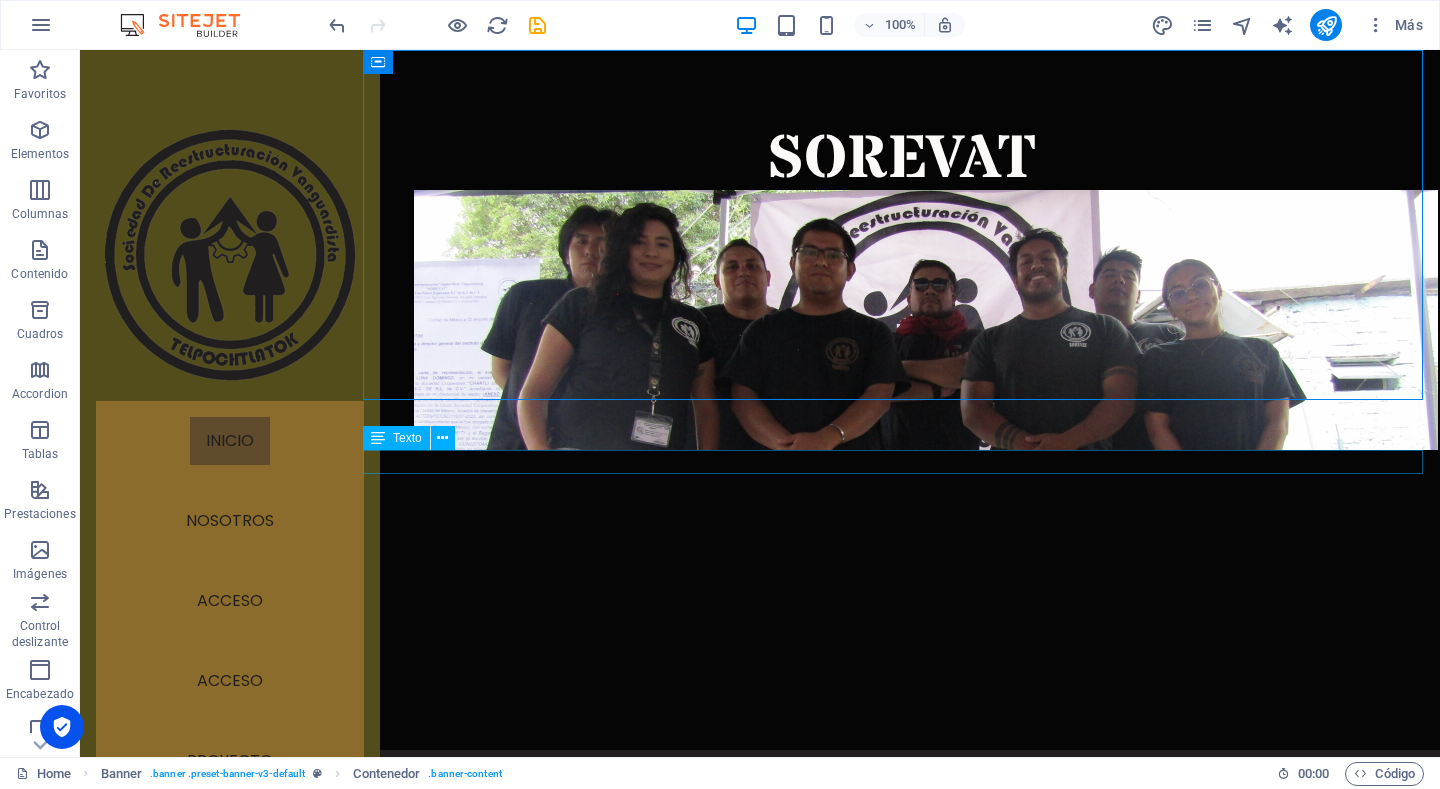 click on "NOSOTROS               PROYECTO              CONTACTO" at bounding box center (901, 812) 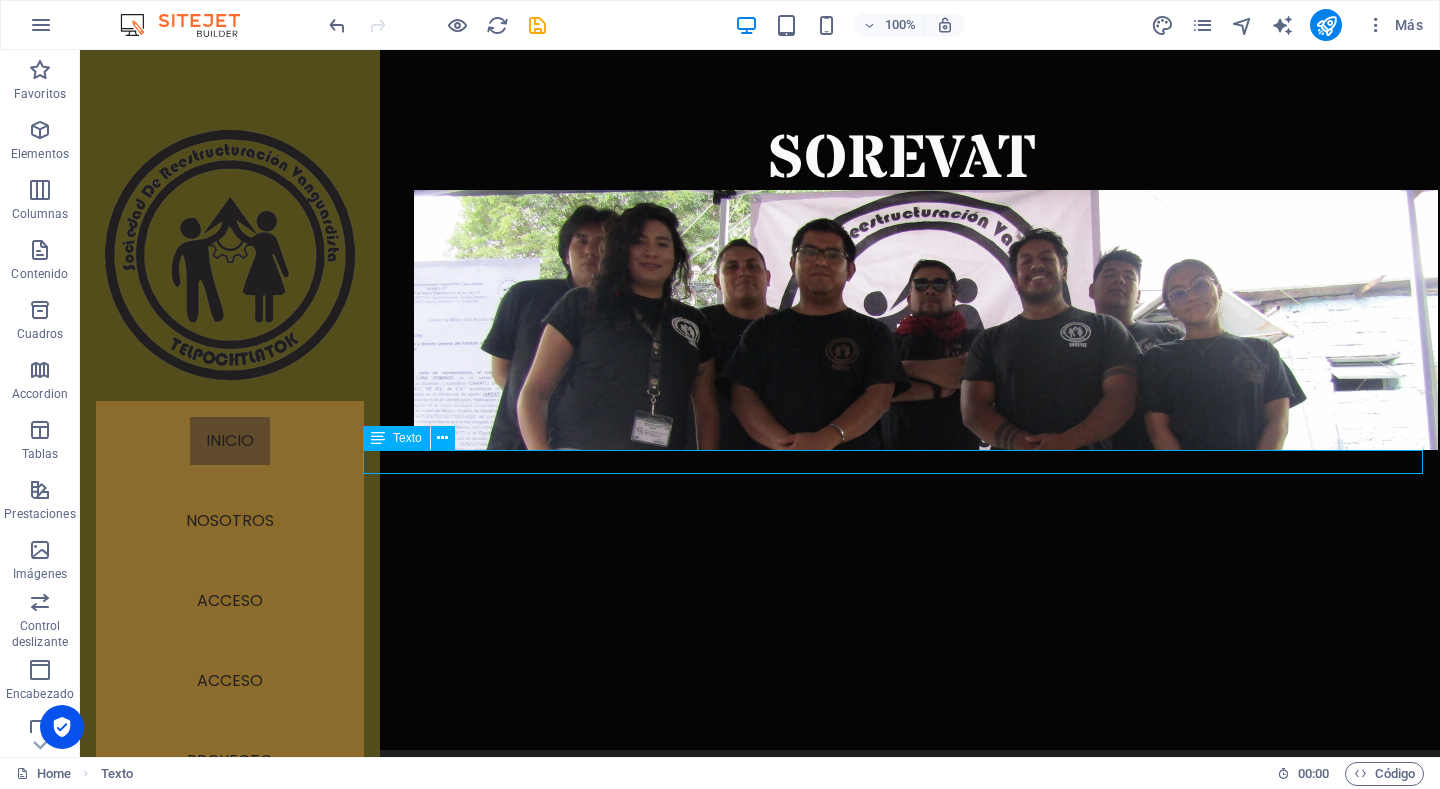 click on "NOSOTROS               PROYECTO              CONTACTO" at bounding box center (901, 812) 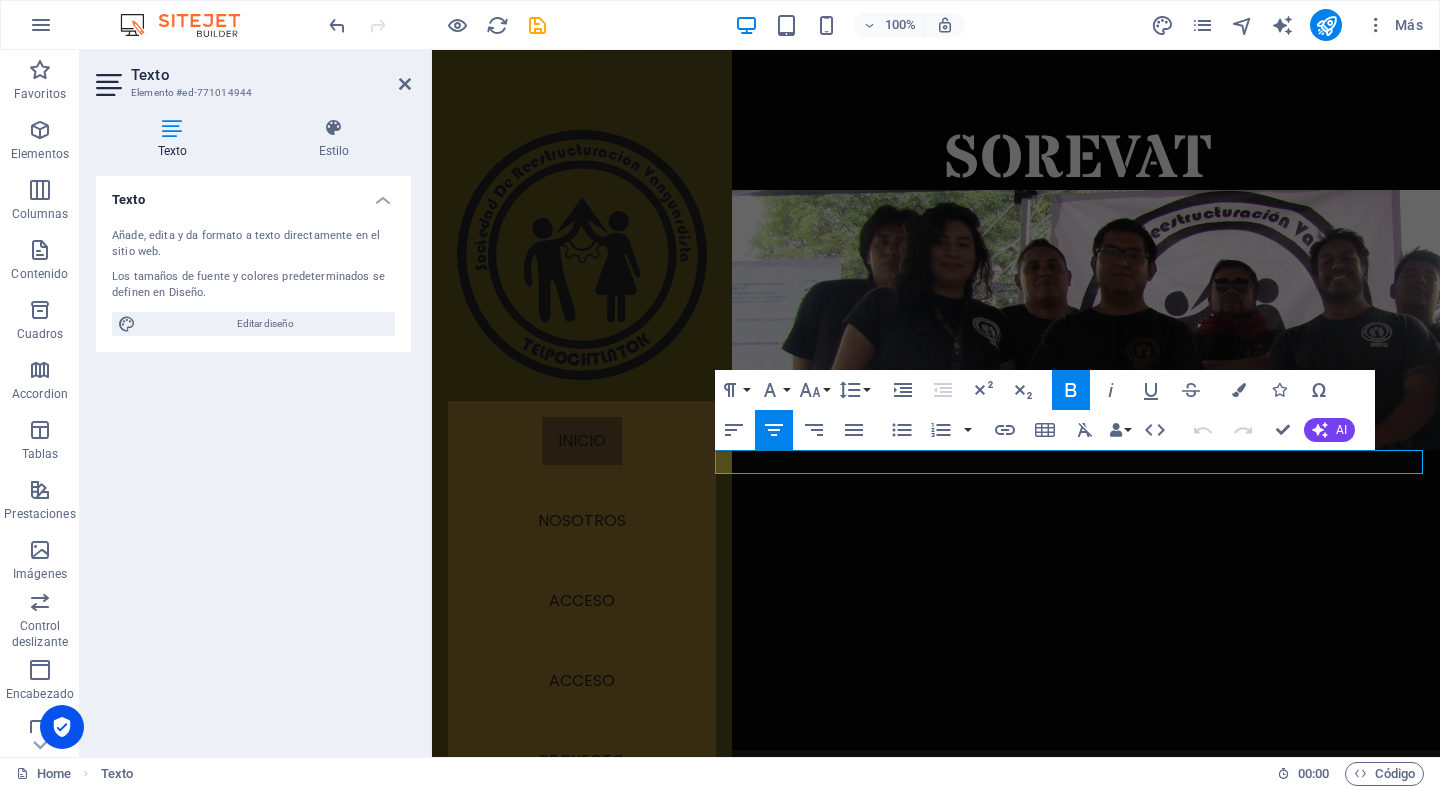 drag, startPoint x: 1137, startPoint y: 463, endPoint x: 998, endPoint y: 457, distance: 139.12944 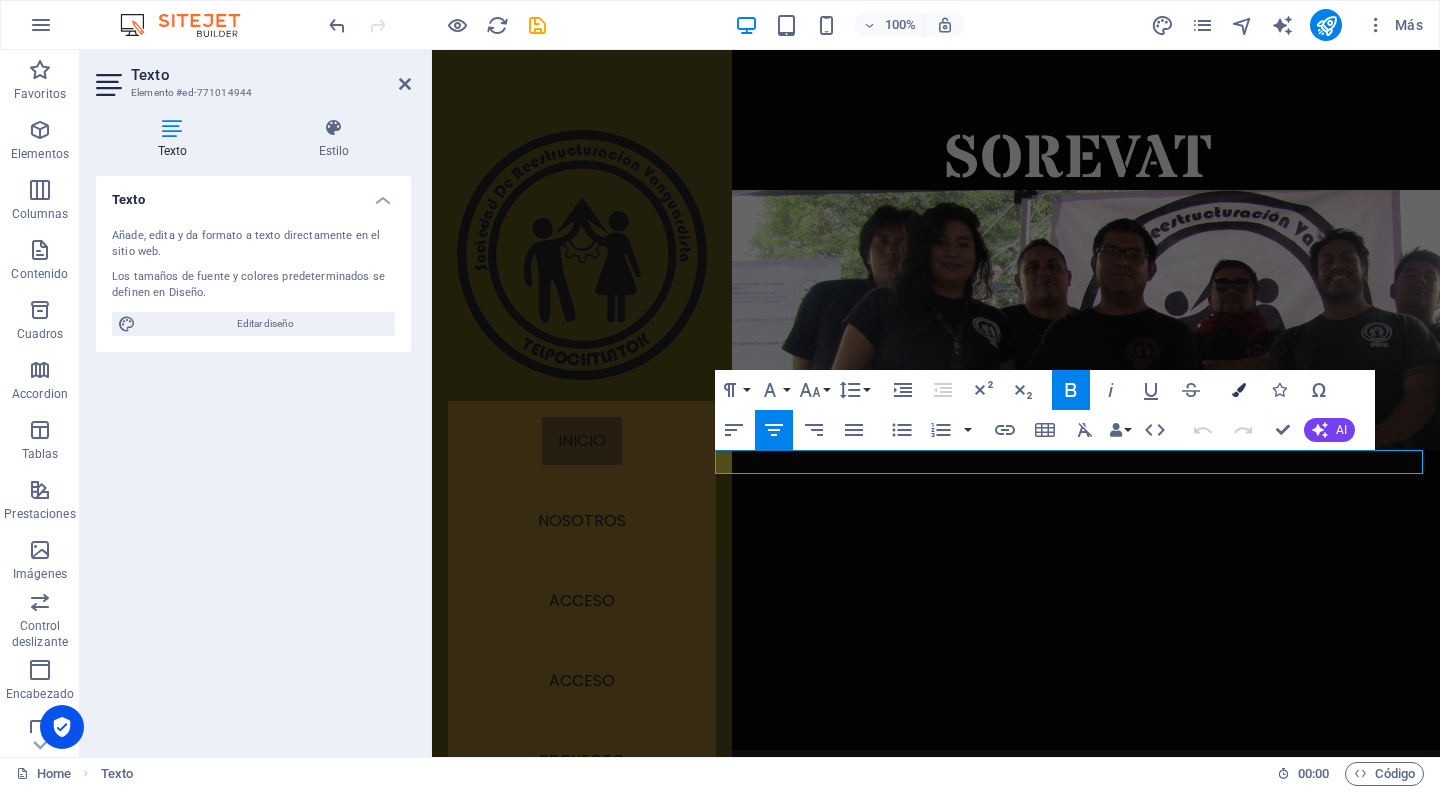 click on "Colors" at bounding box center (1239, 390) 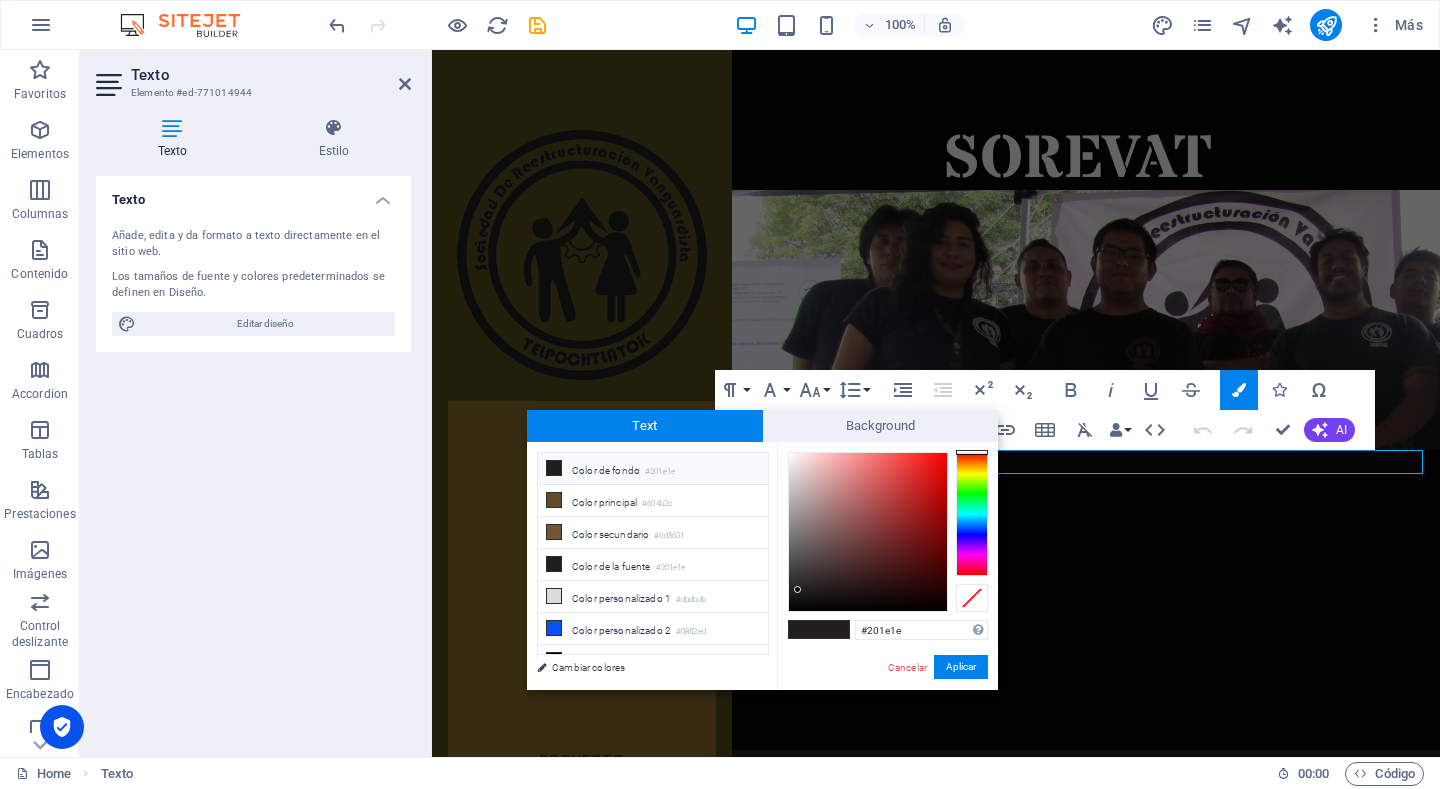 type on "#fdf5f5" 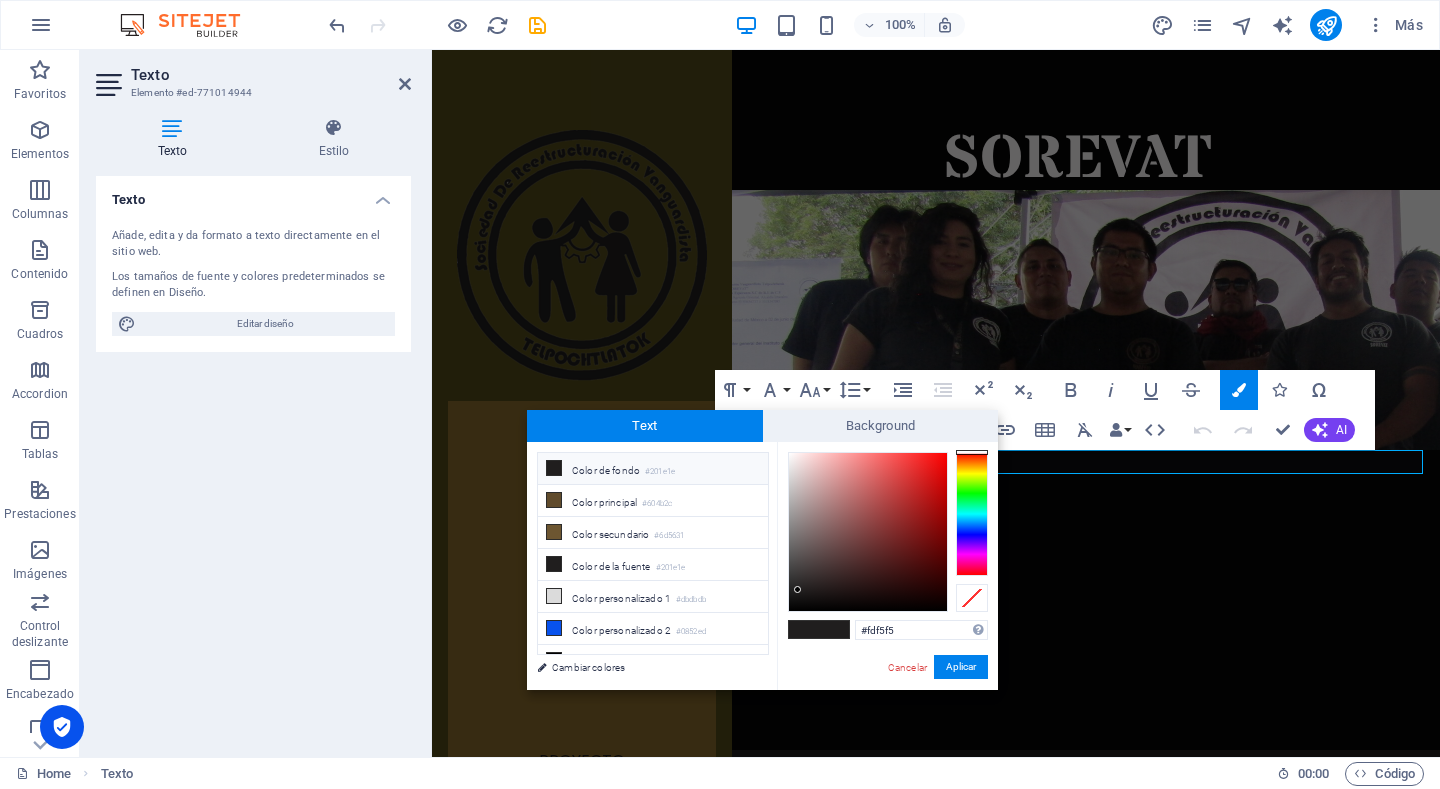 click at bounding box center (868, 532) 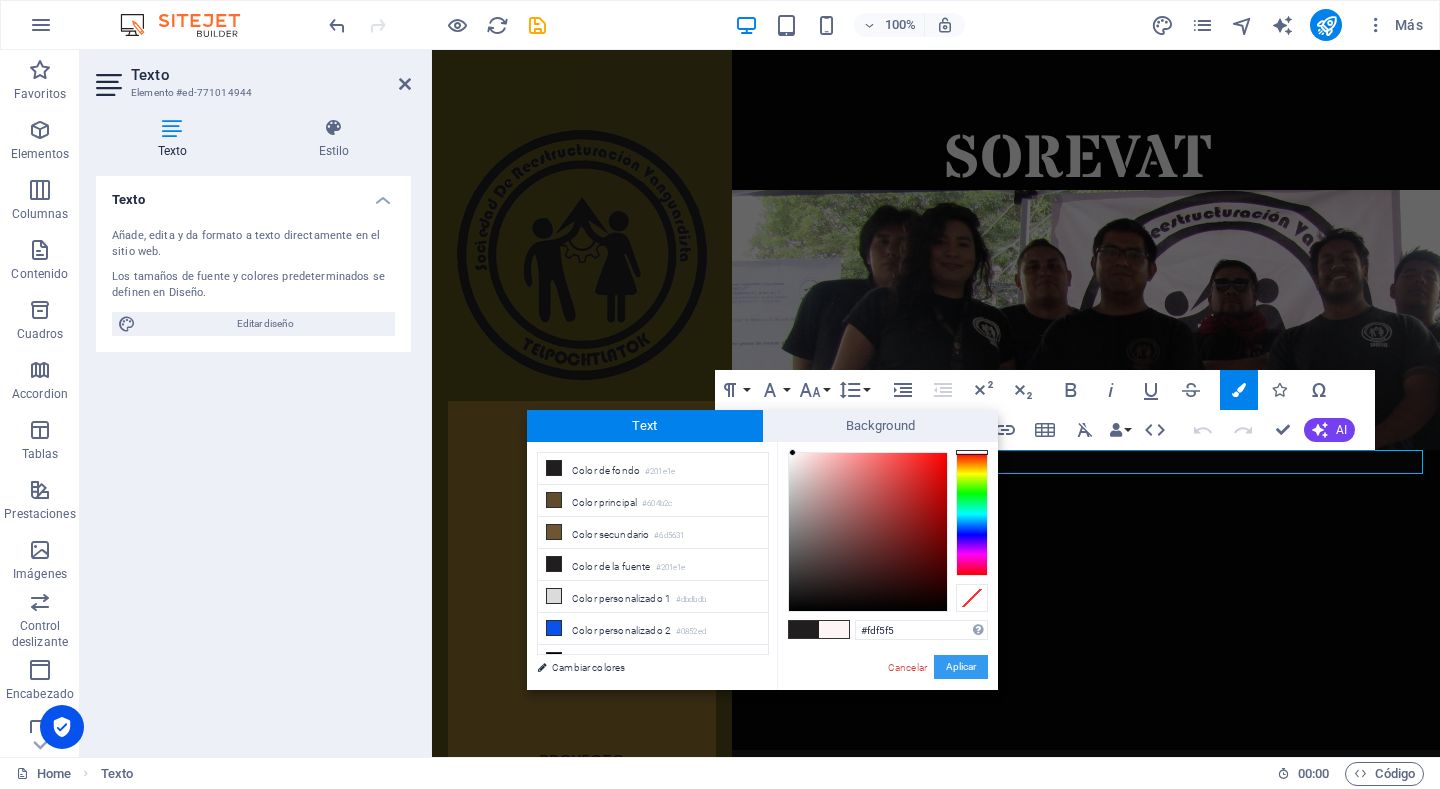 click on "Aplicar" at bounding box center (961, 667) 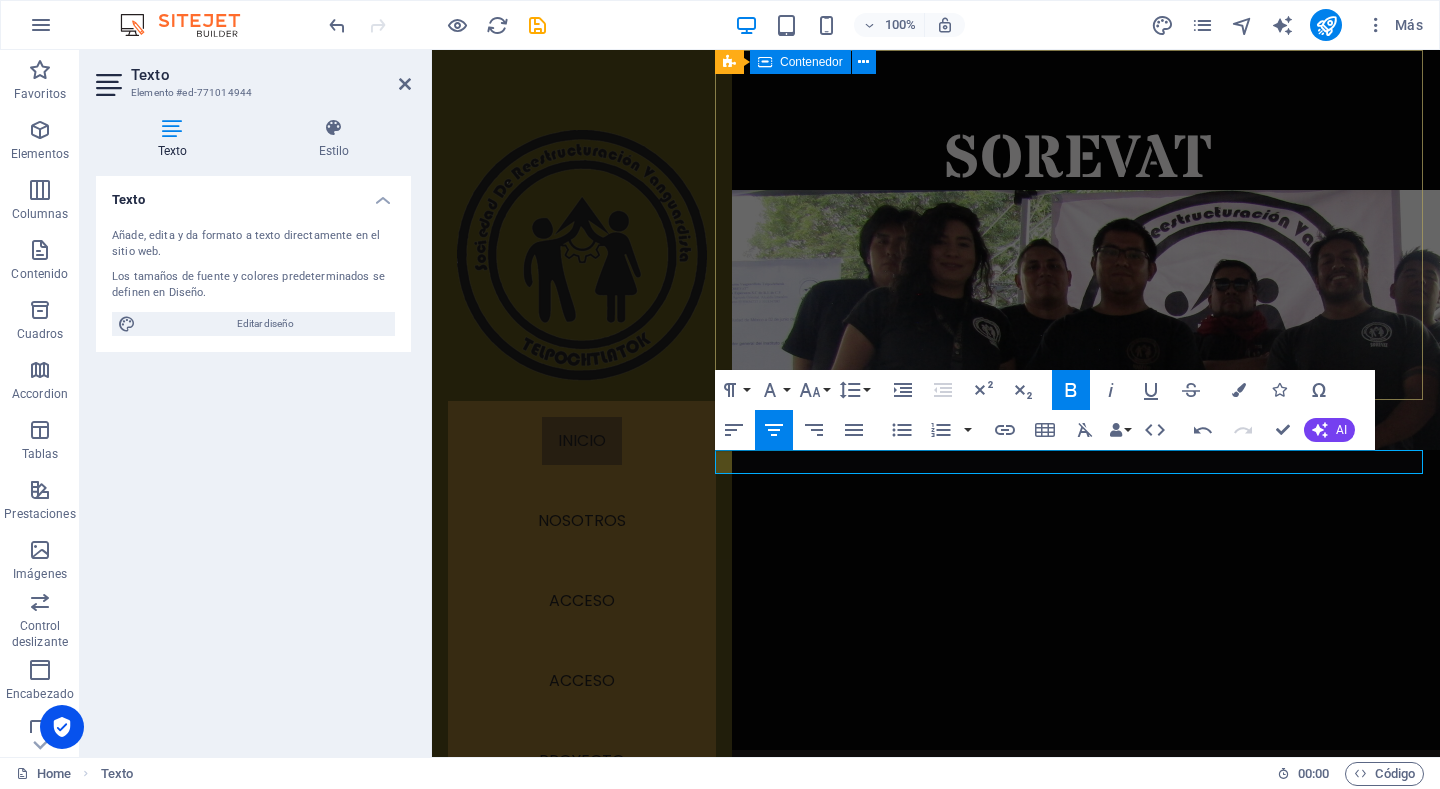 click on "SOREVAT" at bounding box center [1077, 400] 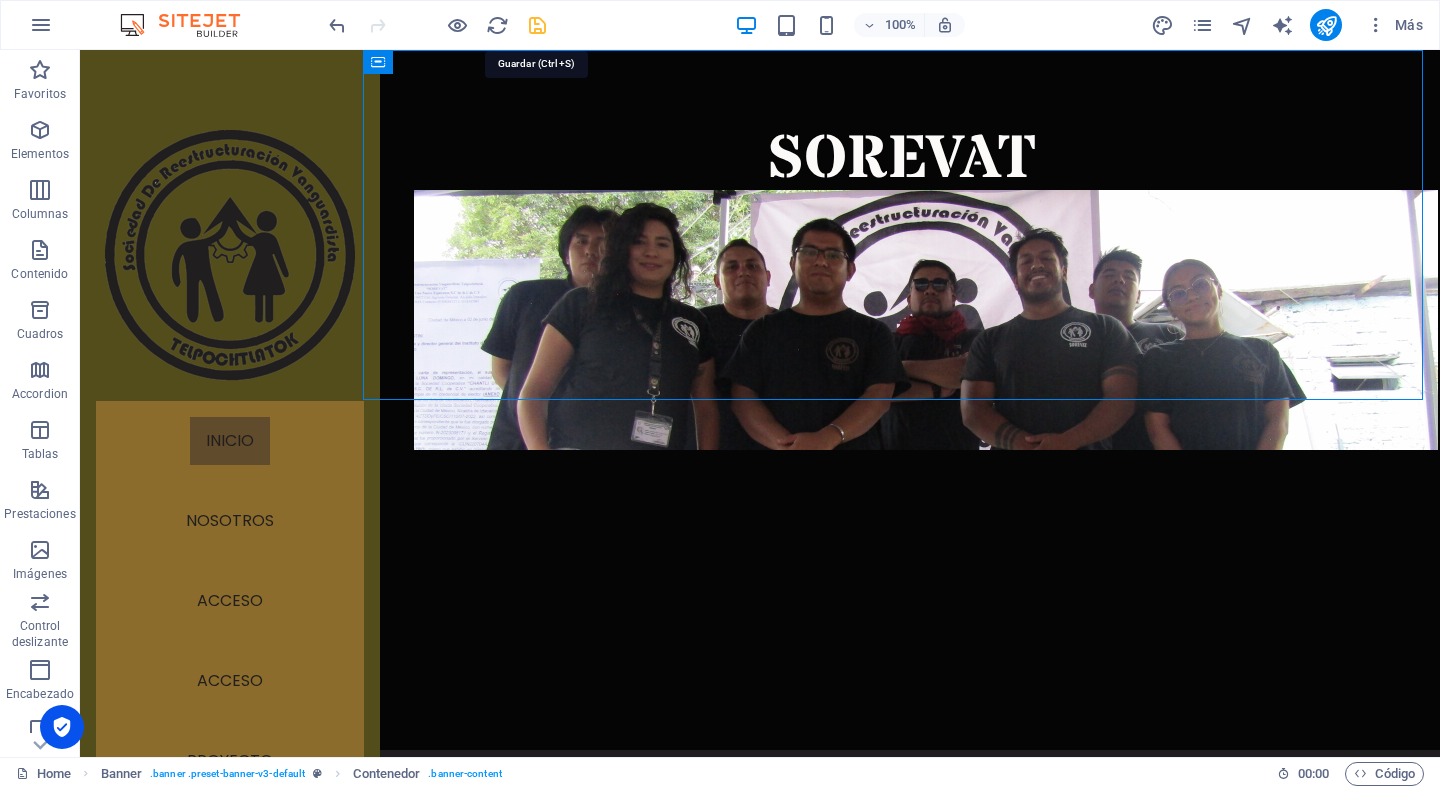 click at bounding box center [537, 25] 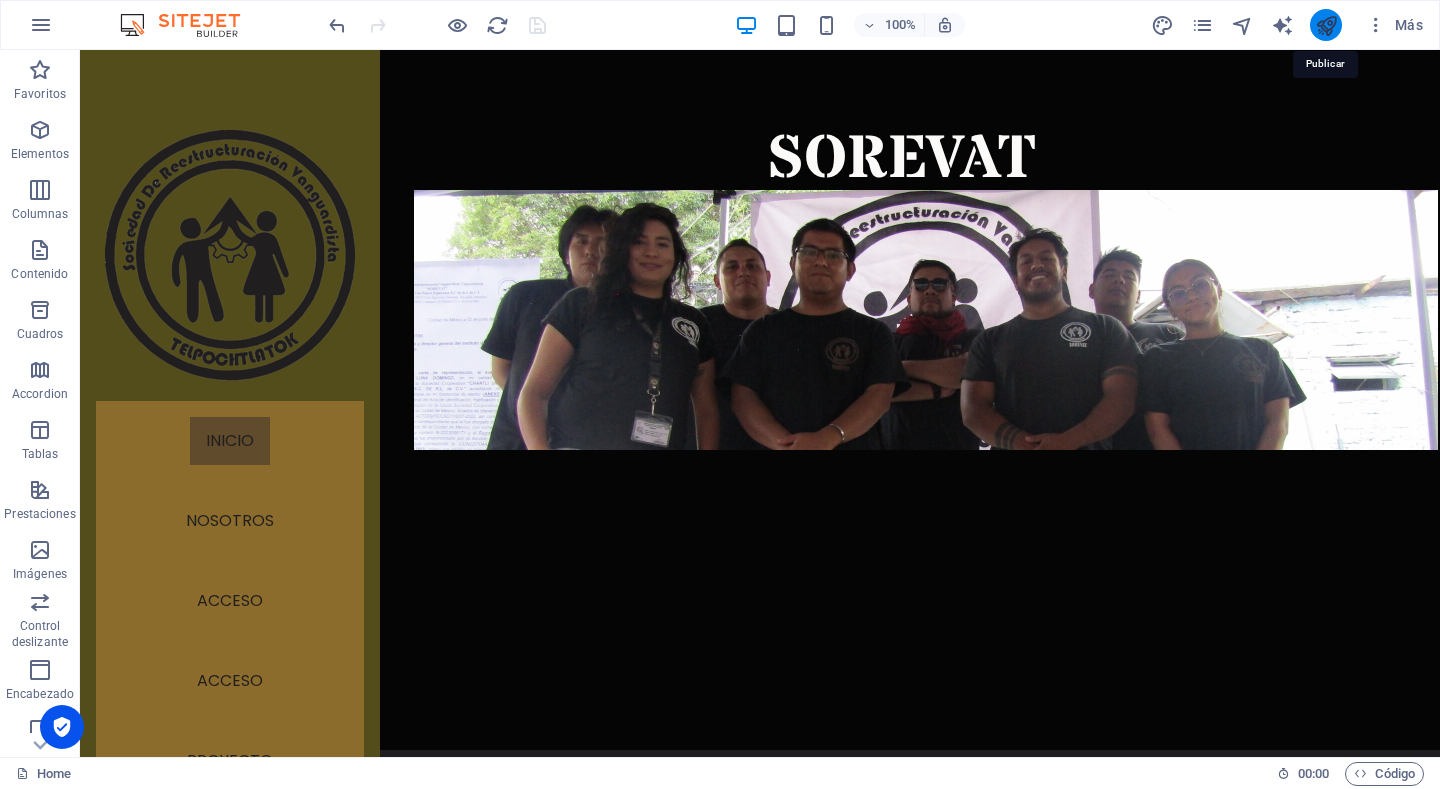 click at bounding box center [1326, 25] 